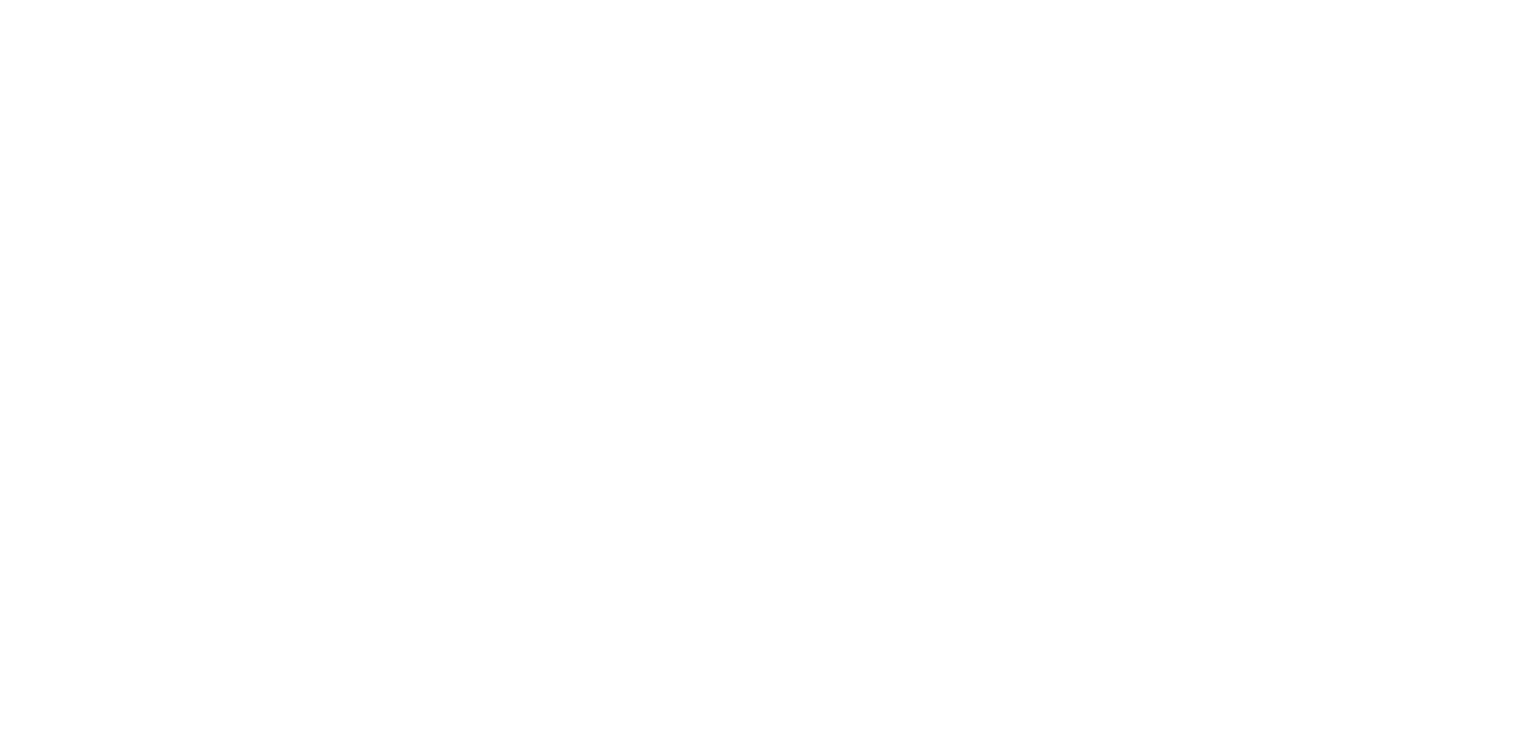 scroll, scrollTop: 0, scrollLeft: 0, axis: both 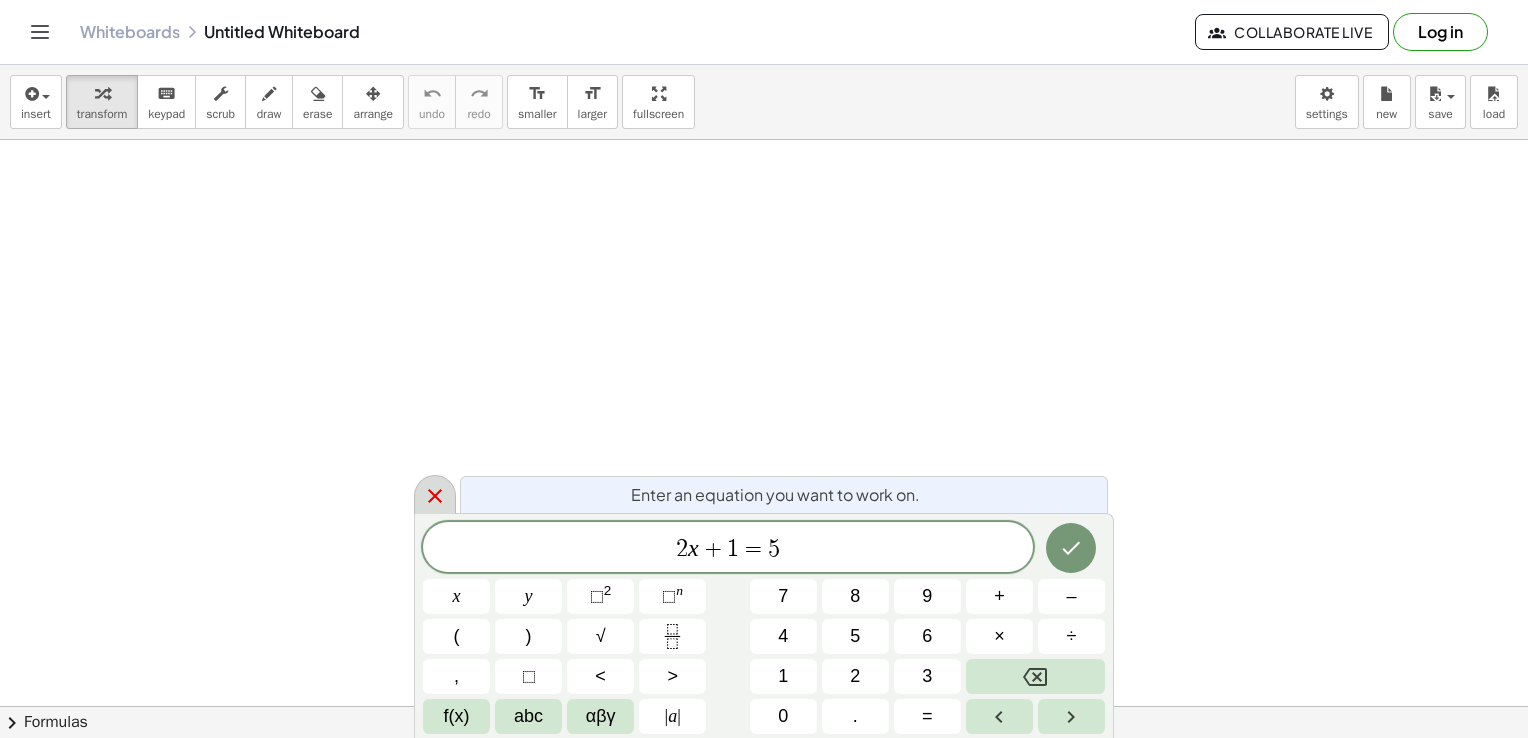 click 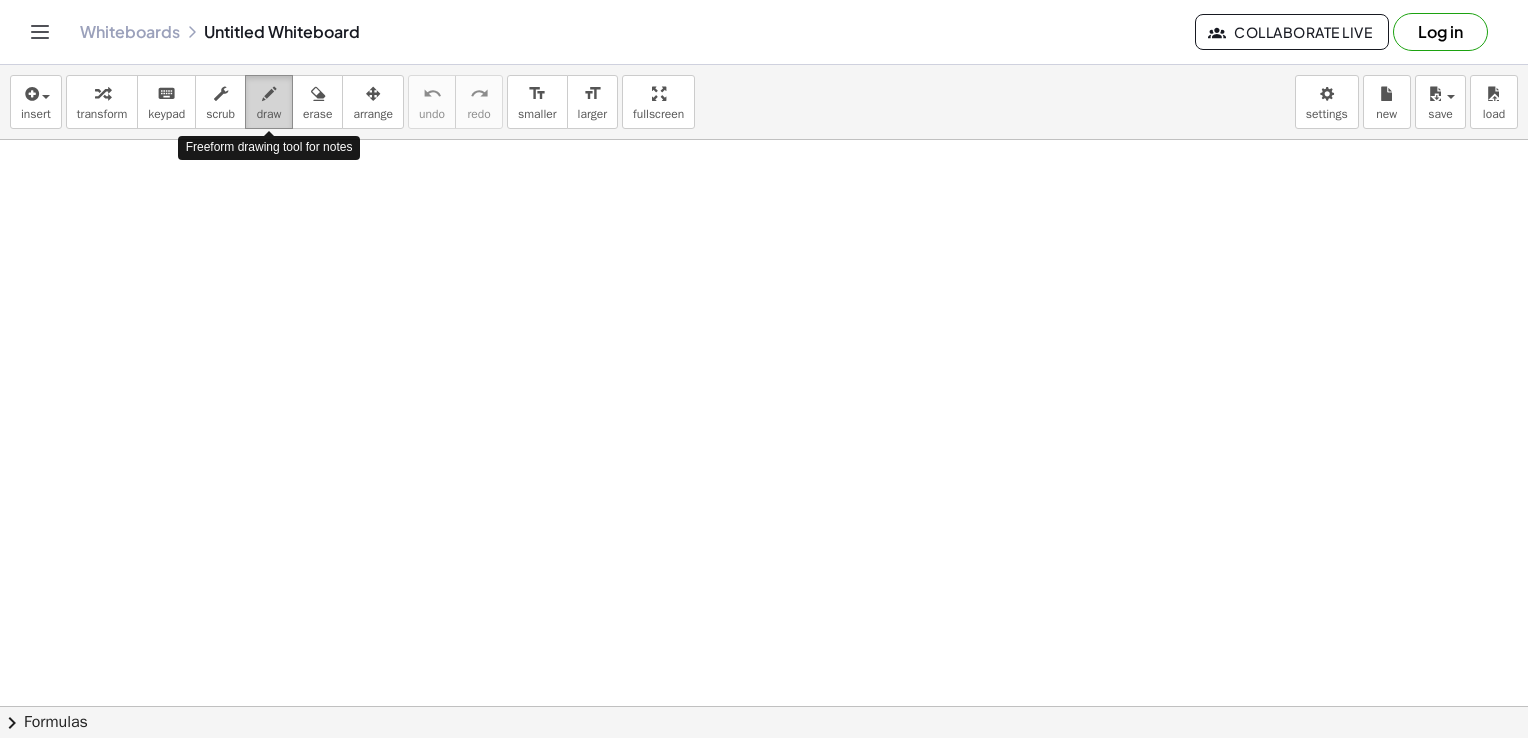 click at bounding box center (269, 94) 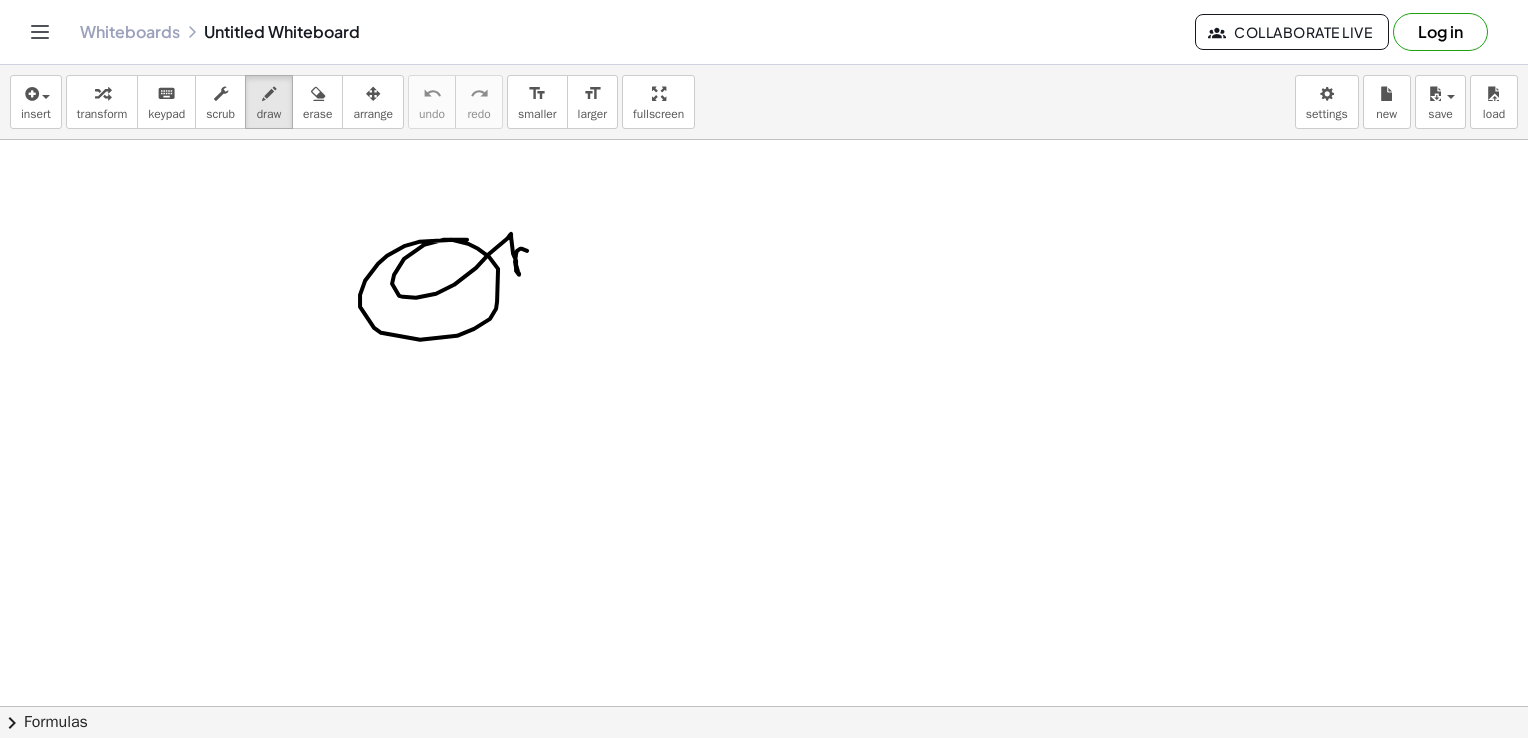 drag, startPoint x: 467, startPoint y: 239, endPoint x: 576, endPoint y: 282, distance: 117.17508 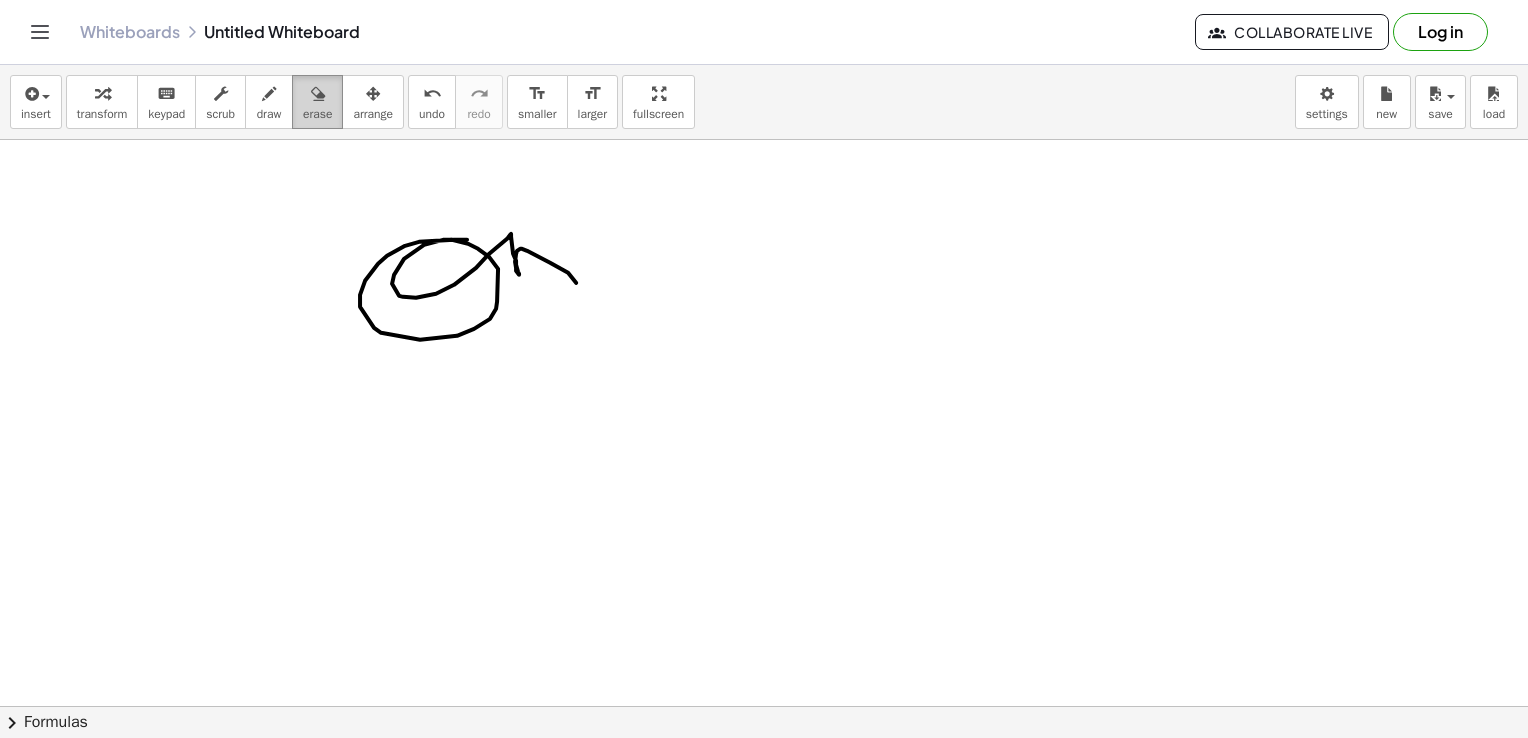 click on "erase" at bounding box center [317, 114] 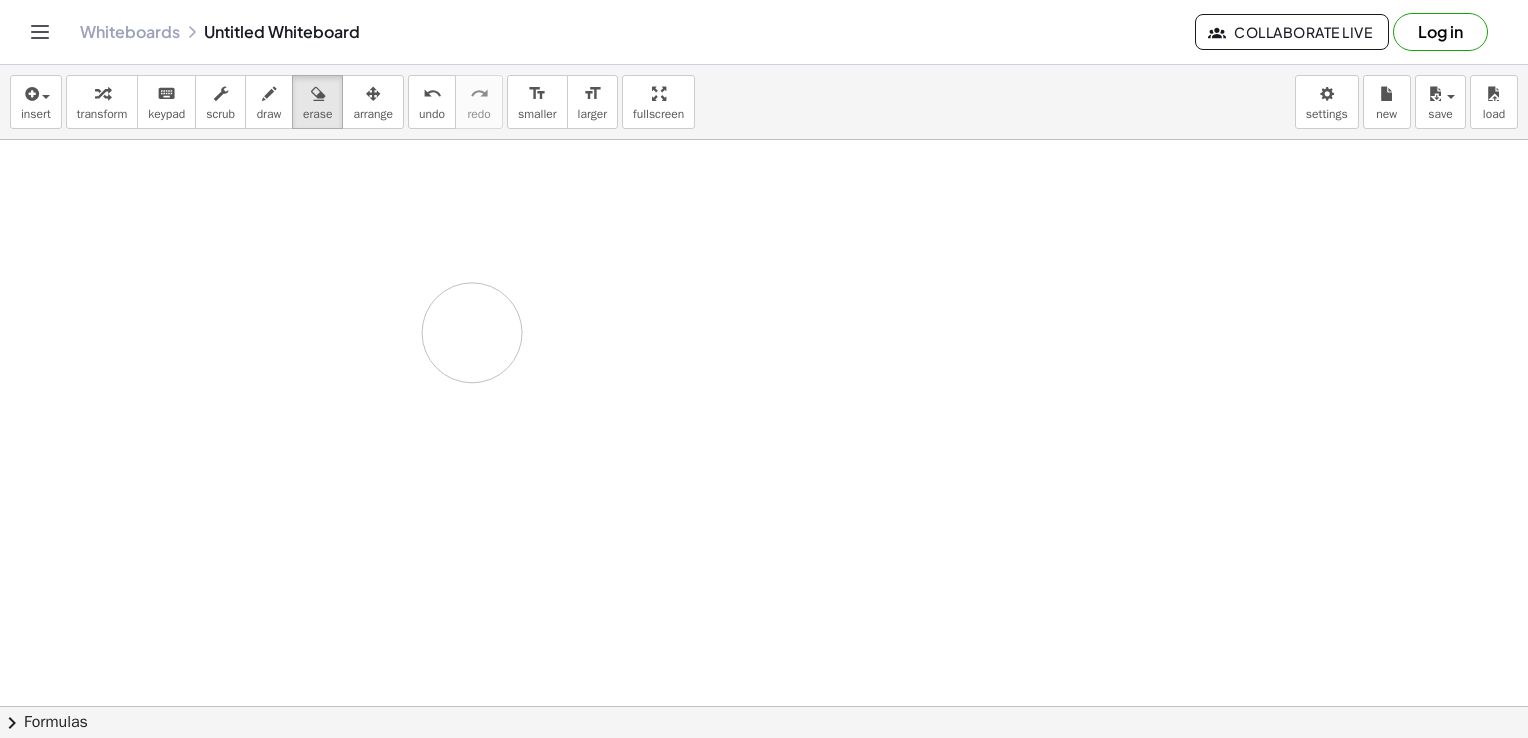 drag, startPoint x: 524, startPoint y: 283, endPoint x: 568, endPoint y: 271, distance: 45.607018 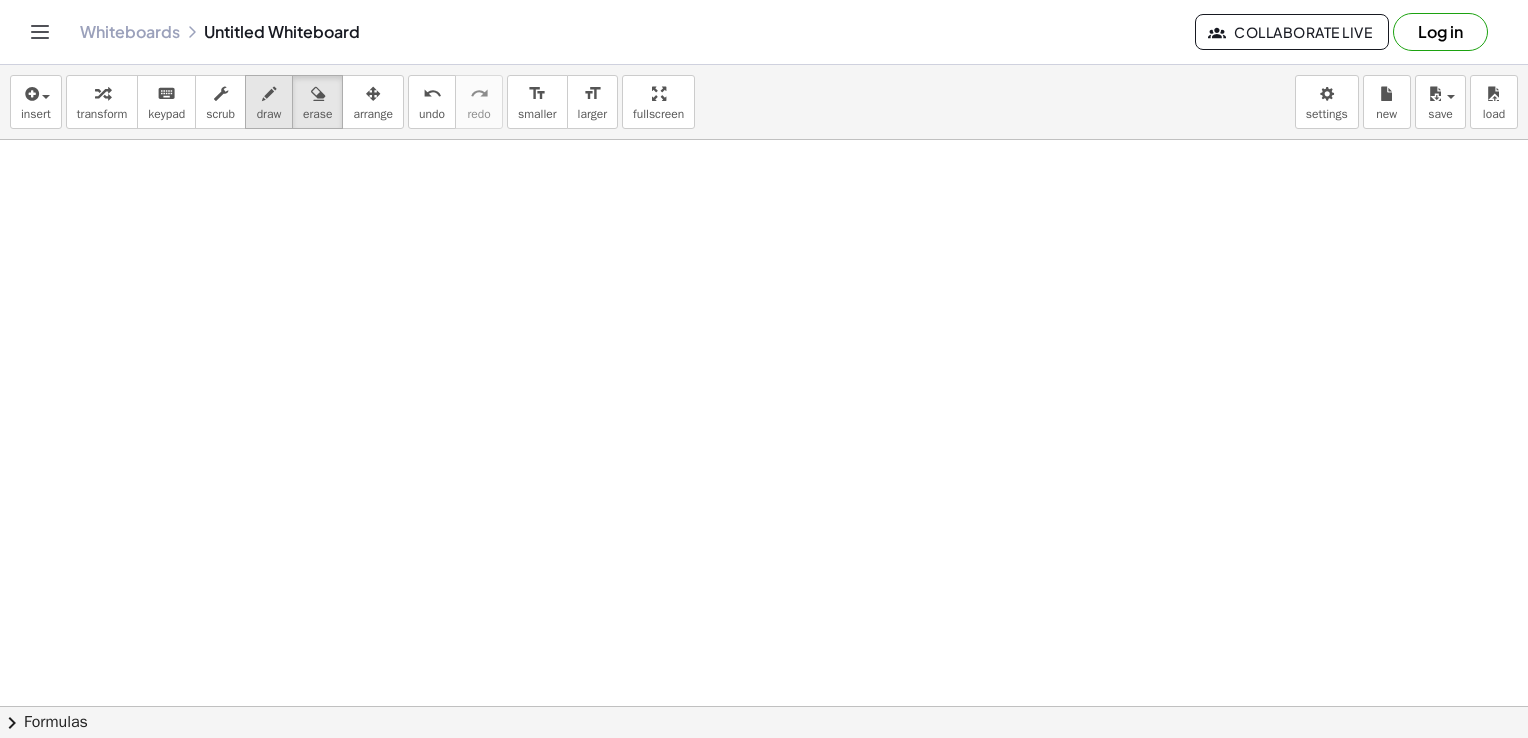 click on "draw" at bounding box center [269, 114] 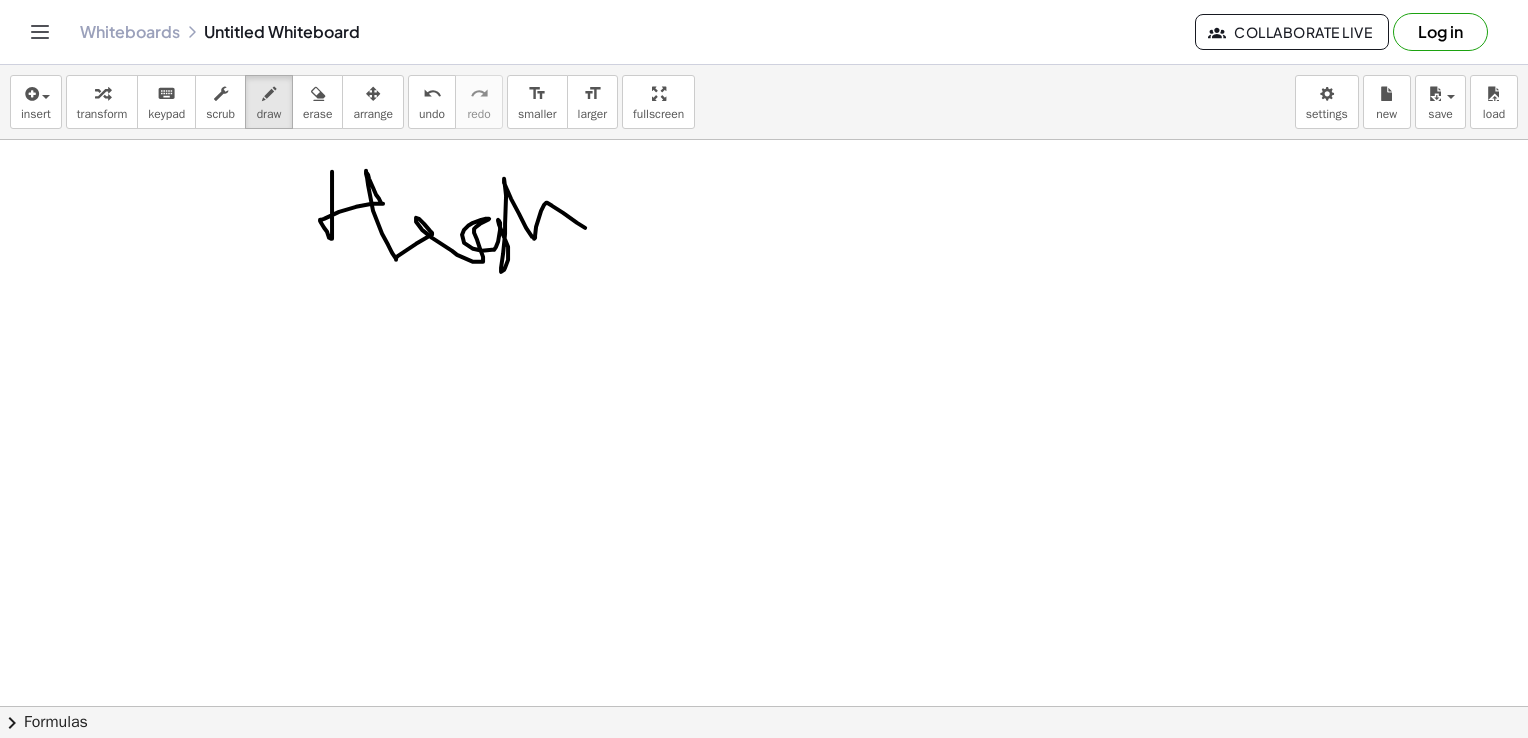 drag, startPoint x: 332, startPoint y: 171, endPoint x: 588, endPoint y: 230, distance: 262.71088 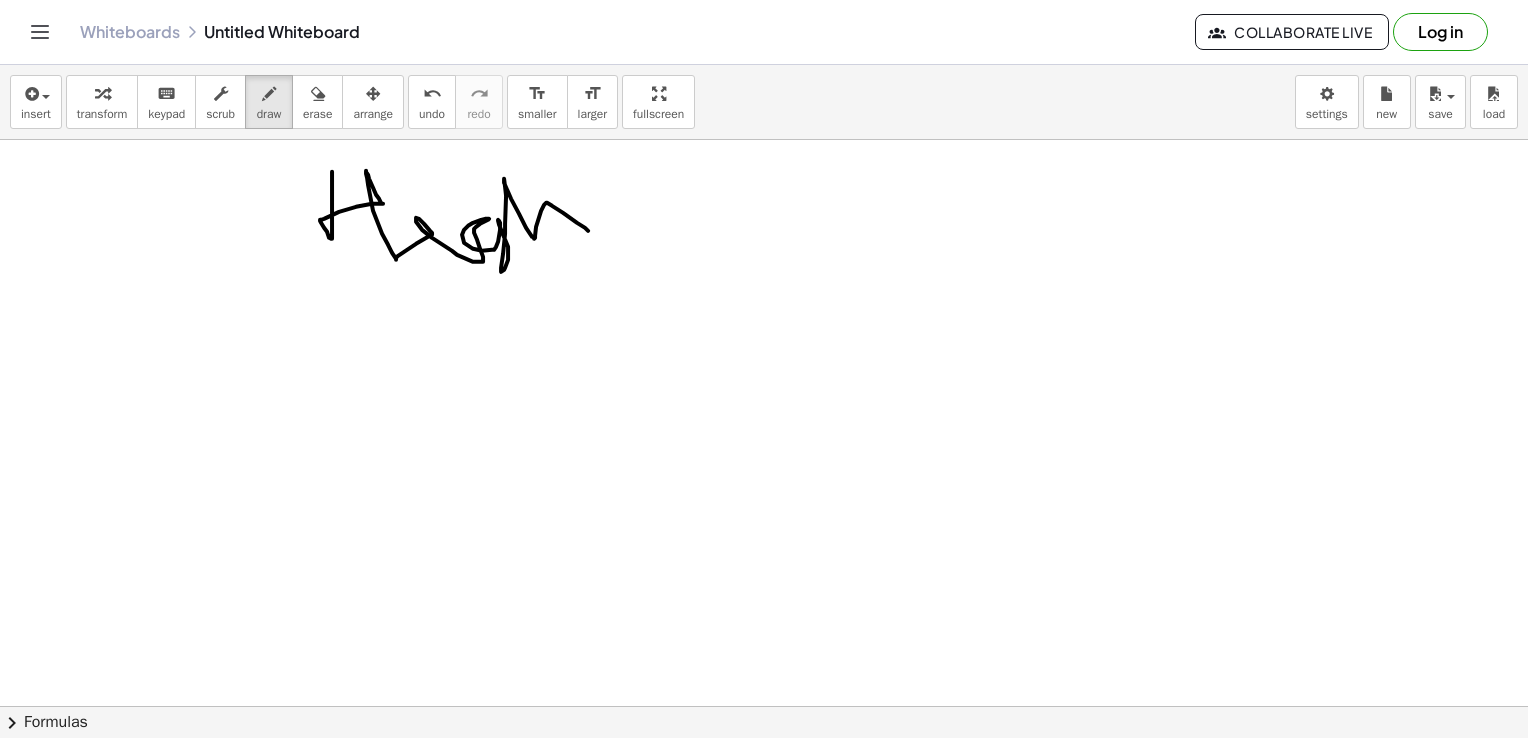 click at bounding box center (764, 772) 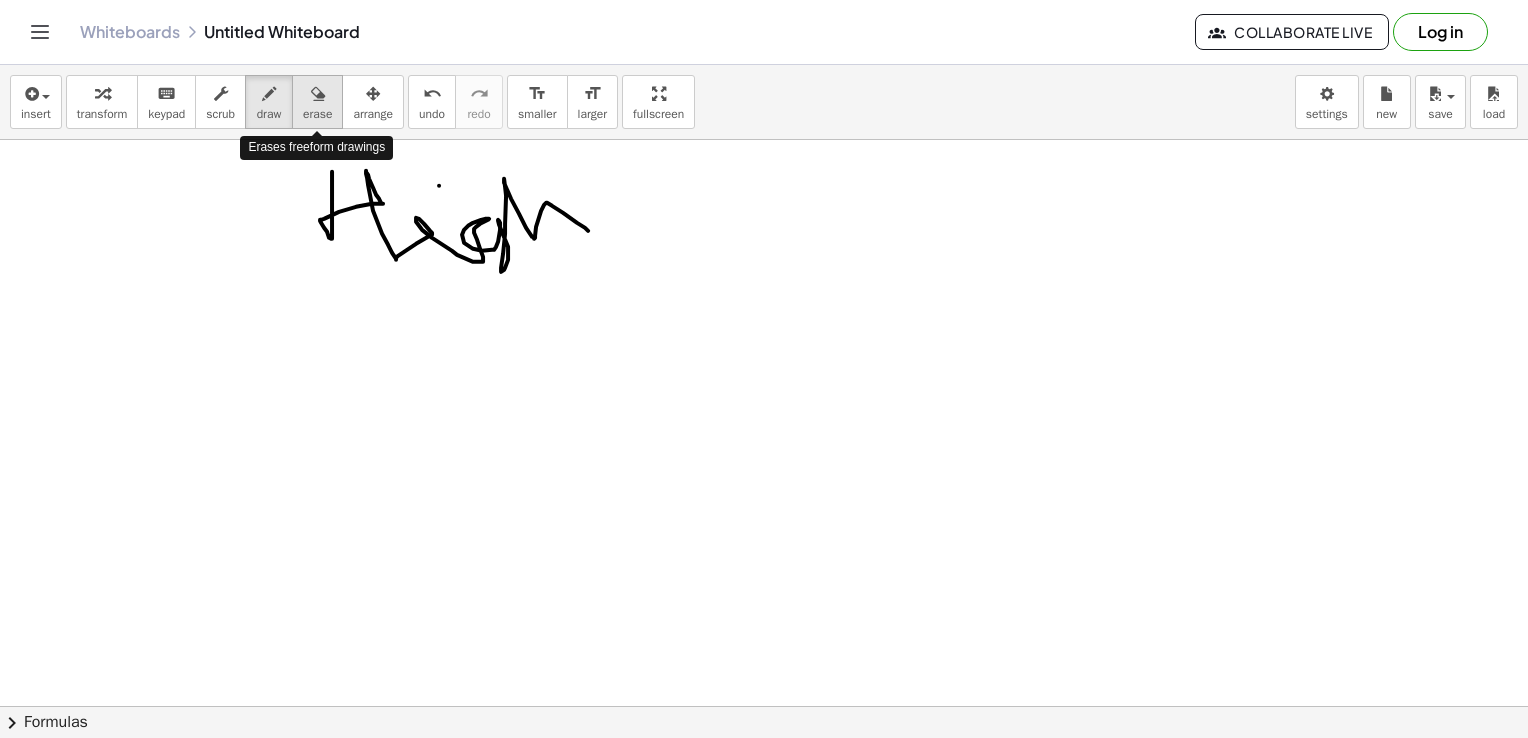 click on "erase" at bounding box center [317, 114] 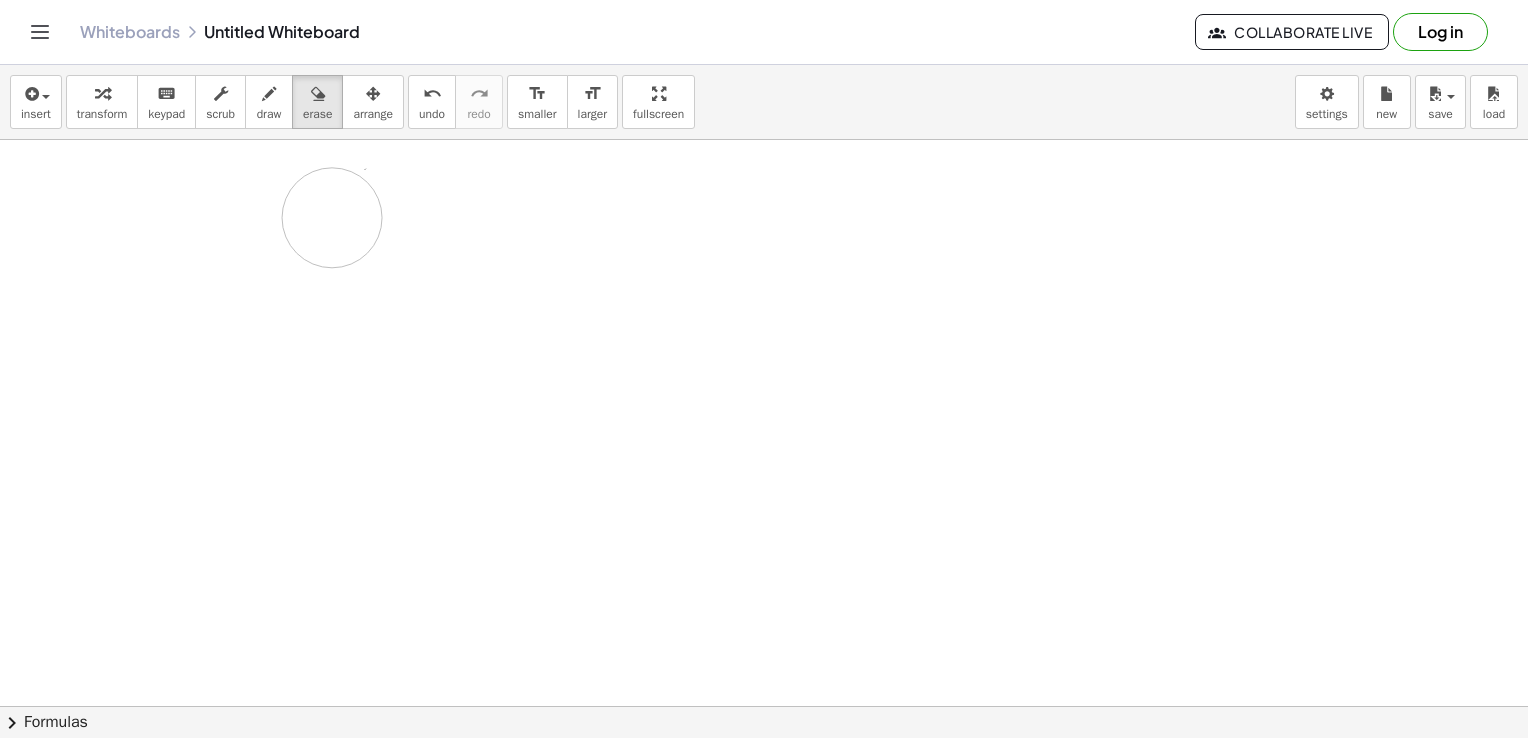 drag, startPoint x: 377, startPoint y: 221, endPoint x: 319, endPoint y: 190, distance: 65.76473 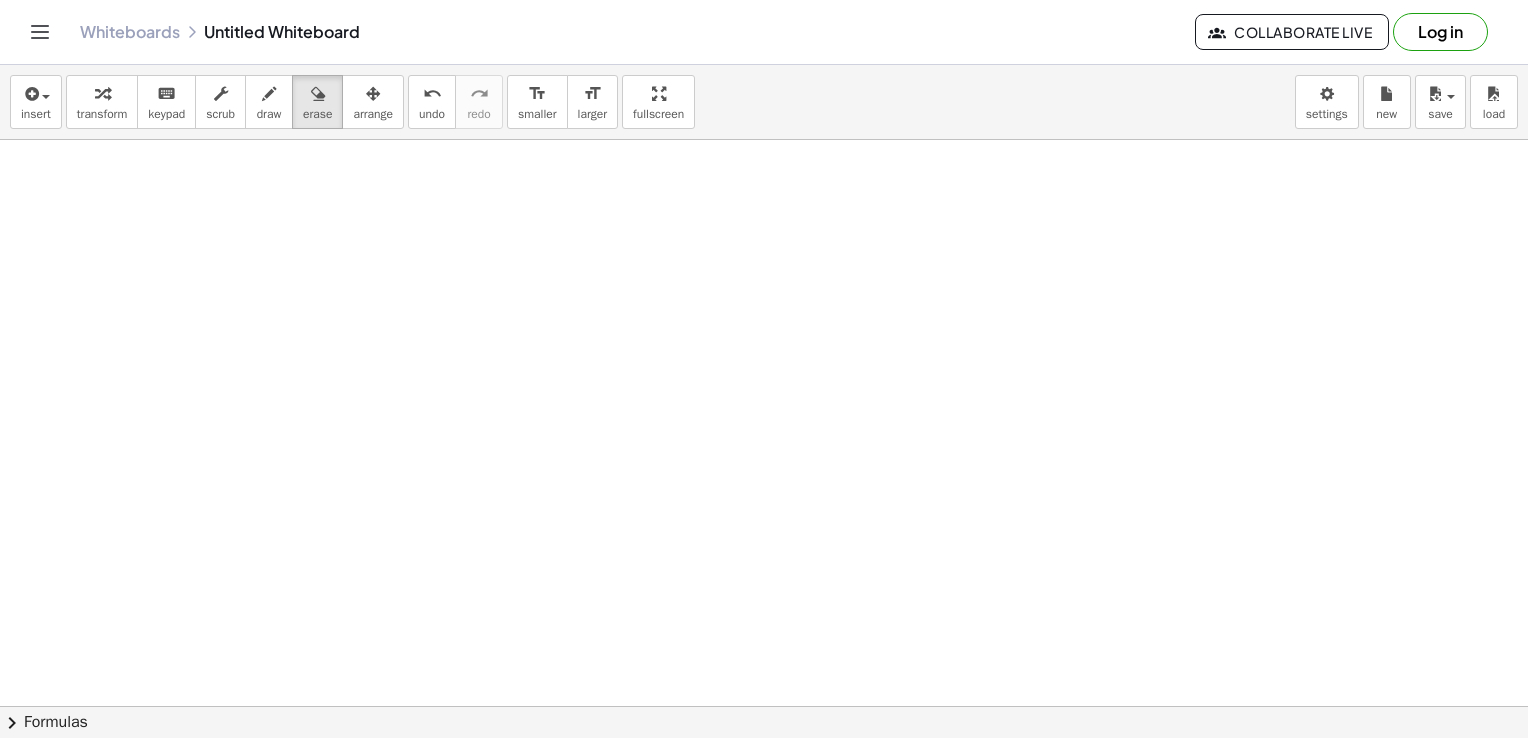 click on "insert select one: Math Expression Function Text Youtube Video Graphing Geometry Geometry 3D transform keyboard keypad scrub draw erase arrange undo undo redo redo format_size smaller format_size larger fullscreen load   save new settings" at bounding box center (764, 102) 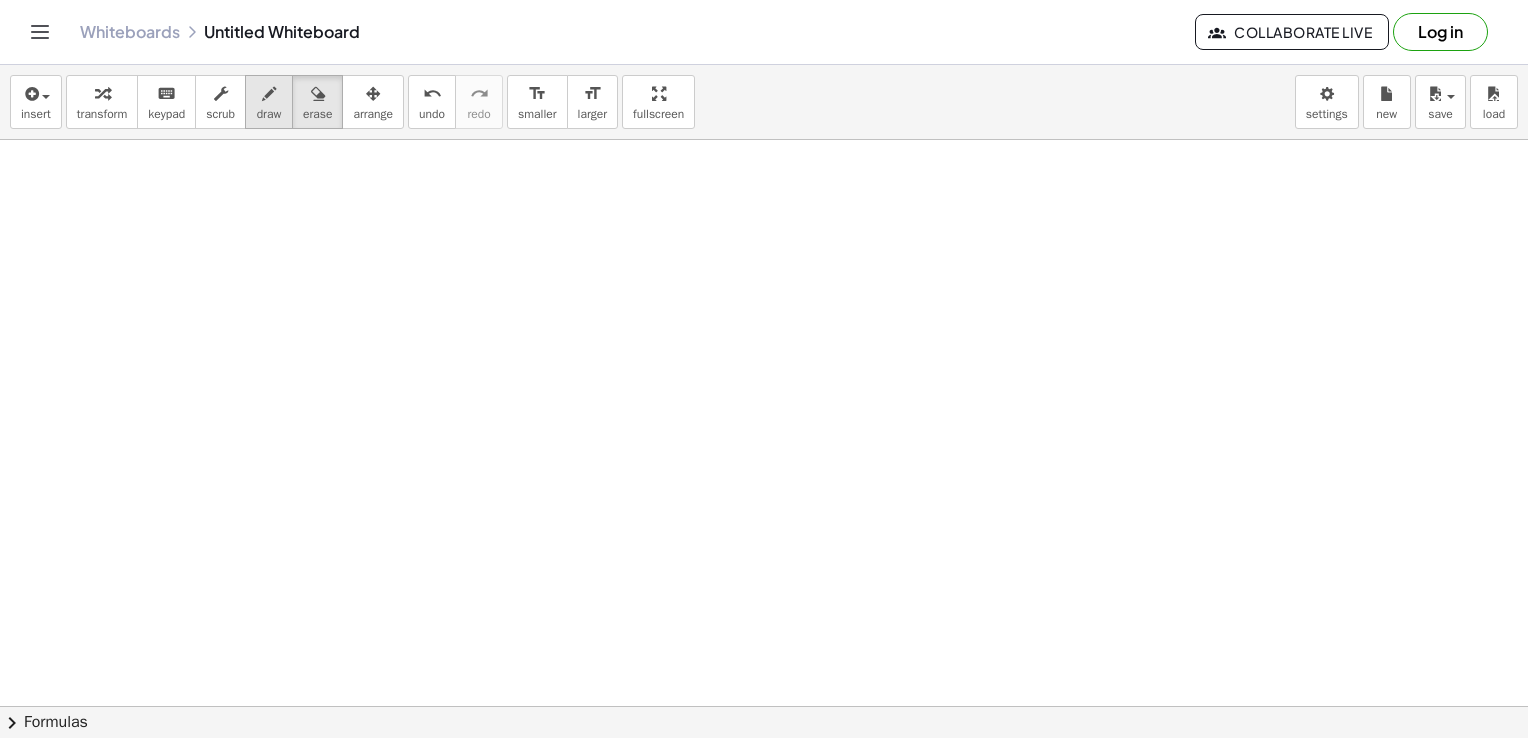 click on "draw" at bounding box center (269, 102) 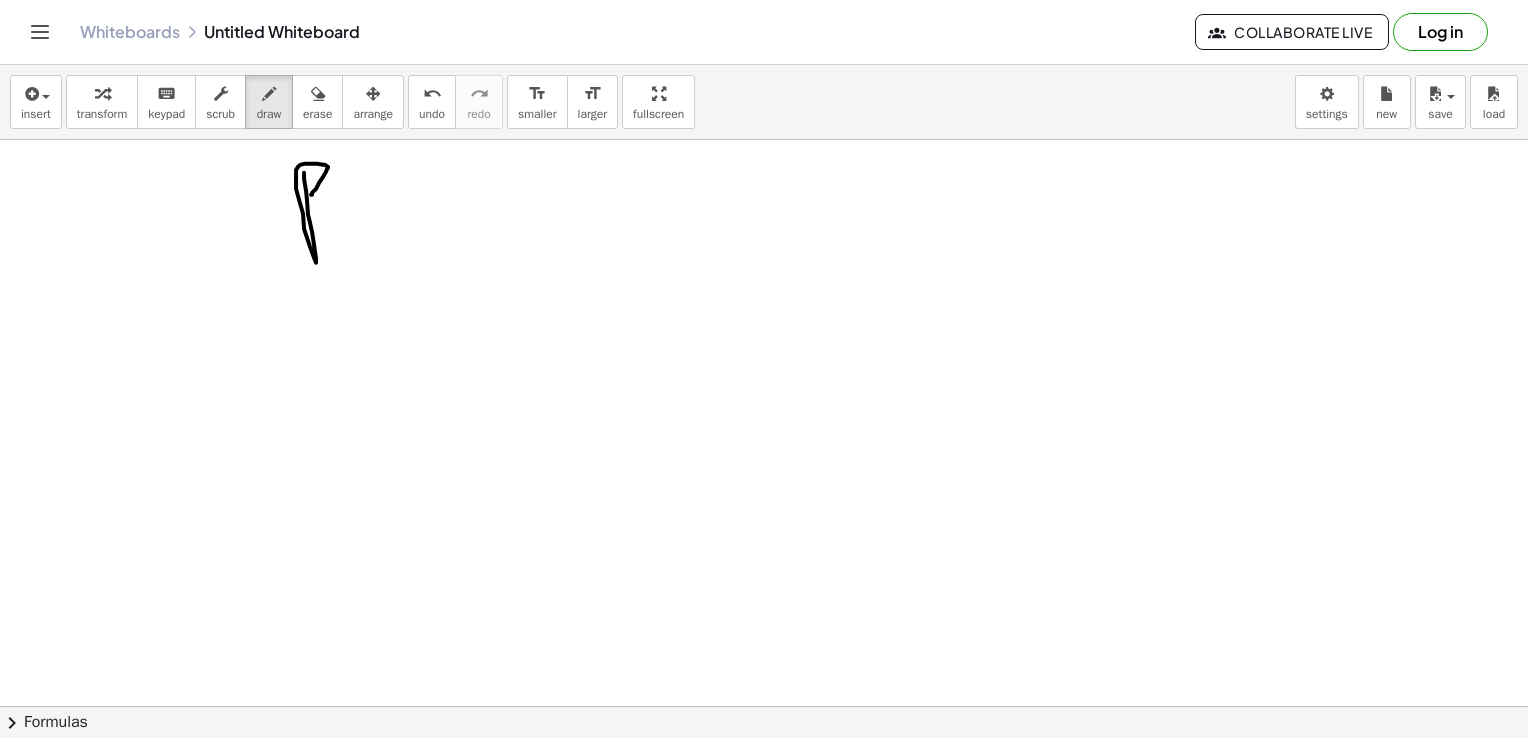 drag, startPoint x: 304, startPoint y: 172, endPoint x: 311, endPoint y: 194, distance: 23.086792 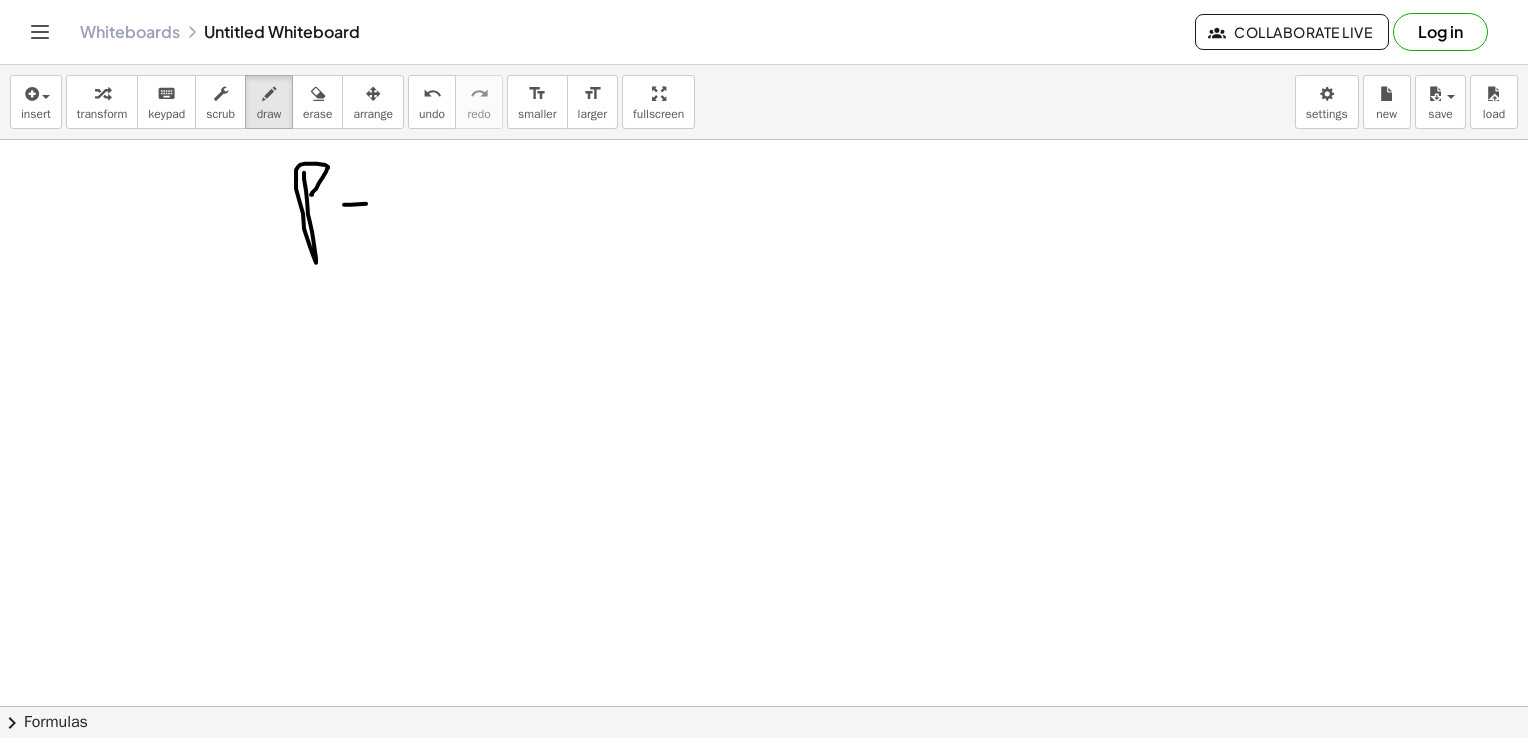 drag, startPoint x: 344, startPoint y: 204, endPoint x: 386, endPoint y: 202, distance: 42.047592 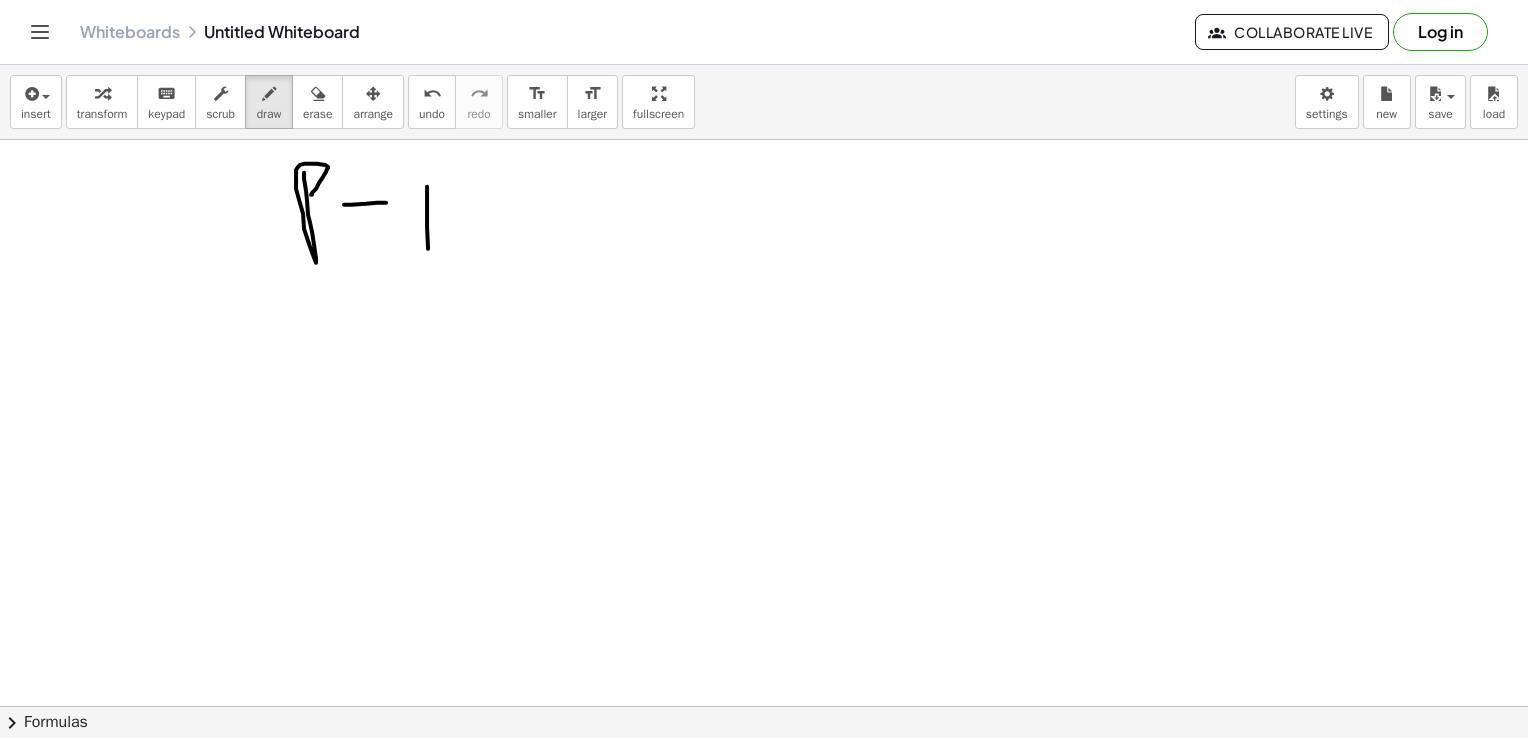 drag, startPoint x: 427, startPoint y: 186, endPoint x: 431, endPoint y: 258, distance: 72.11102 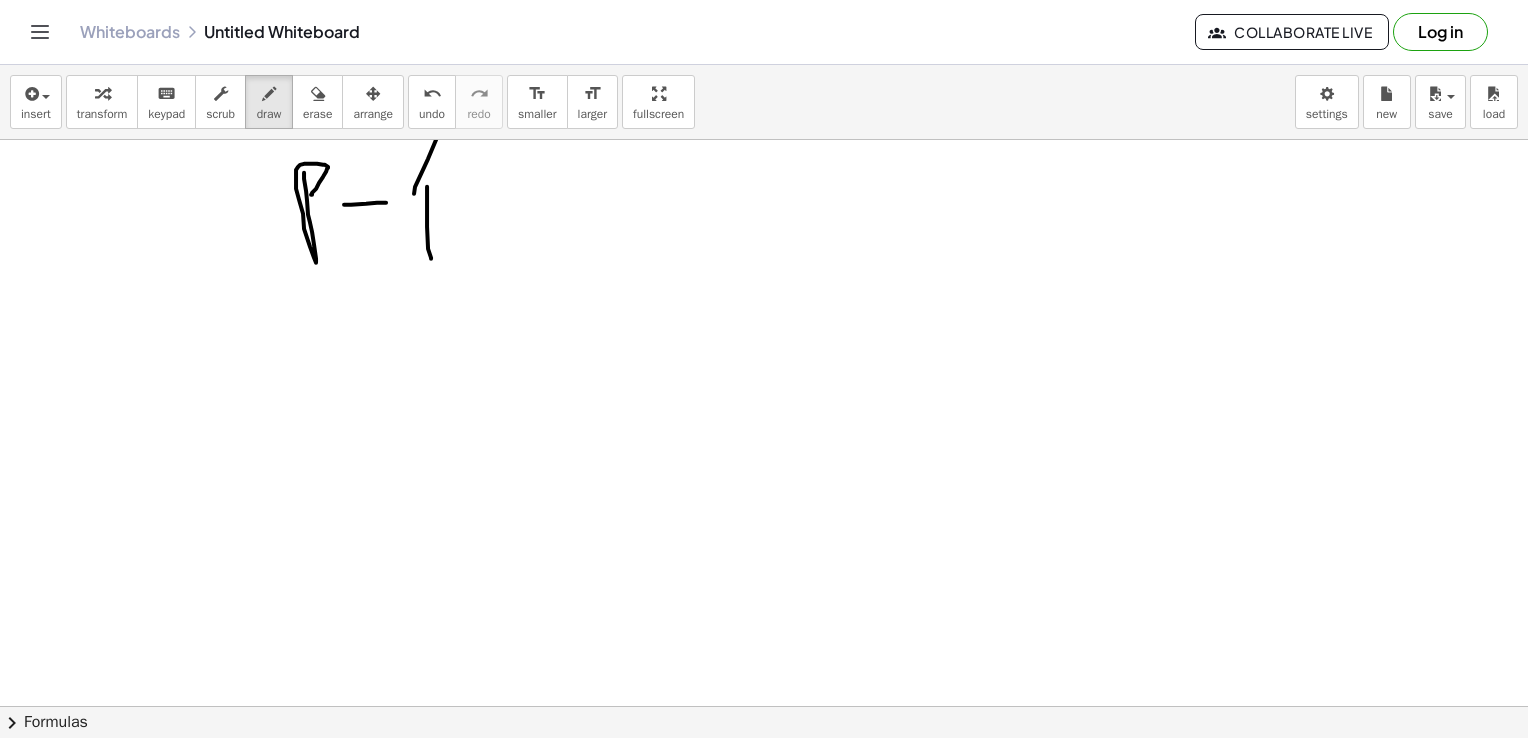 drag, startPoint x: 414, startPoint y: 193, endPoint x: 464, endPoint y: 197, distance: 50.159744 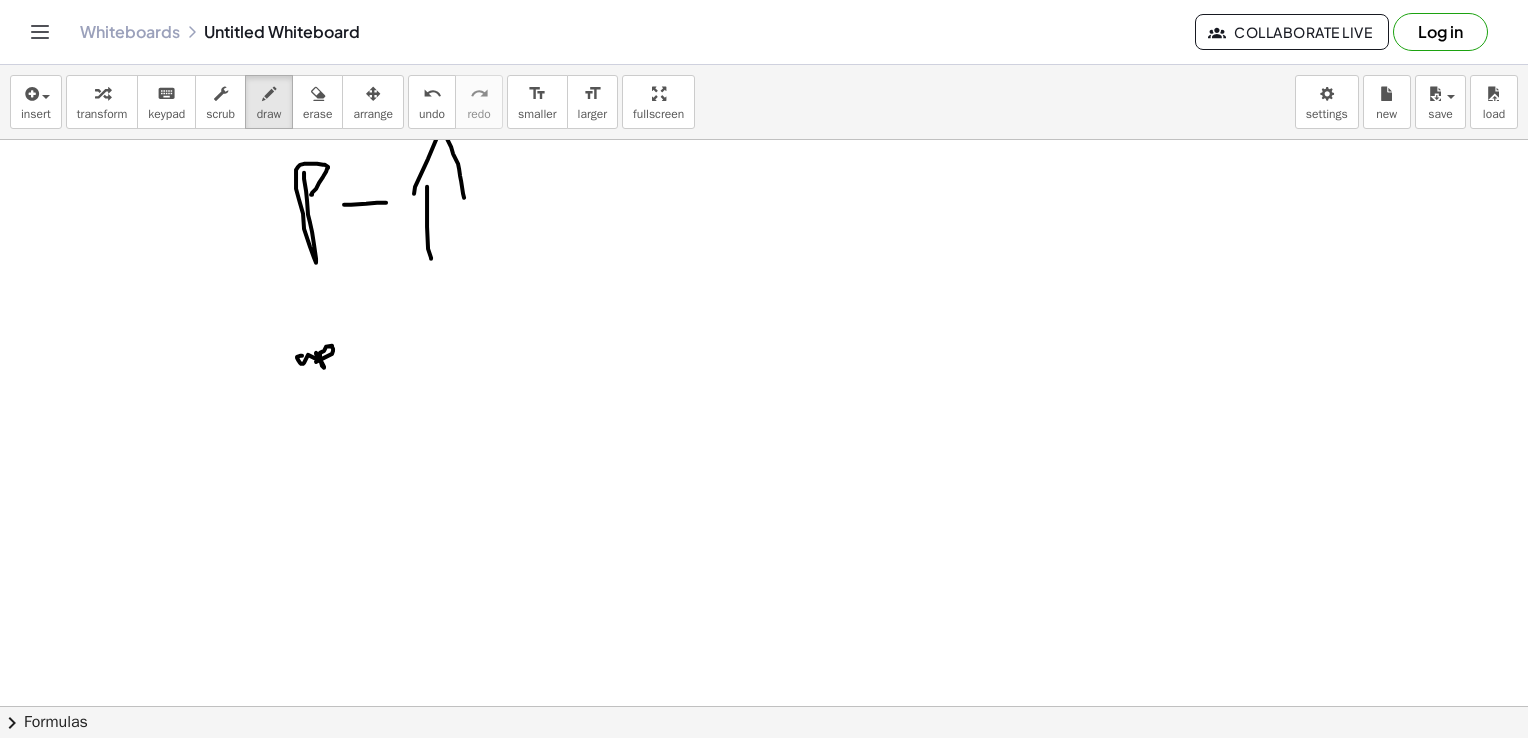 drag, startPoint x: 302, startPoint y: 355, endPoint x: 316, endPoint y: 359, distance: 14.56022 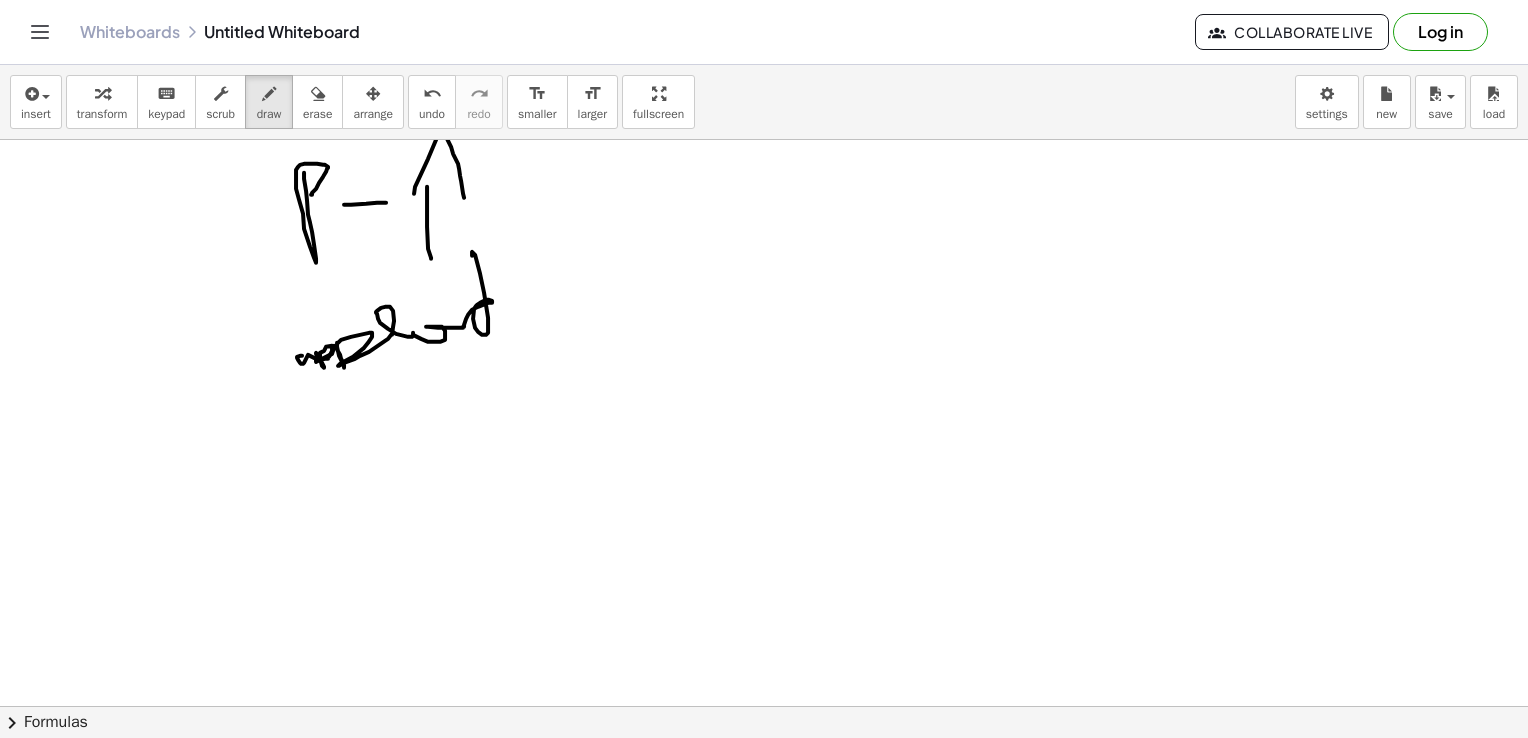drag, startPoint x: 316, startPoint y: 359, endPoint x: 510, endPoint y: 340, distance: 194.92819 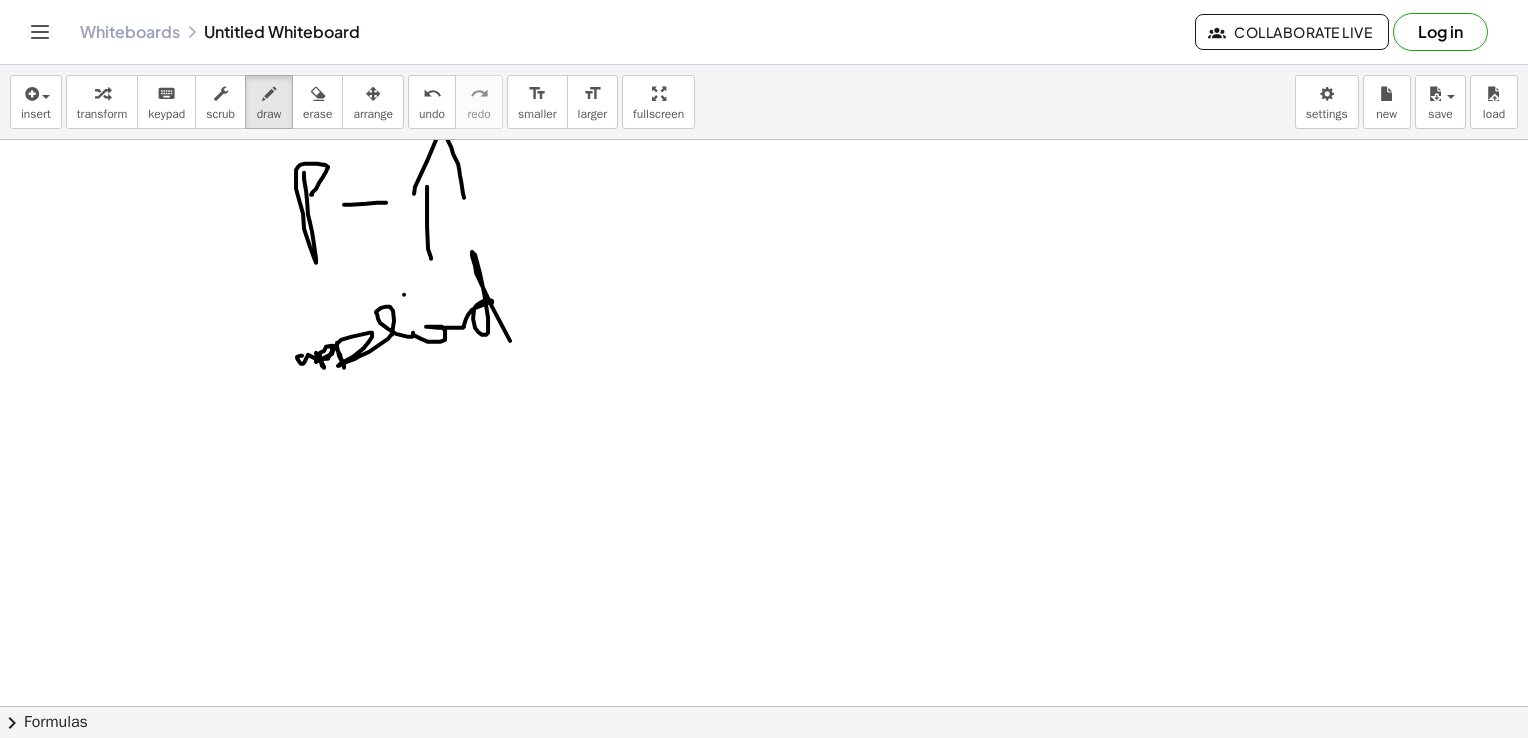 click at bounding box center (764, 772) 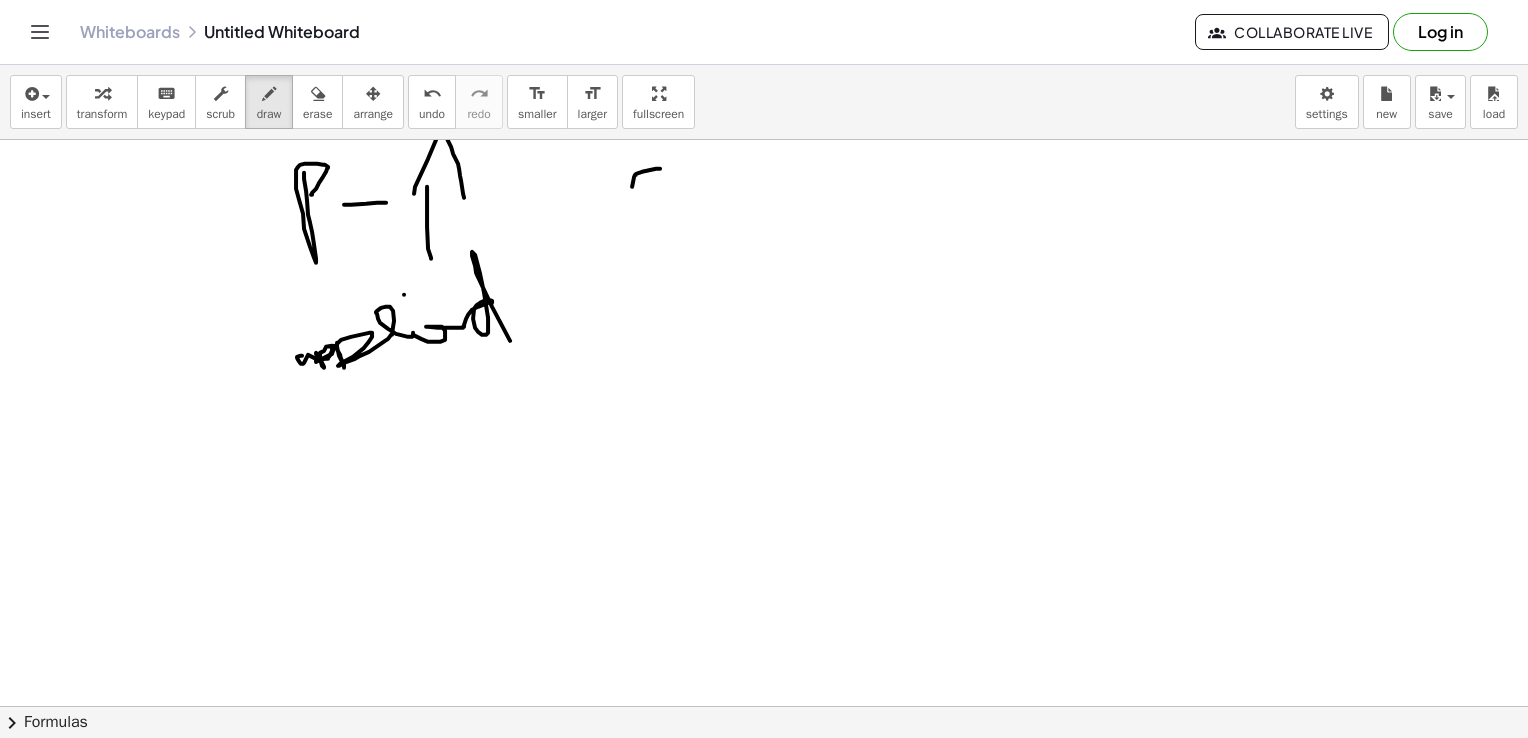 drag, startPoint x: 660, startPoint y: 168, endPoint x: 696, endPoint y: 210, distance: 55.31727 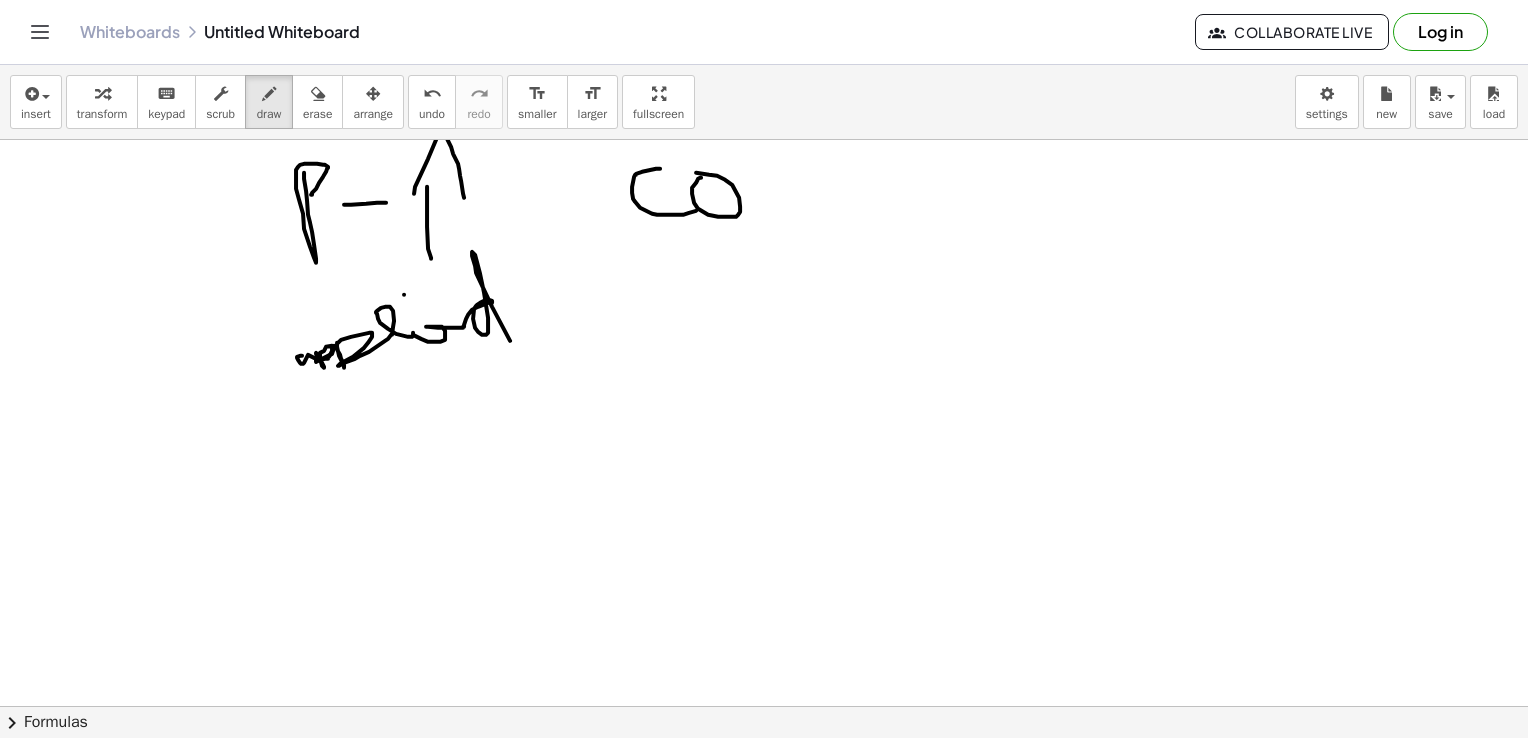 drag, startPoint x: 701, startPoint y: 177, endPoint x: 692, endPoint y: 172, distance: 10.29563 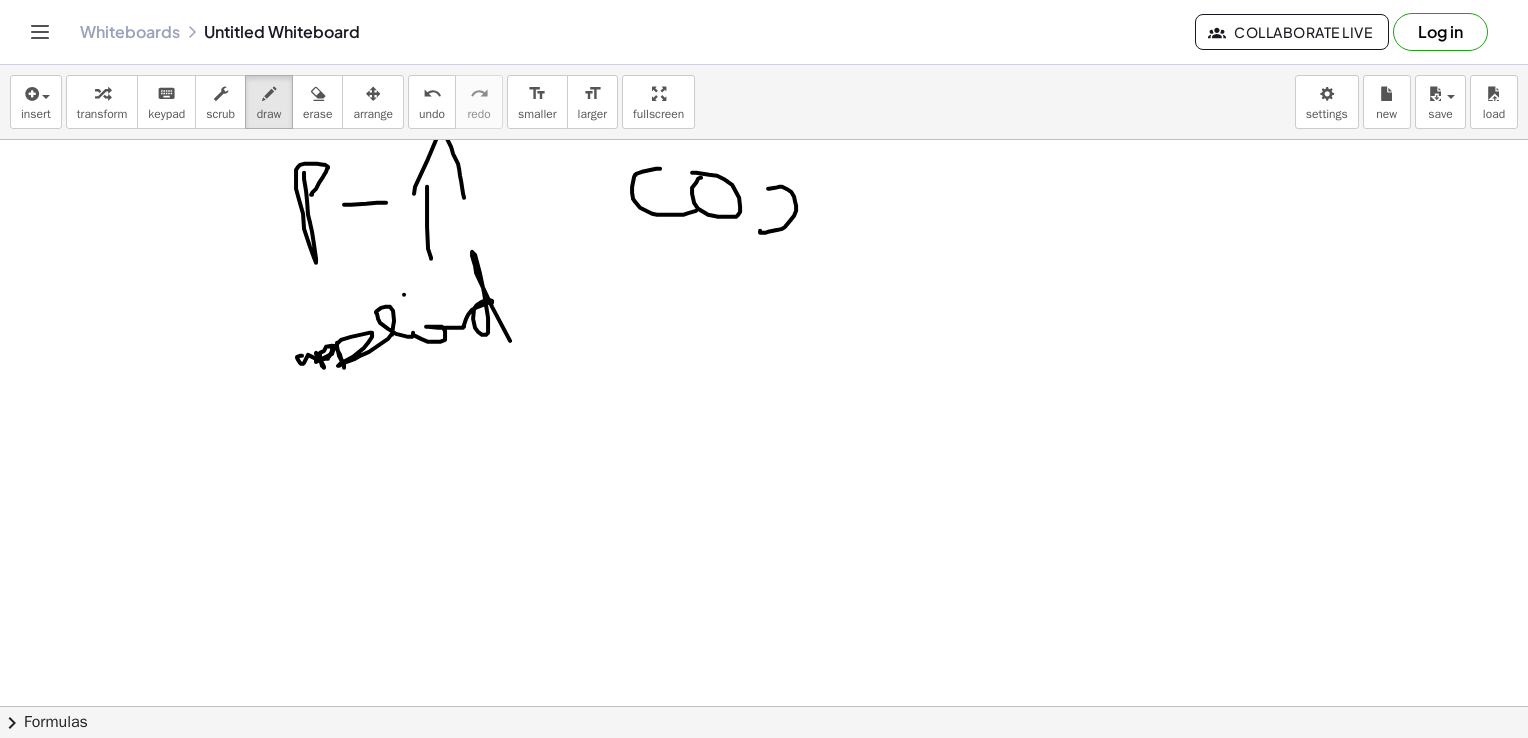 drag, startPoint x: 768, startPoint y: 188, endPoint x: 812, endPoint y: 247, distance: 73.60027 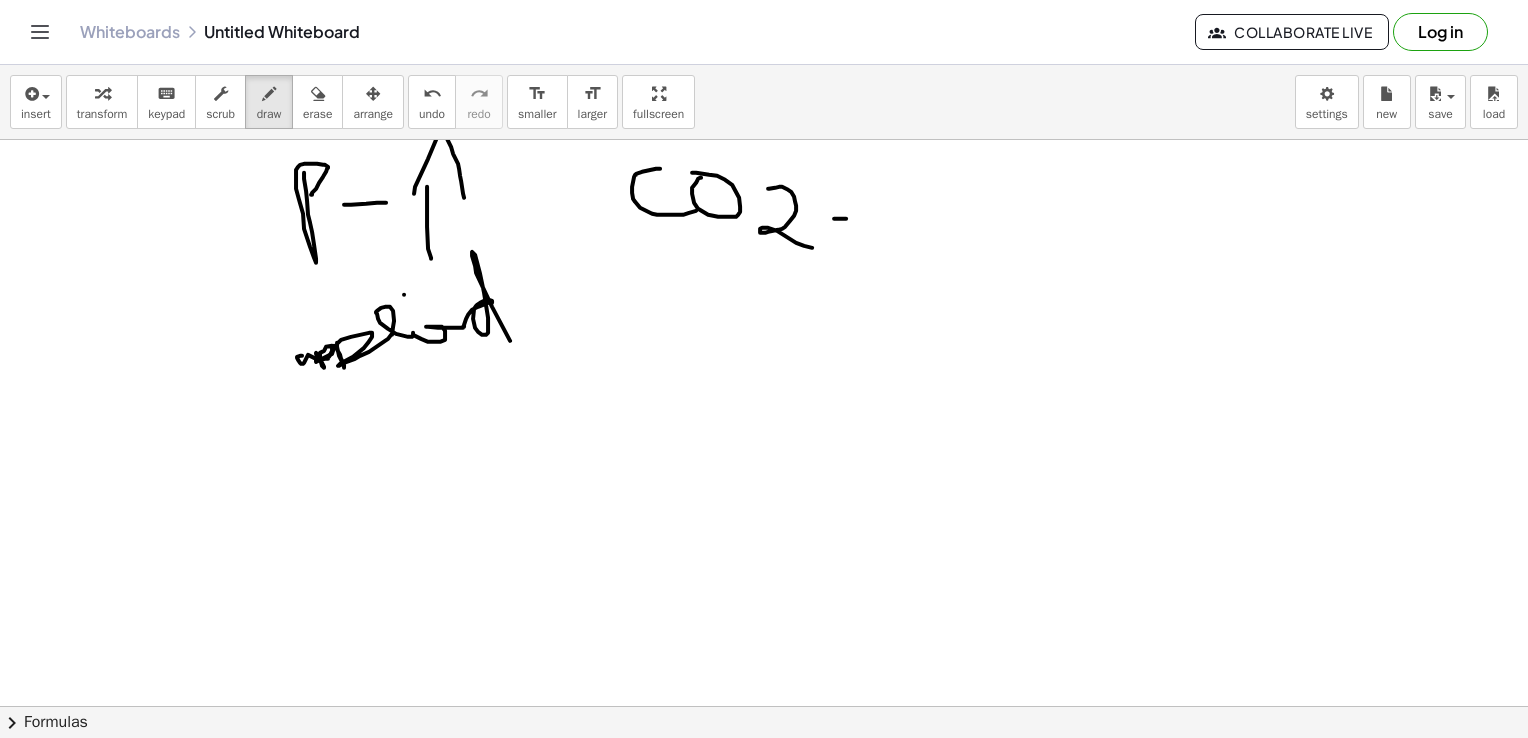 drag, startPoint x: 834, startPoint y: 218, endPoint x: 852, endPoint y: 218, distance: 18 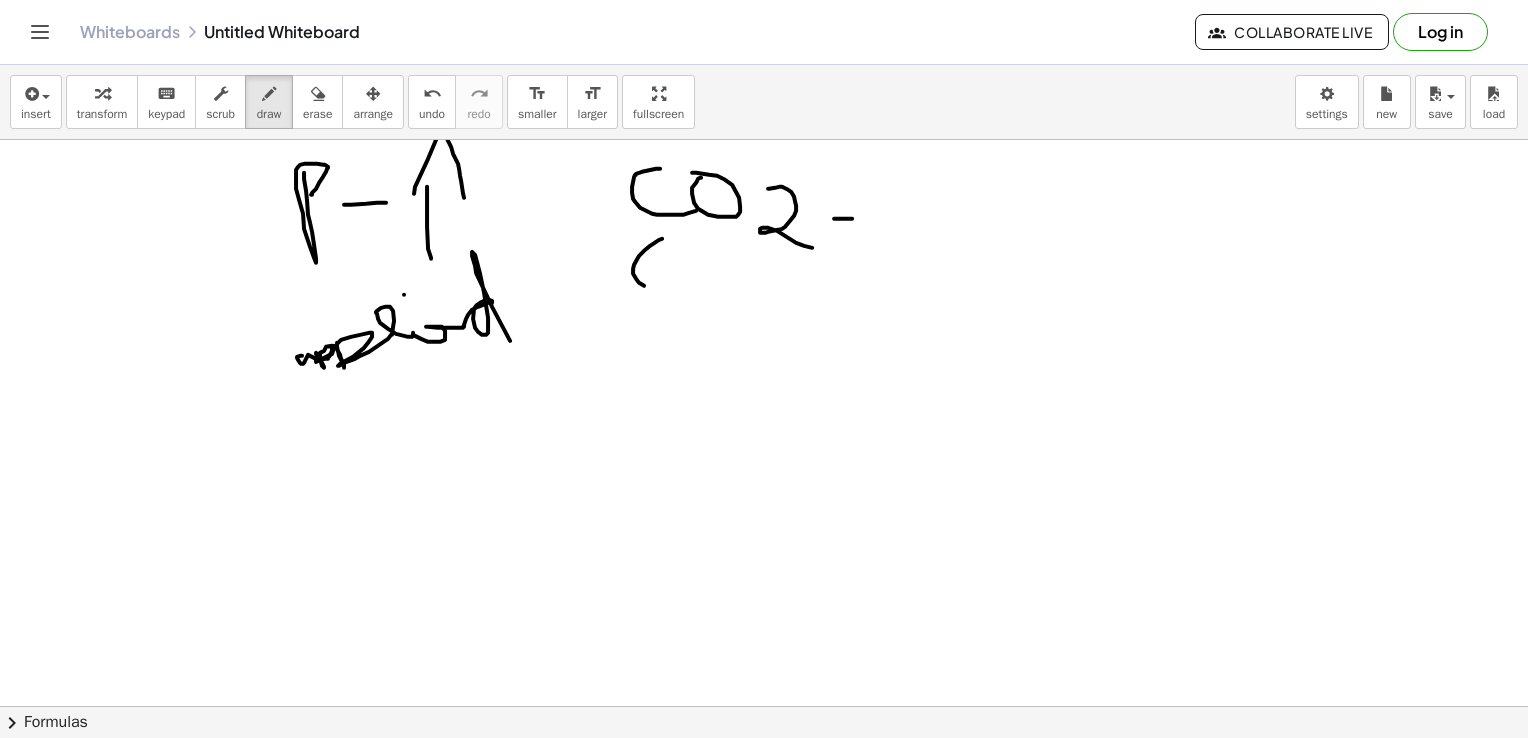 drag, startPoint x: 662, startPoint y: 238, endPoint x: 696, endPoint y: 283, distance: 56.400356 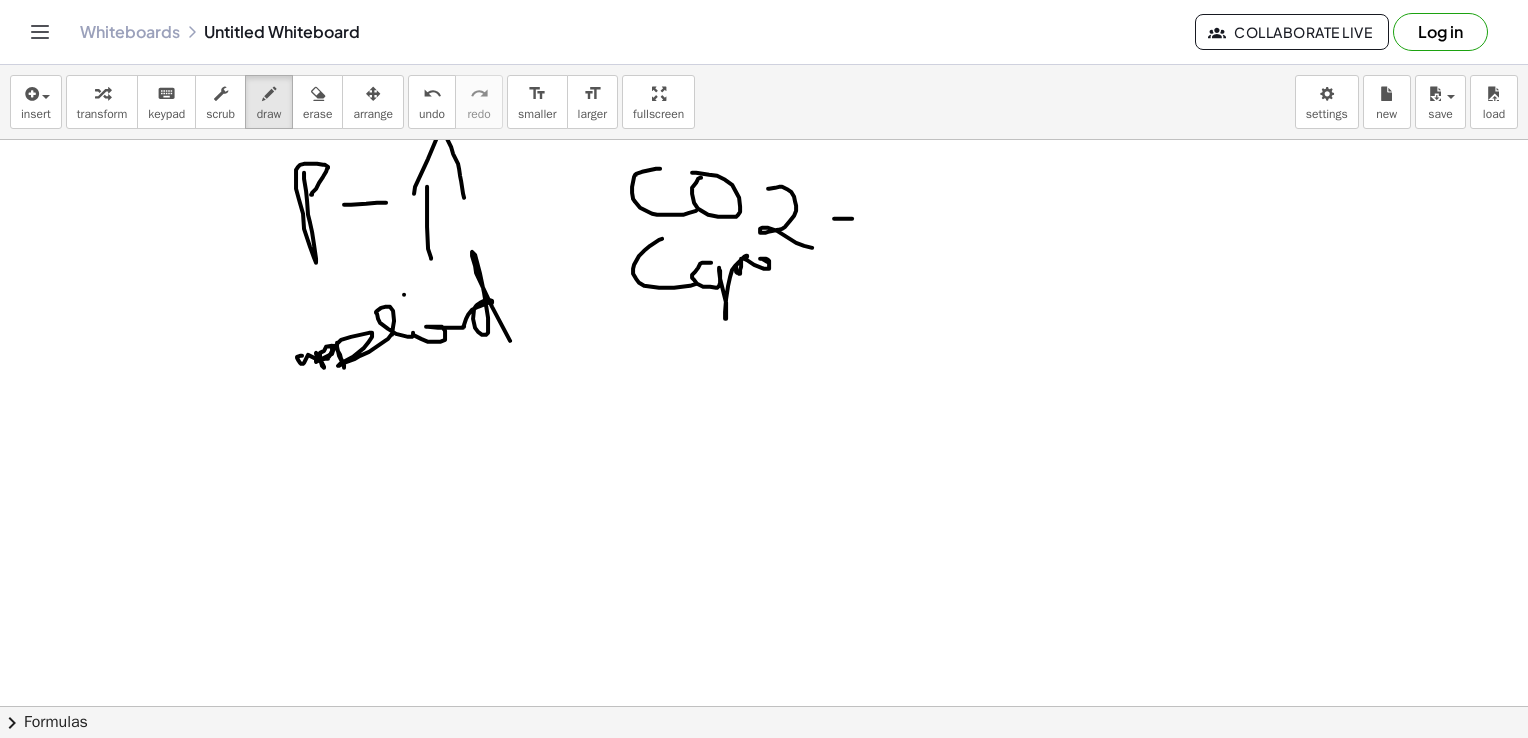 drag, startPoint x: 711, startPoint y: 262, endPoint x: 791, endPoint y: 276, distance: 81.21576 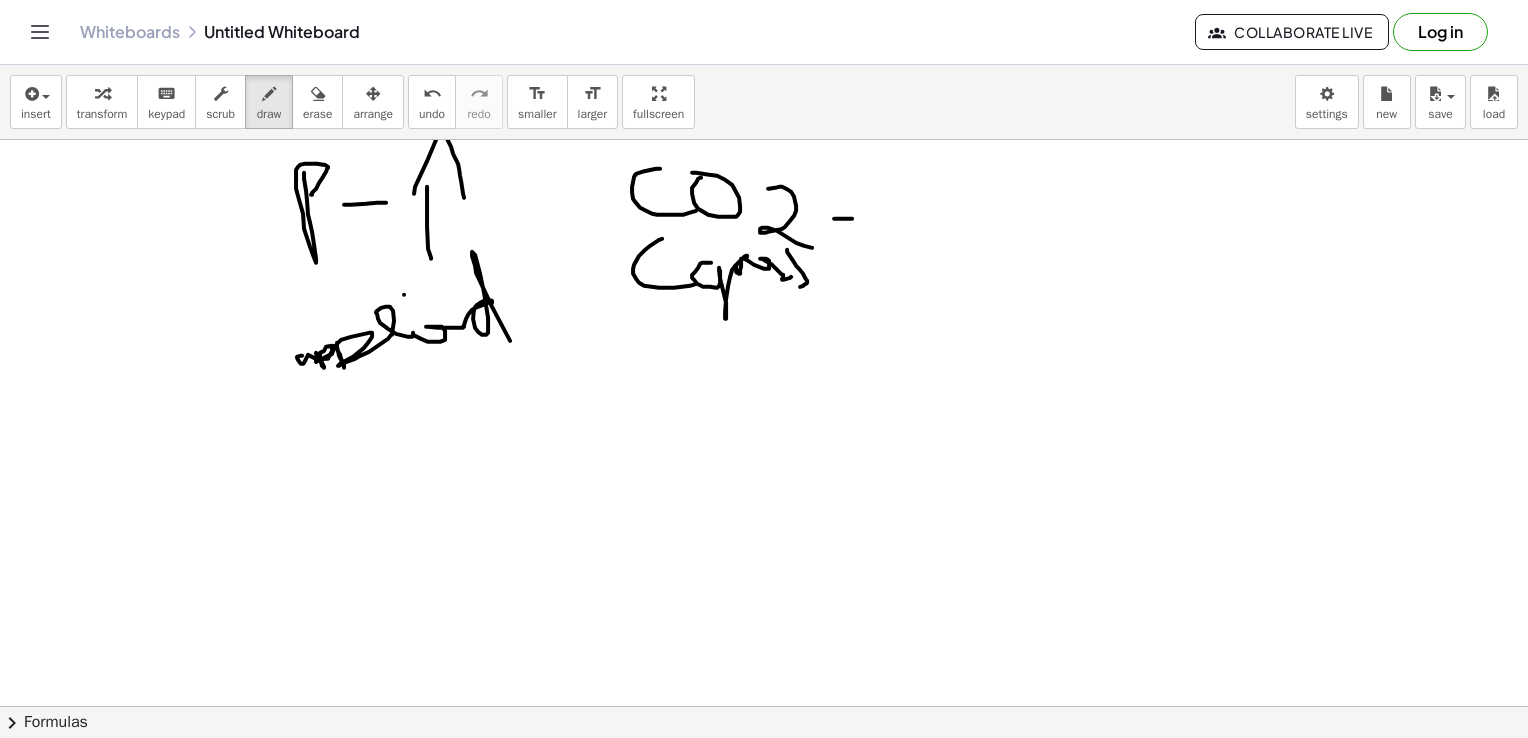 drag, startPoint x: 787, startPoint y: 249, endPoint x: 792, endPoint y: 286, distance: 37.336308 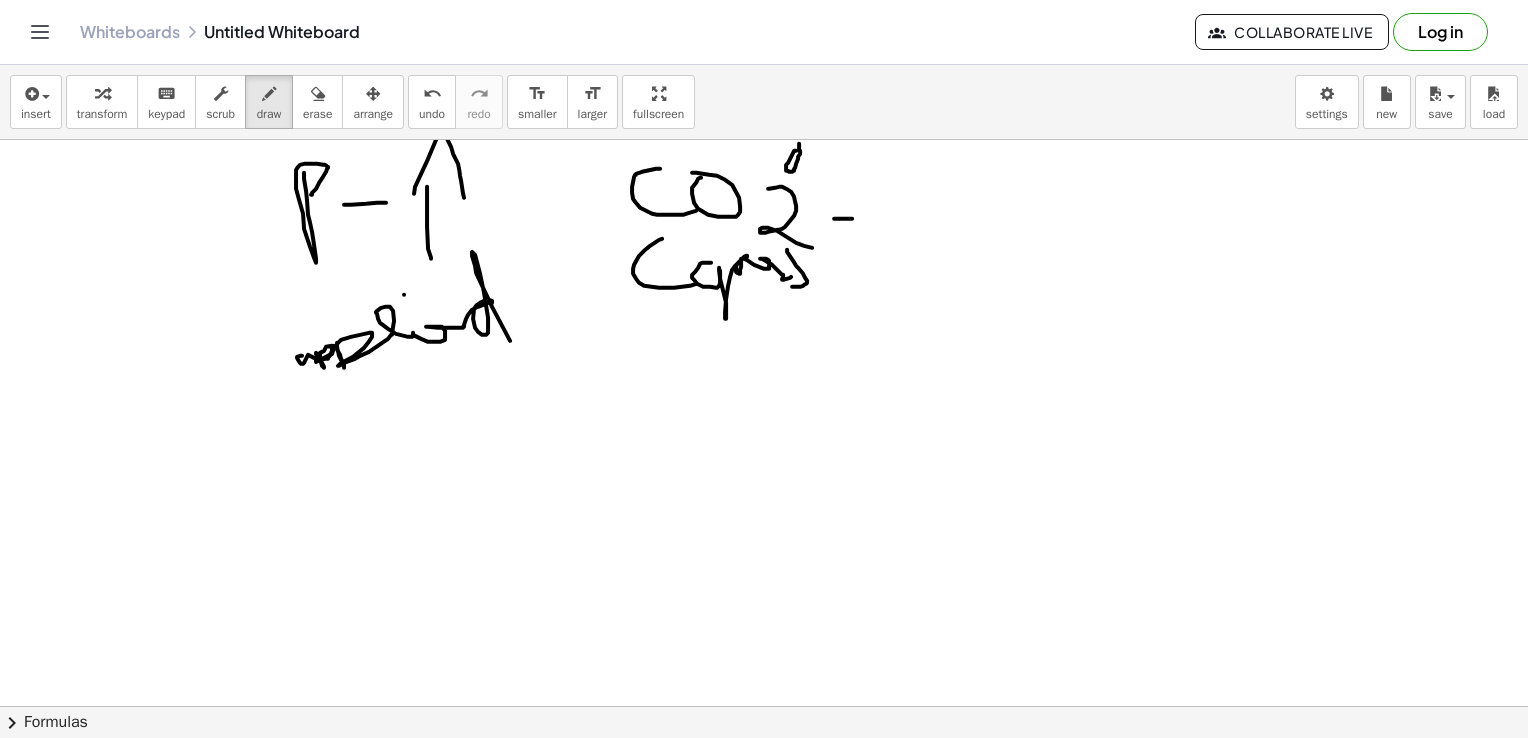 drag, startPoint x: 796, startPoint y: 150, endPoint x: 813, endPoint y: 177, distance: 31.906113 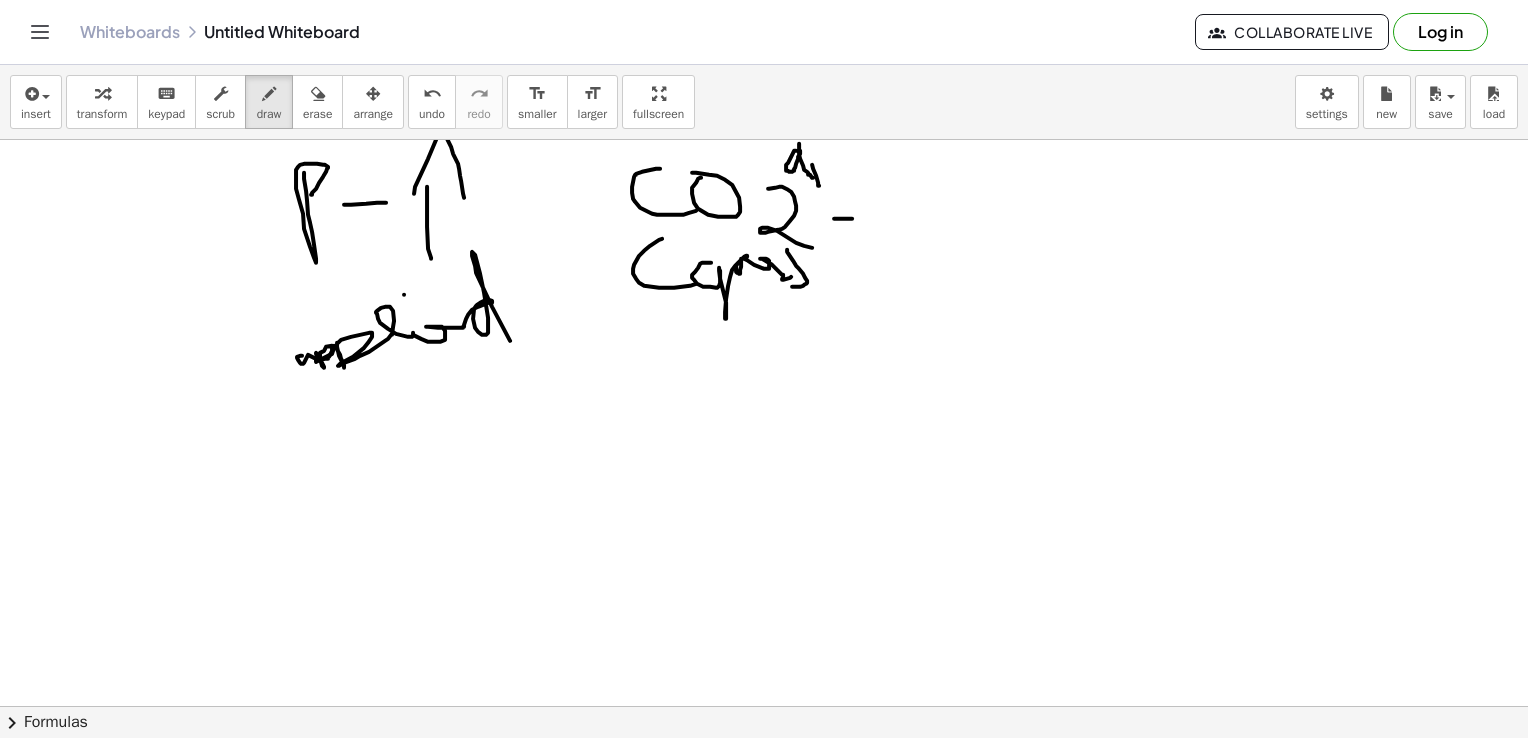 drag, startPoint x: 812, startPoint y: 164, endPoint x: 819, endPoint y: 185, distance: 22.135944 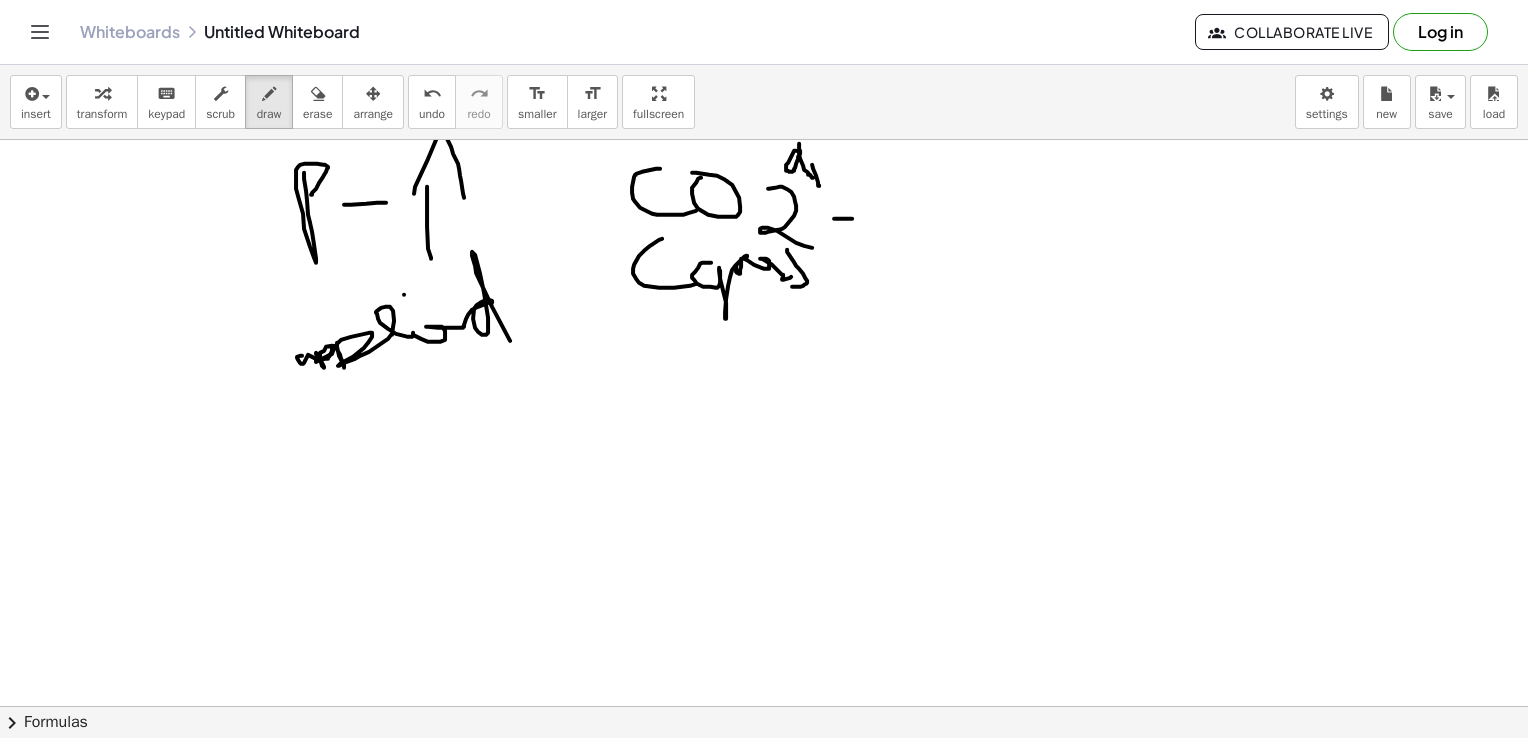 click at bounding box center [764, 772] 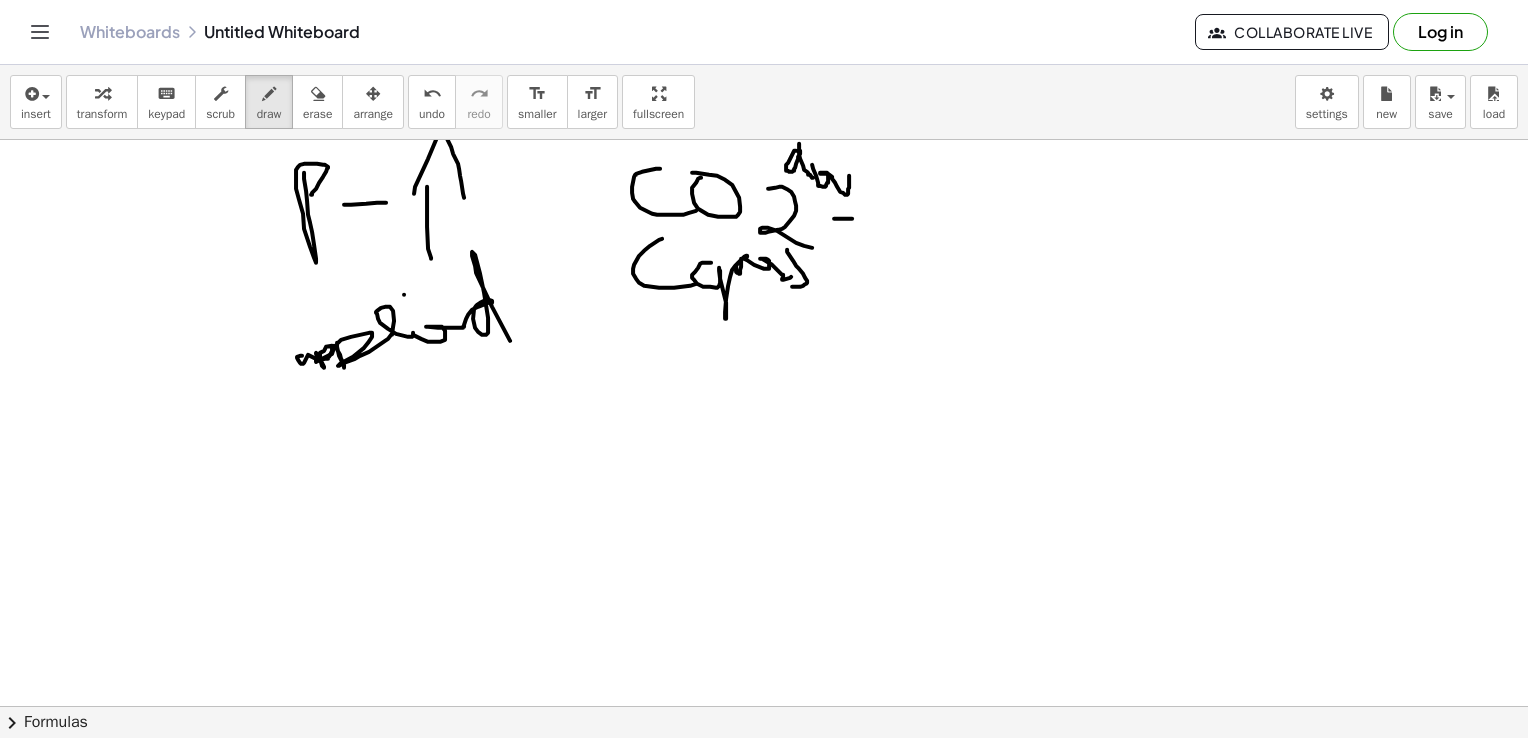 drag, startPoint x: 819, startPoint y: 185, endPoint x: 880, endPoint y: 180, distance: 61.204575 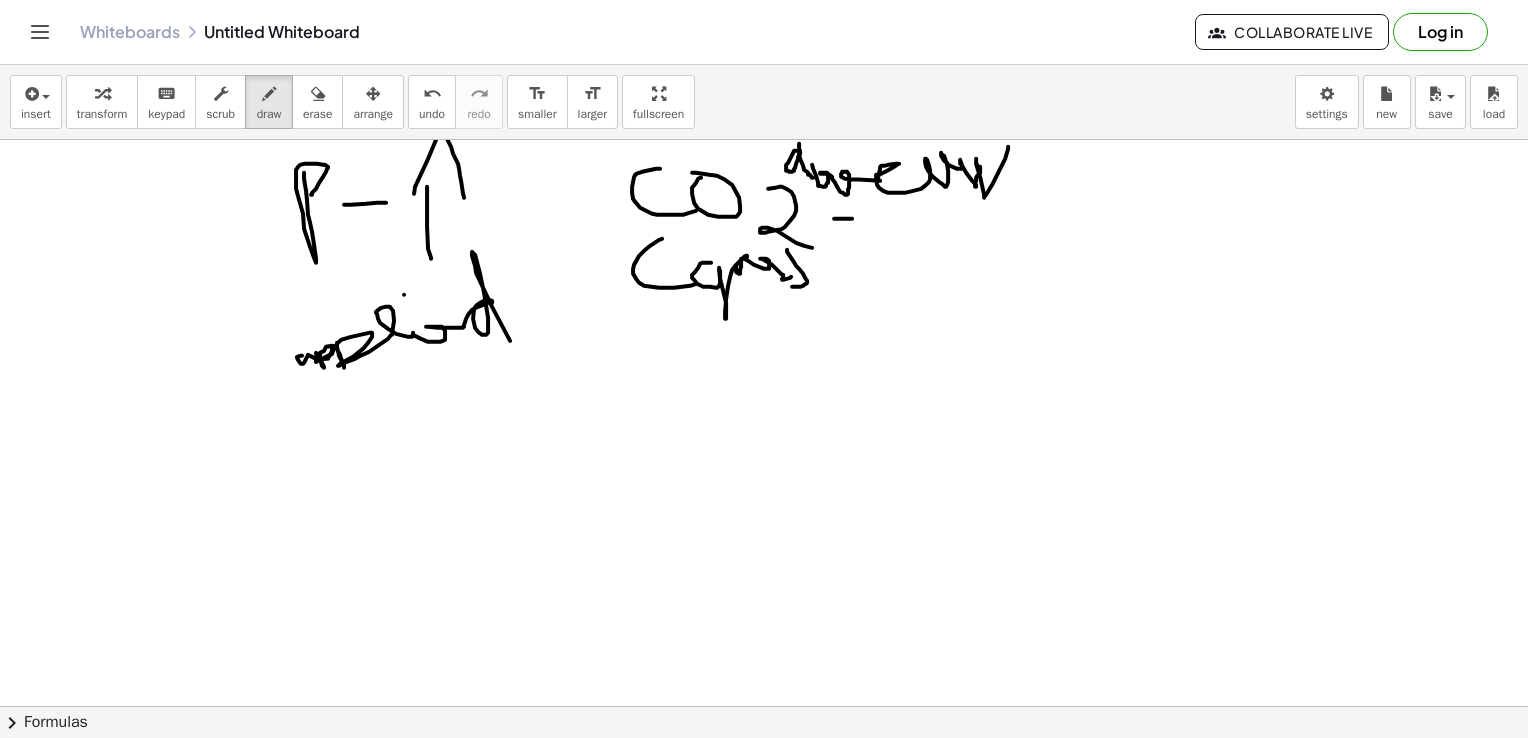 drag, startPoint x: 878, startPoint y: 178, endPoint x: 1008, endPoint y: 146, distance: 133.88054 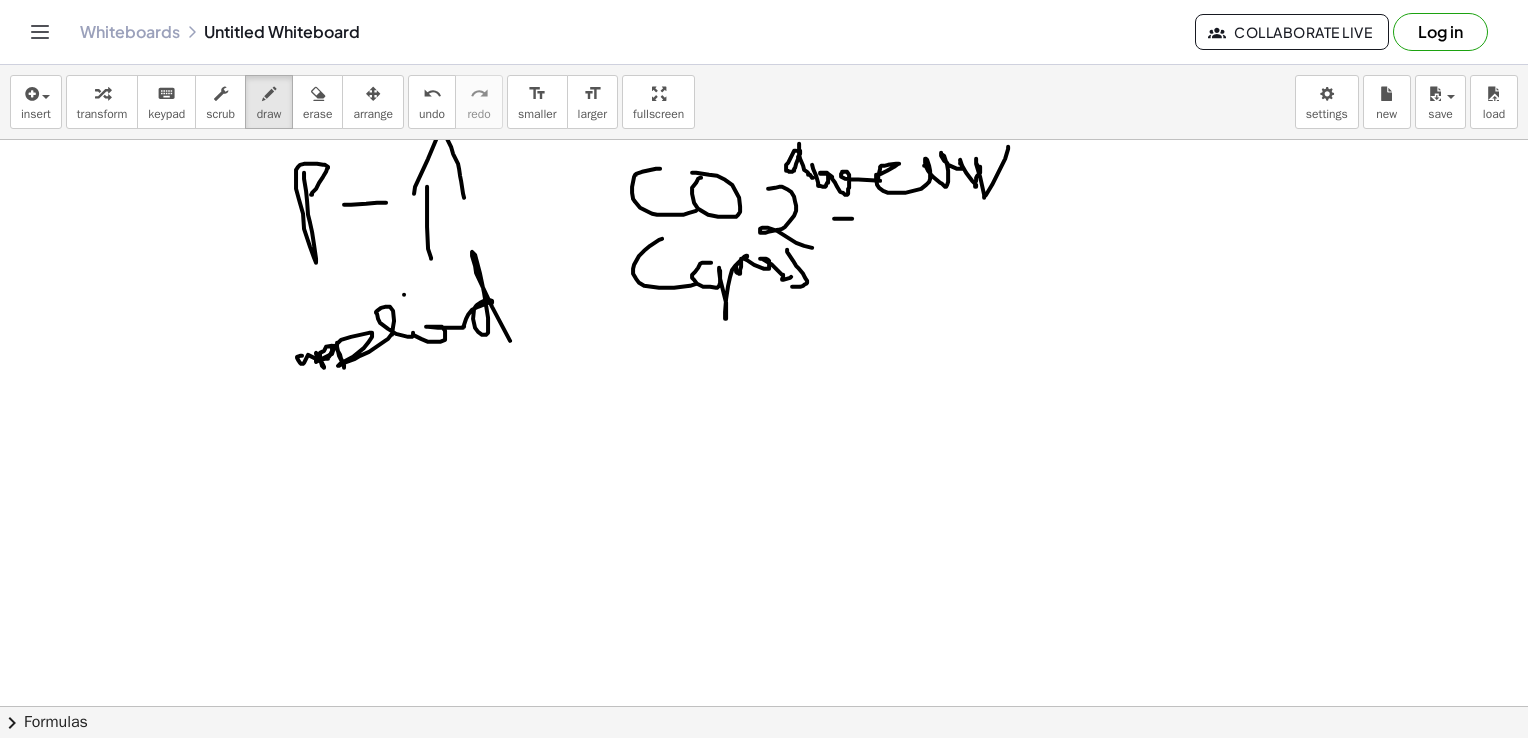 drag, startPoint x: 924, startPoint y: 165, endPoint x: 970, endPoint y: 159, distance: 46.389652 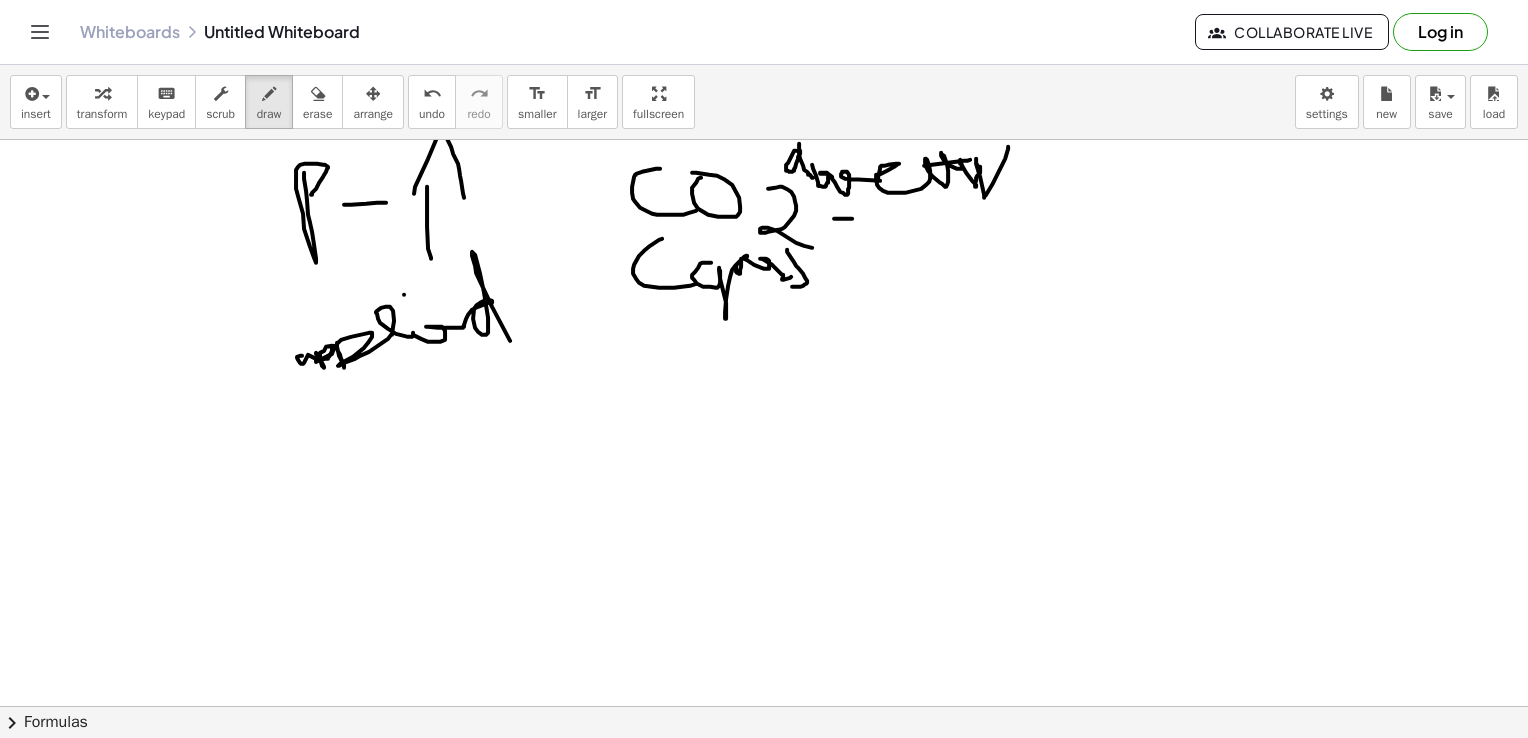 click at bounding box center (764, 772) 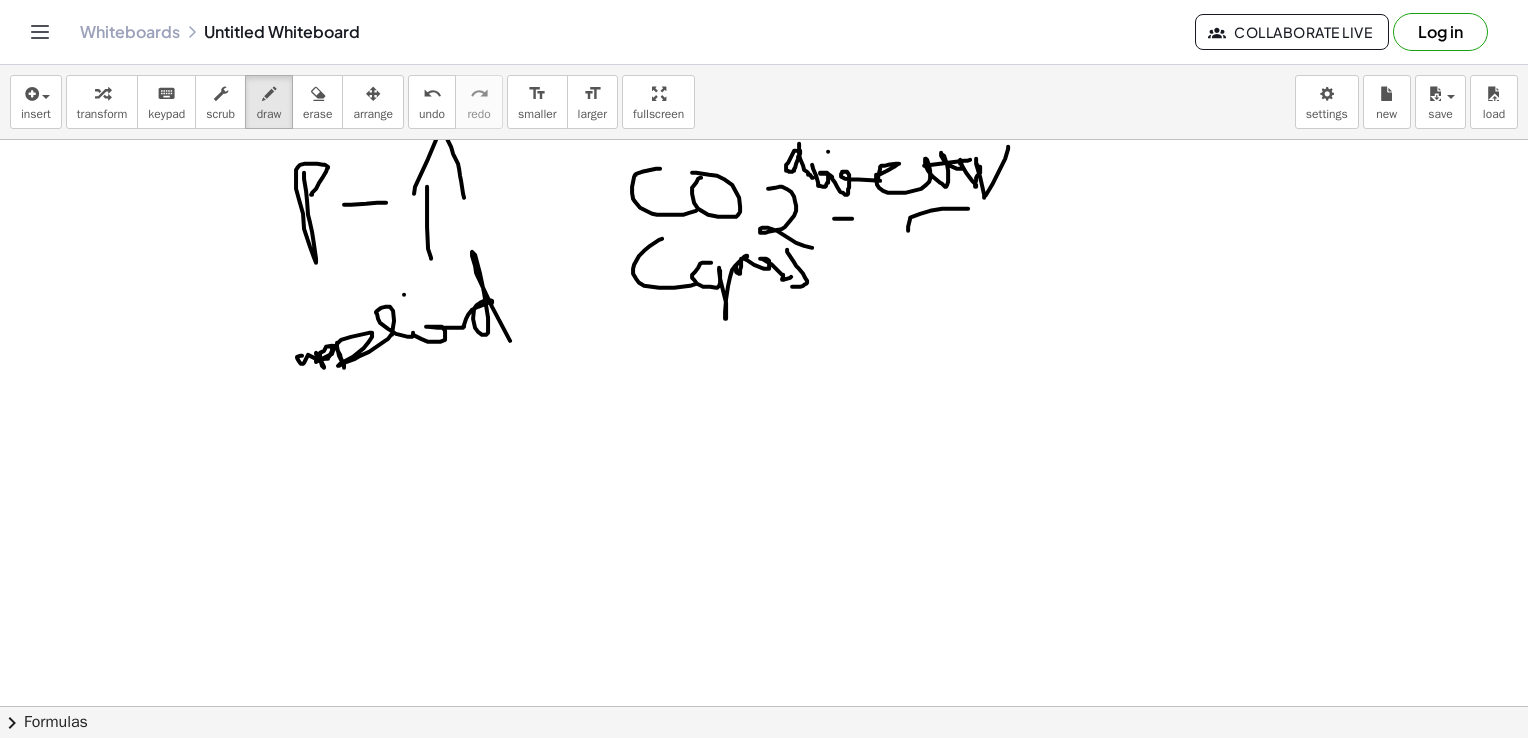 drag, startPoint x: 968, startPoint y: 208, endPoint x: 975, endPoint y: 250, distance: 42.579338 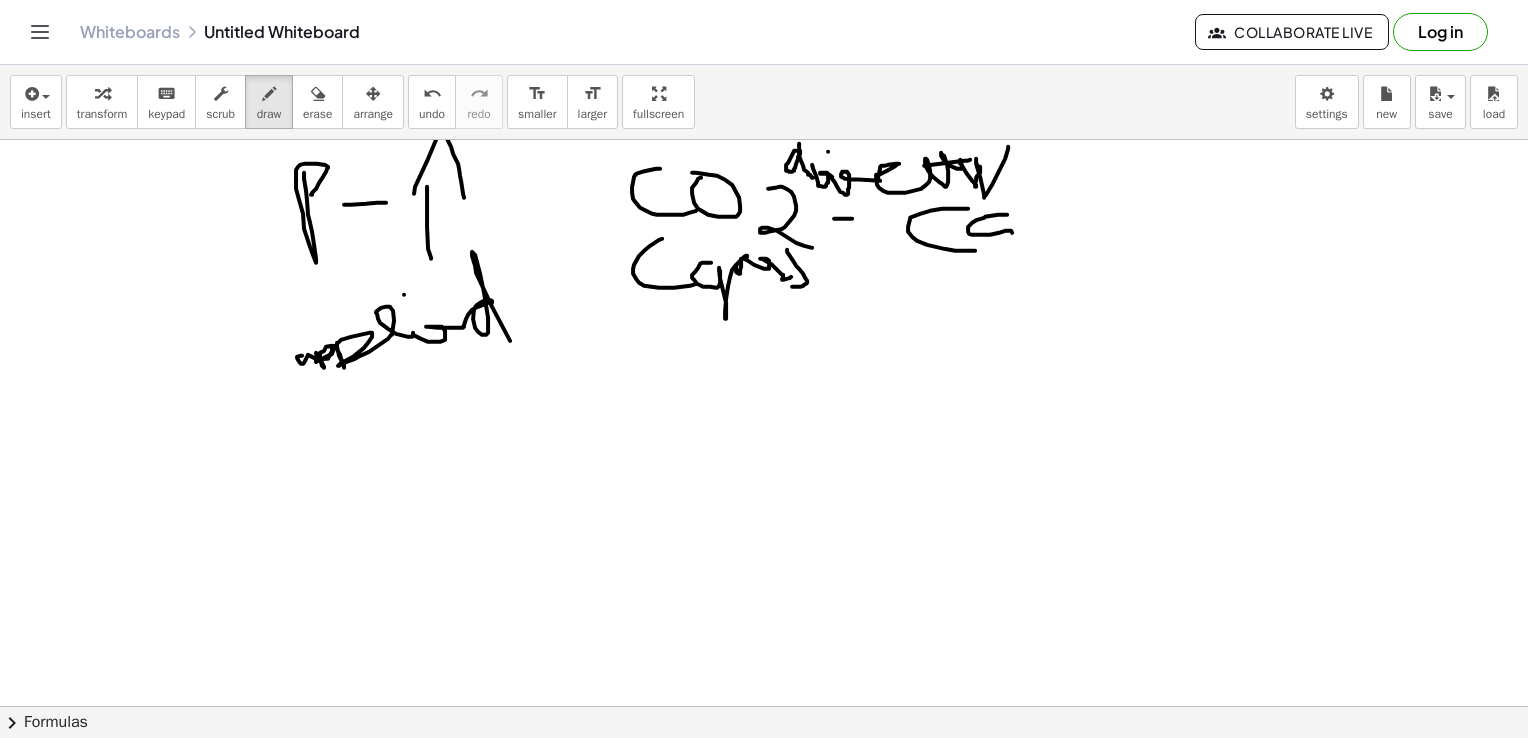 drag, startPoint x: 1007, startPoint y: 214, endPoint x: 984, endPoint y: 247, distance: 40.22437 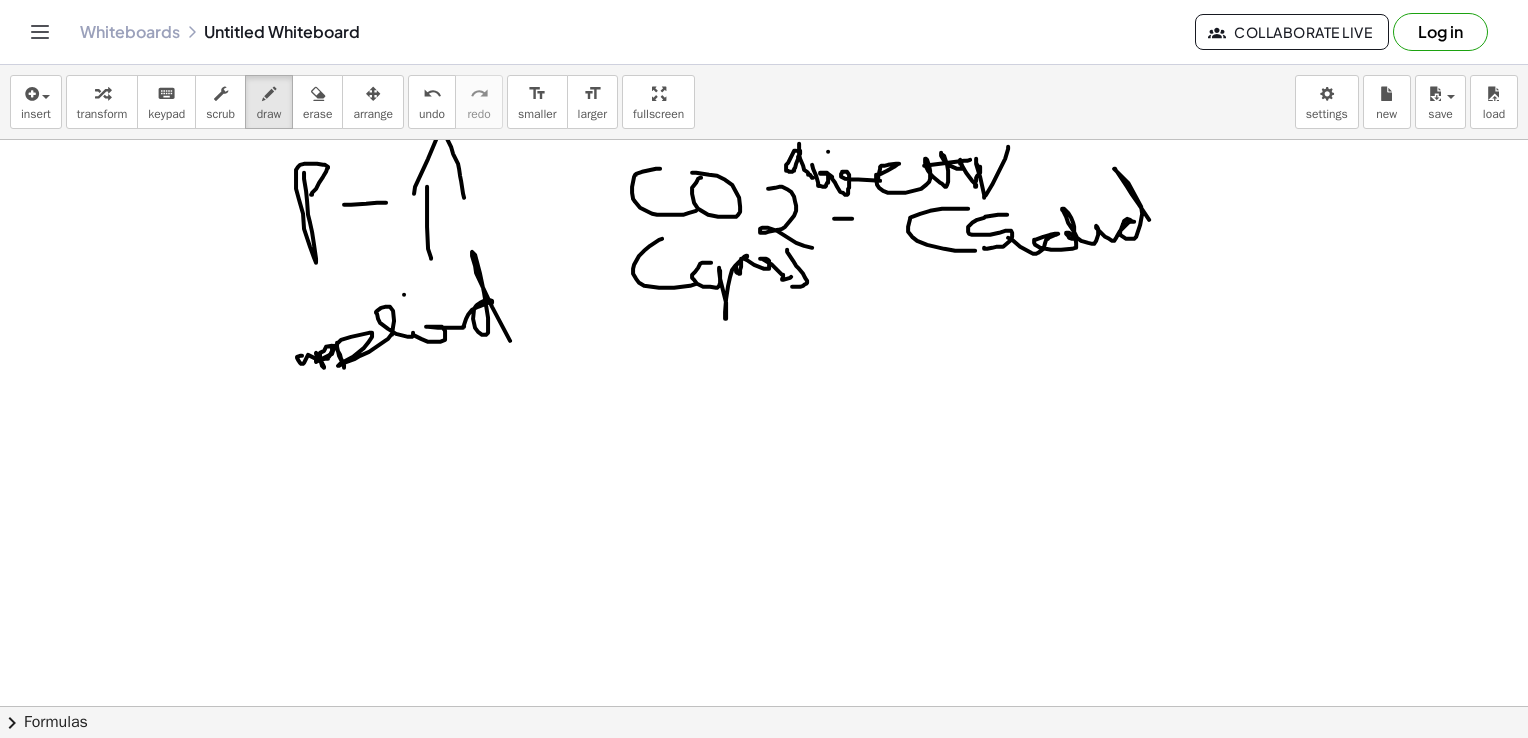 drag, startPoint x: 1008, startPoint y: 237, endPoint x: 1157, endPoint y: 229, distance: 149.21461 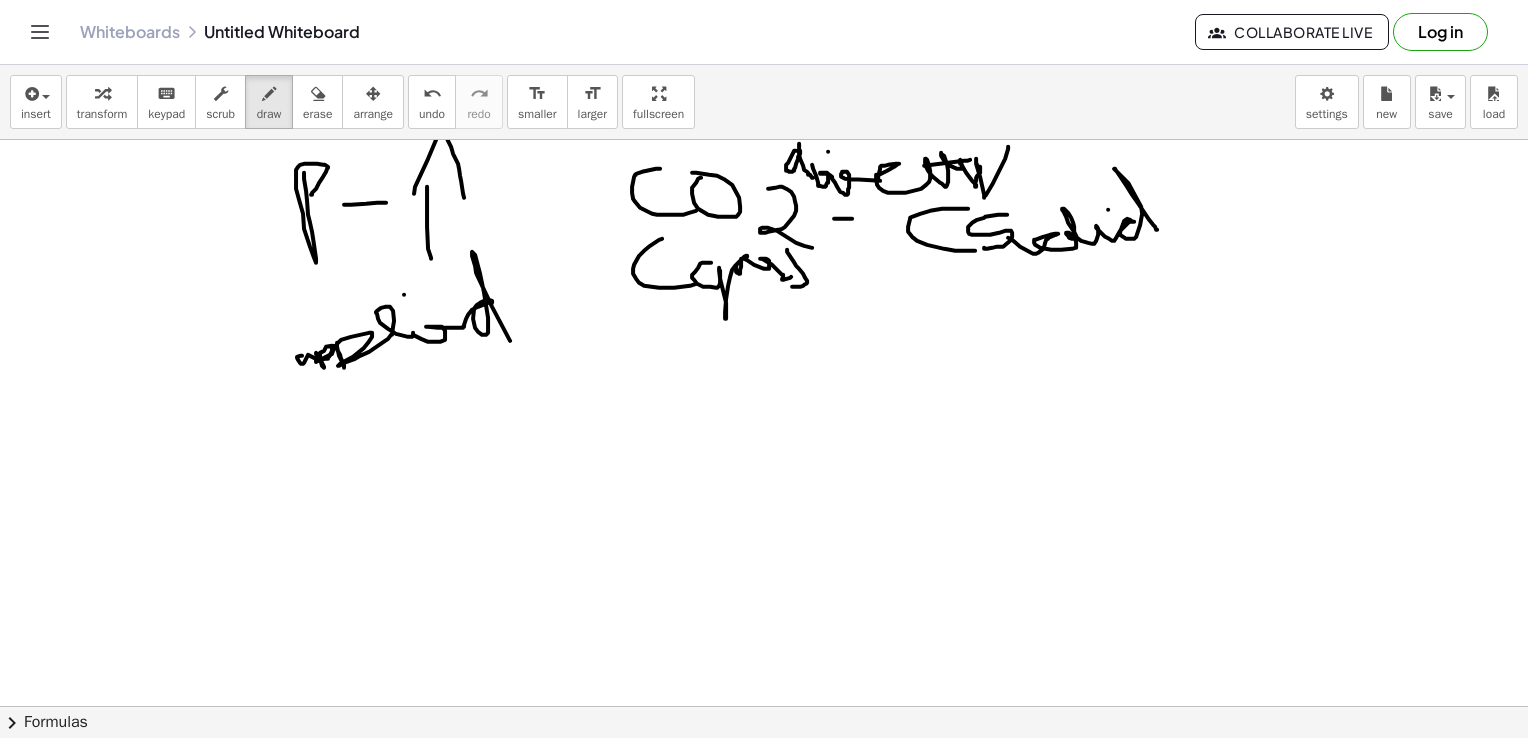 click at bounding box center [764, 772] 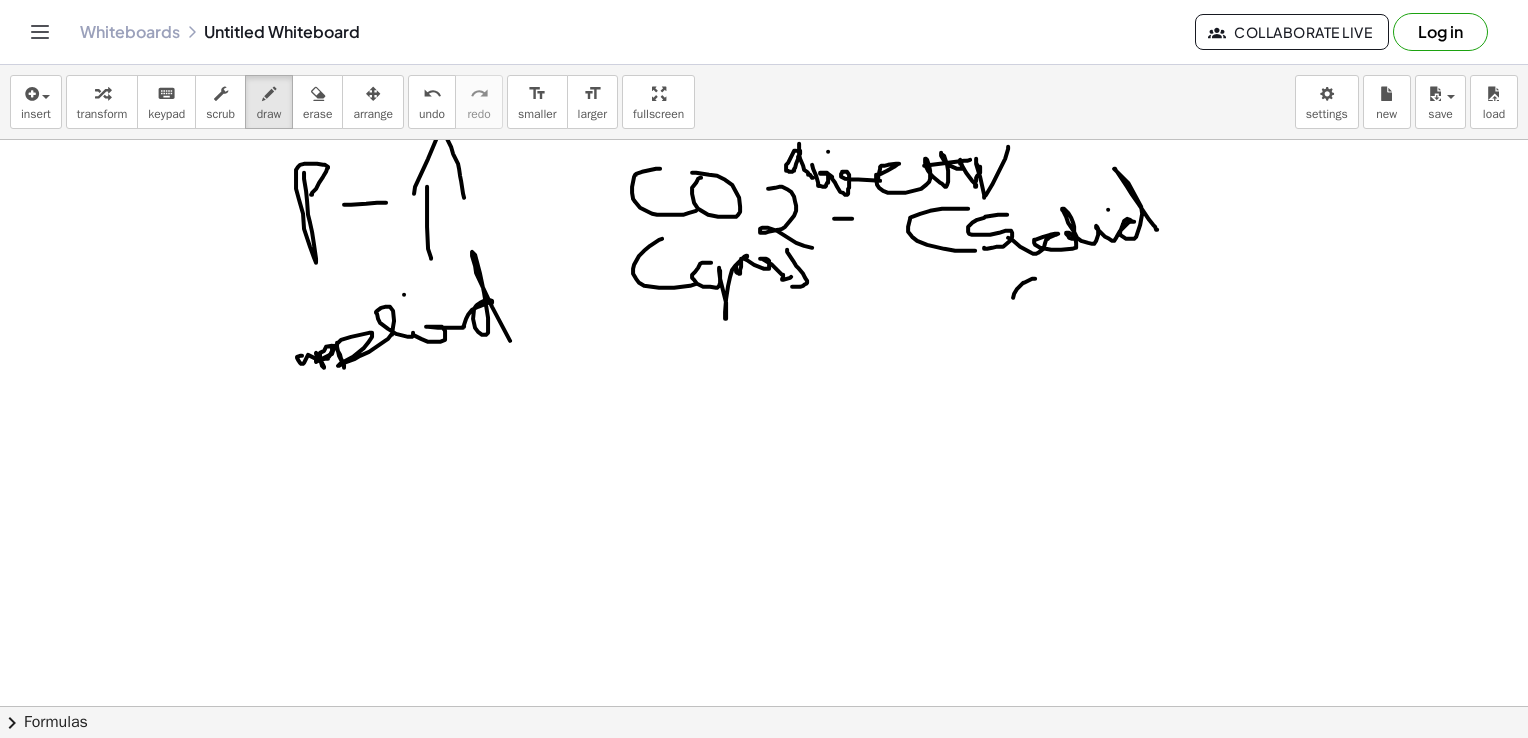 drag, startPoint x: 1035, startPoint y: 278, endPoint x: 1036, endPoint y: 315, distance: 37.01351 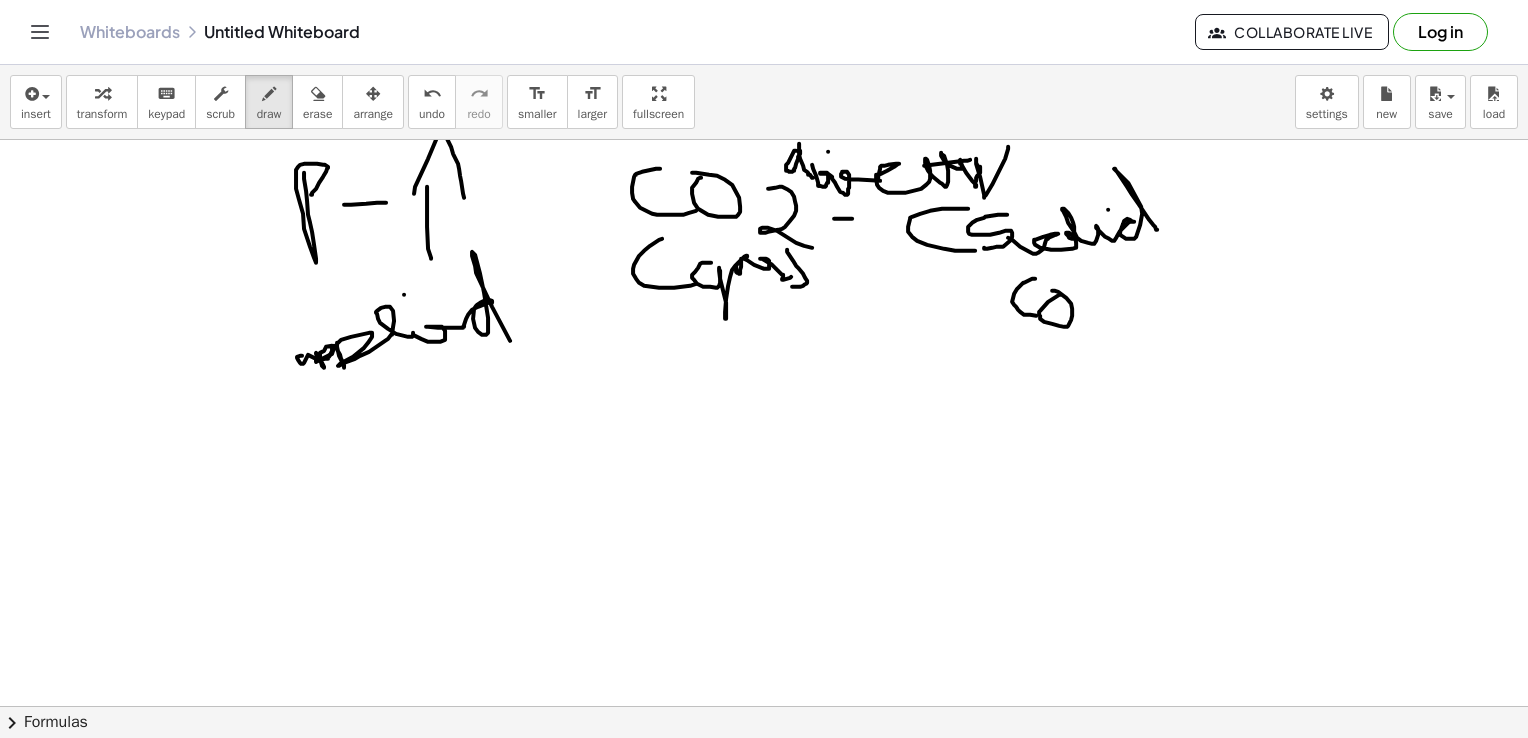 drag, startPoint x: 1062, startPoint y: 294, endPoint x: 1052, endPoint y: 290, distance: 10.770329 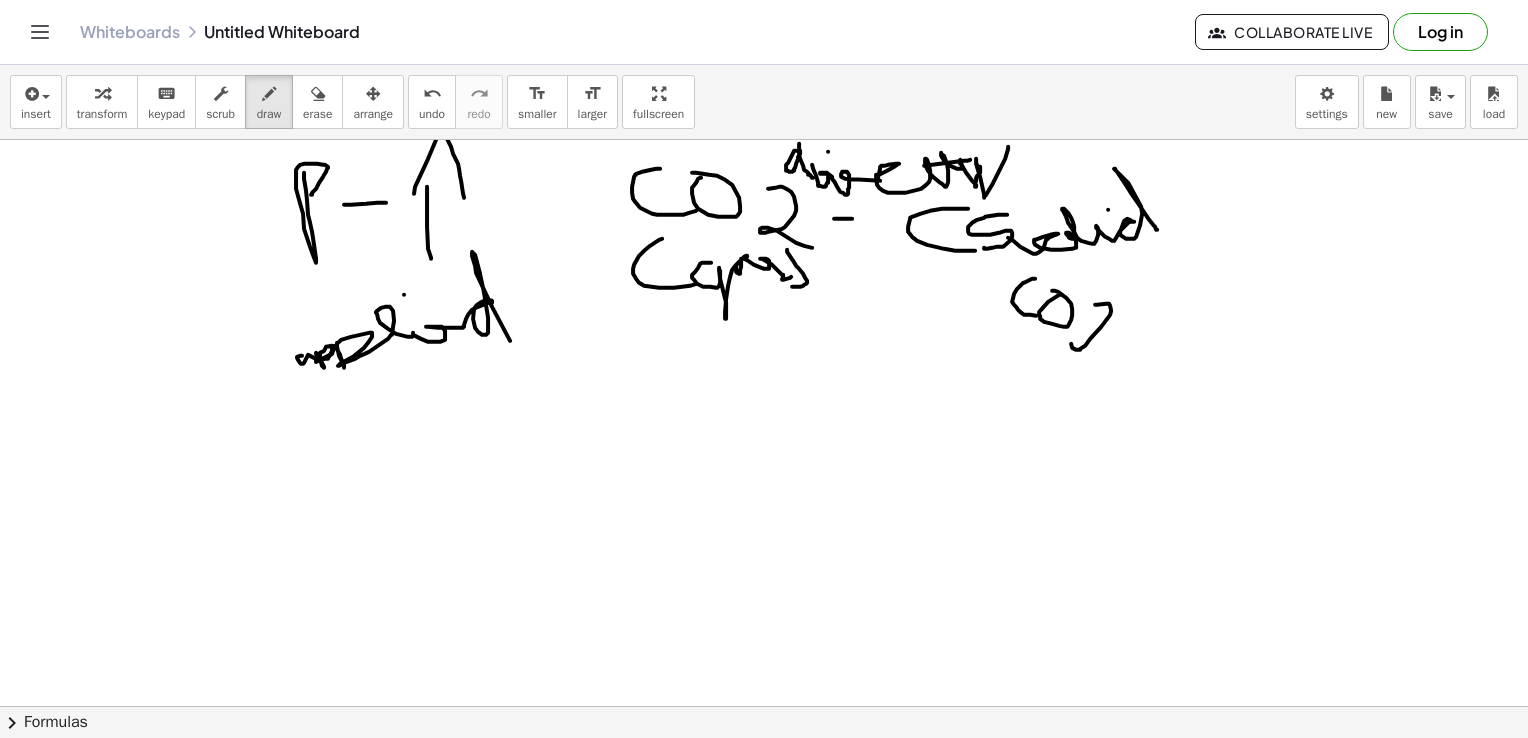 drag, startPoint x: 1095, startPoint y: 304, endPoint x: 1073, endPoint y: 334, distance: 37.202152 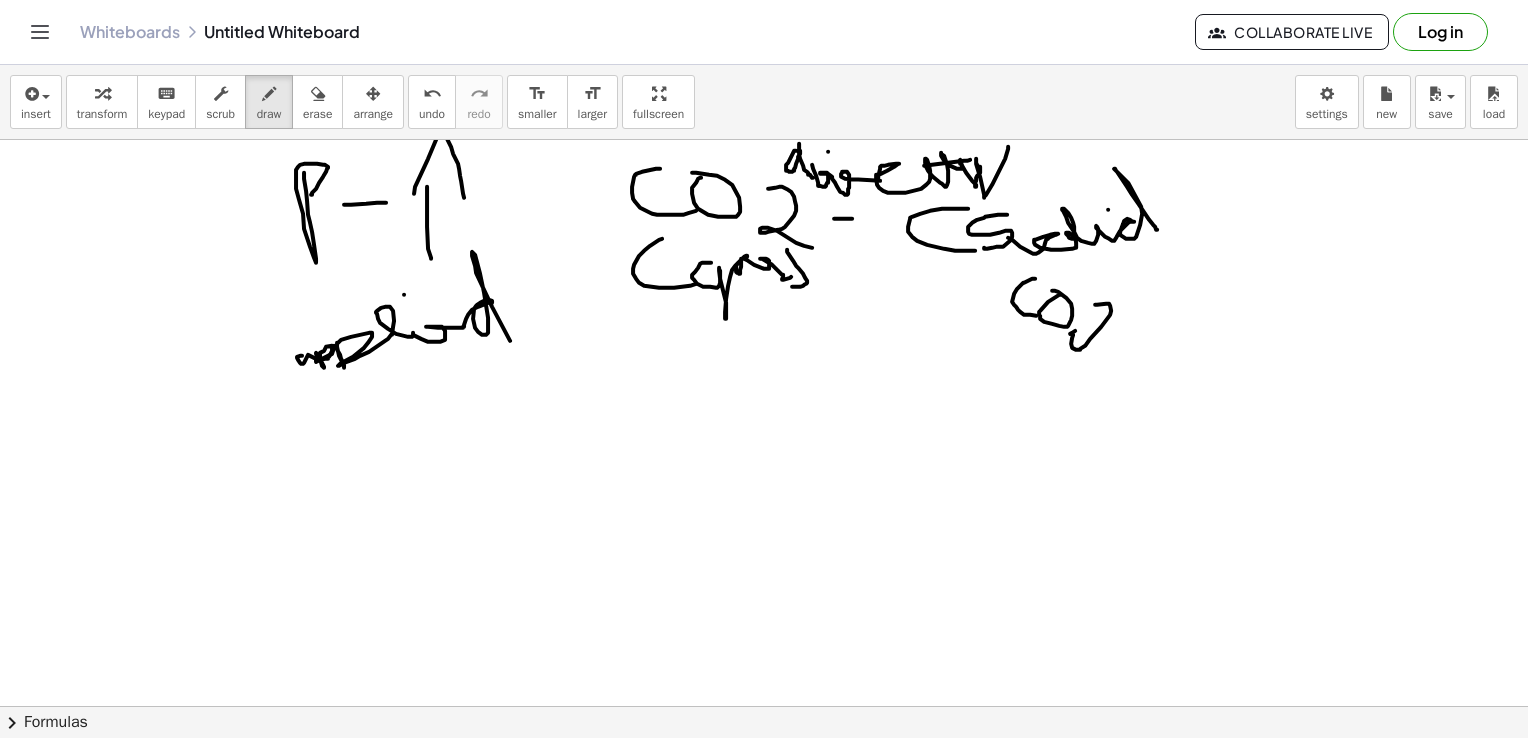 drag, startPoint x: 1070, startPoint y: 333, endPoint x: 1124, endPoint y: 340, distance: 54.451813 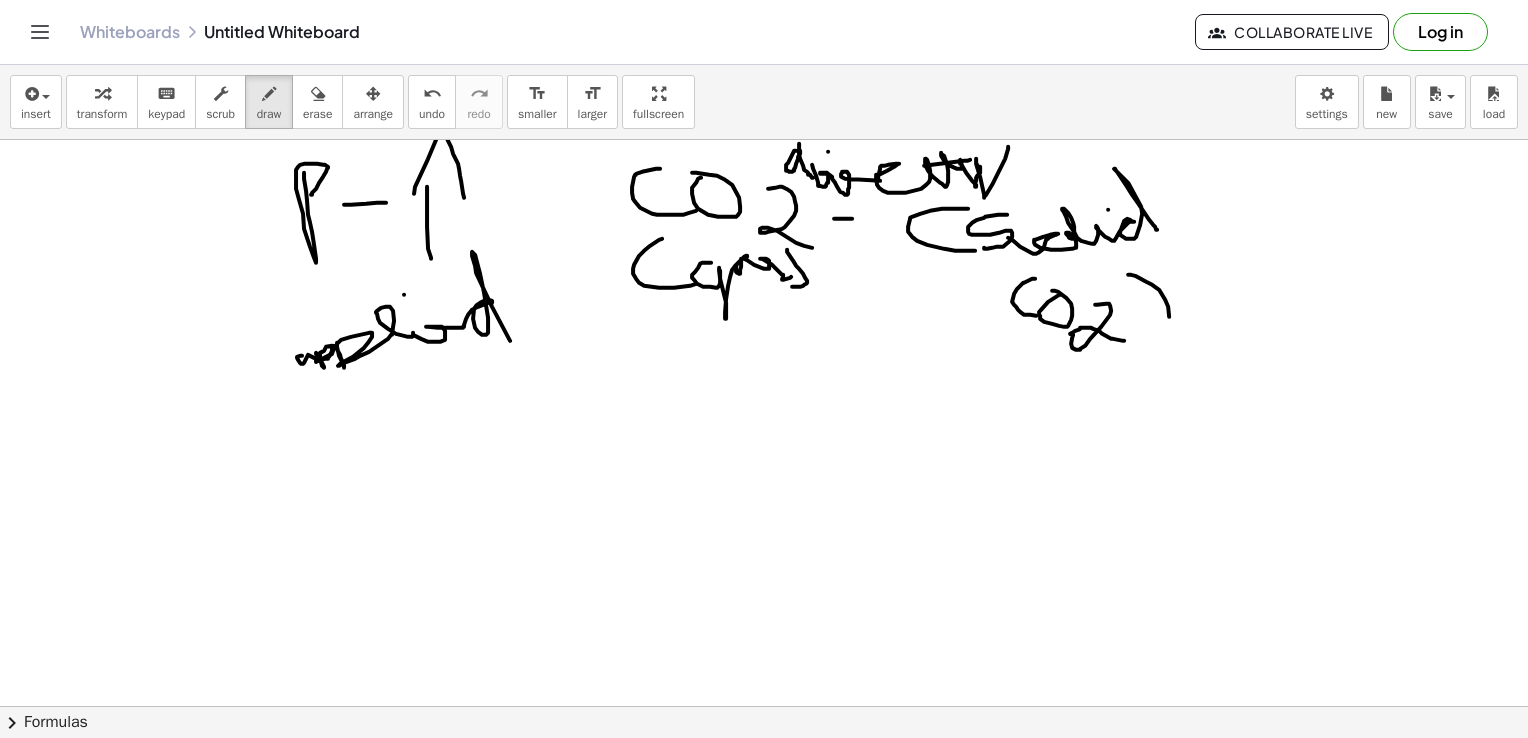 drag, startPoint x: 1128, startPoint y: 274, endPoint x: 1138, endPoint y: 364, distance: 90.55385 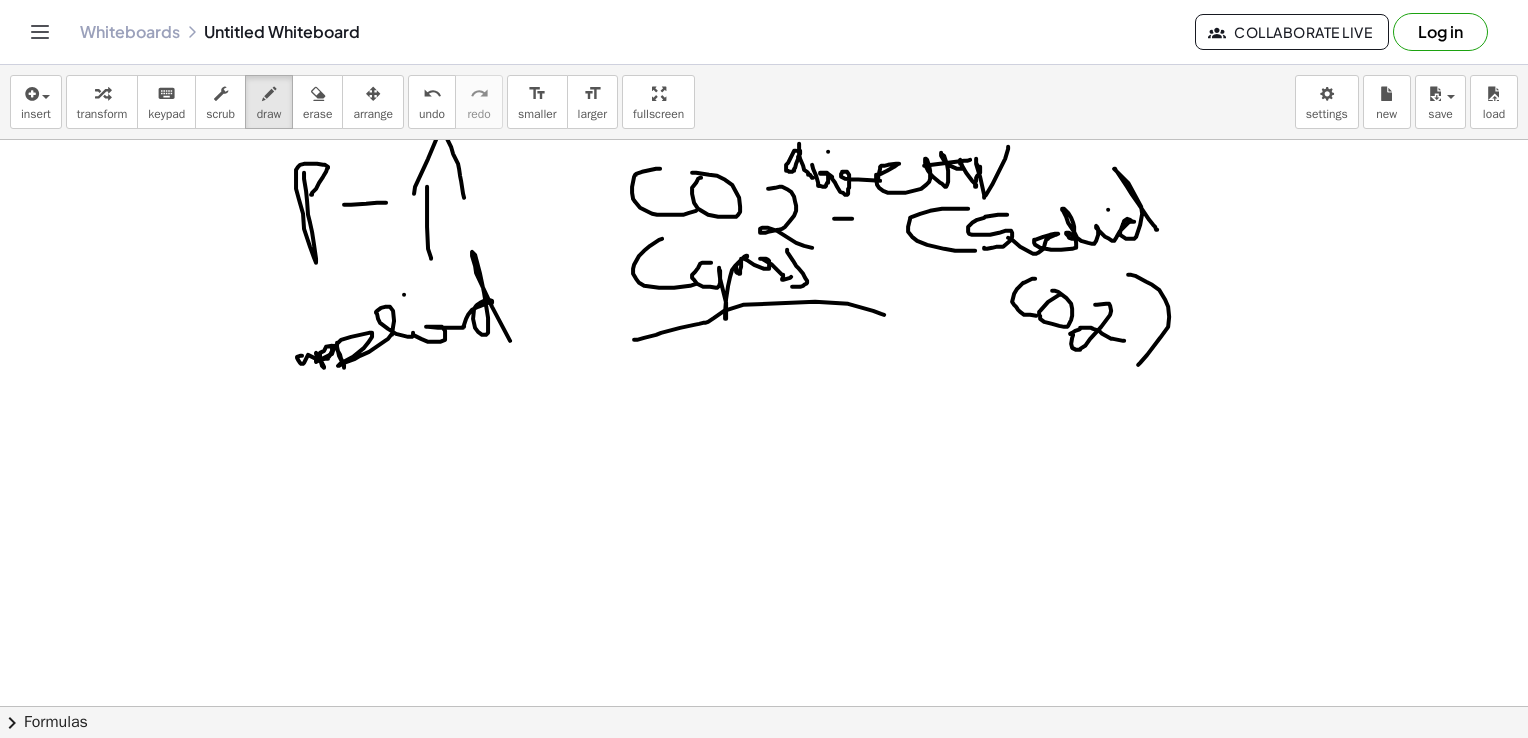drag, startPoint x: 634, startPoint y: 339, endPoint x: 884, endPoint y: 313, distance: 251.34836 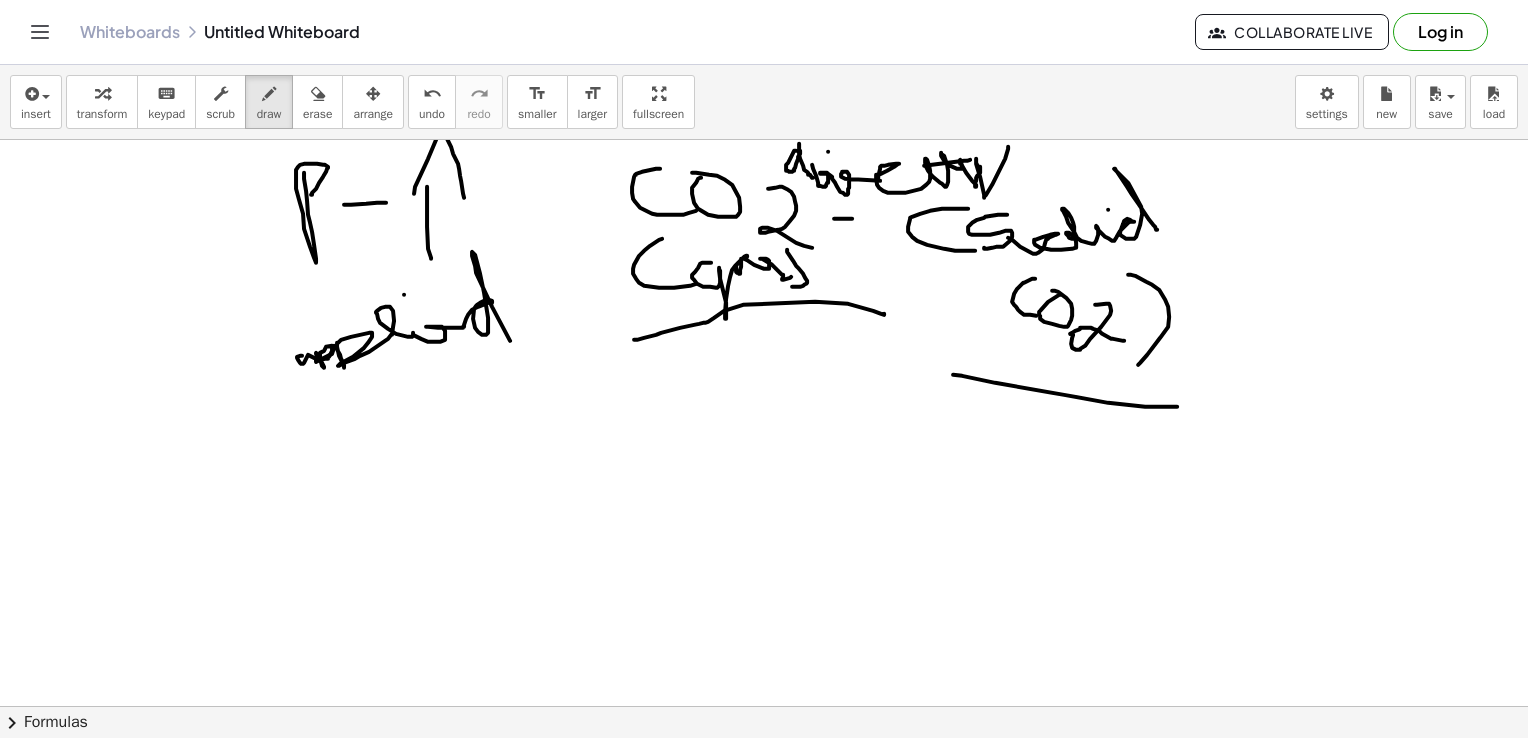 drag, startPoint x: 953, startPoint y: 374, endPoint x: 1267, endPoint y: 391, distance: 314.45987 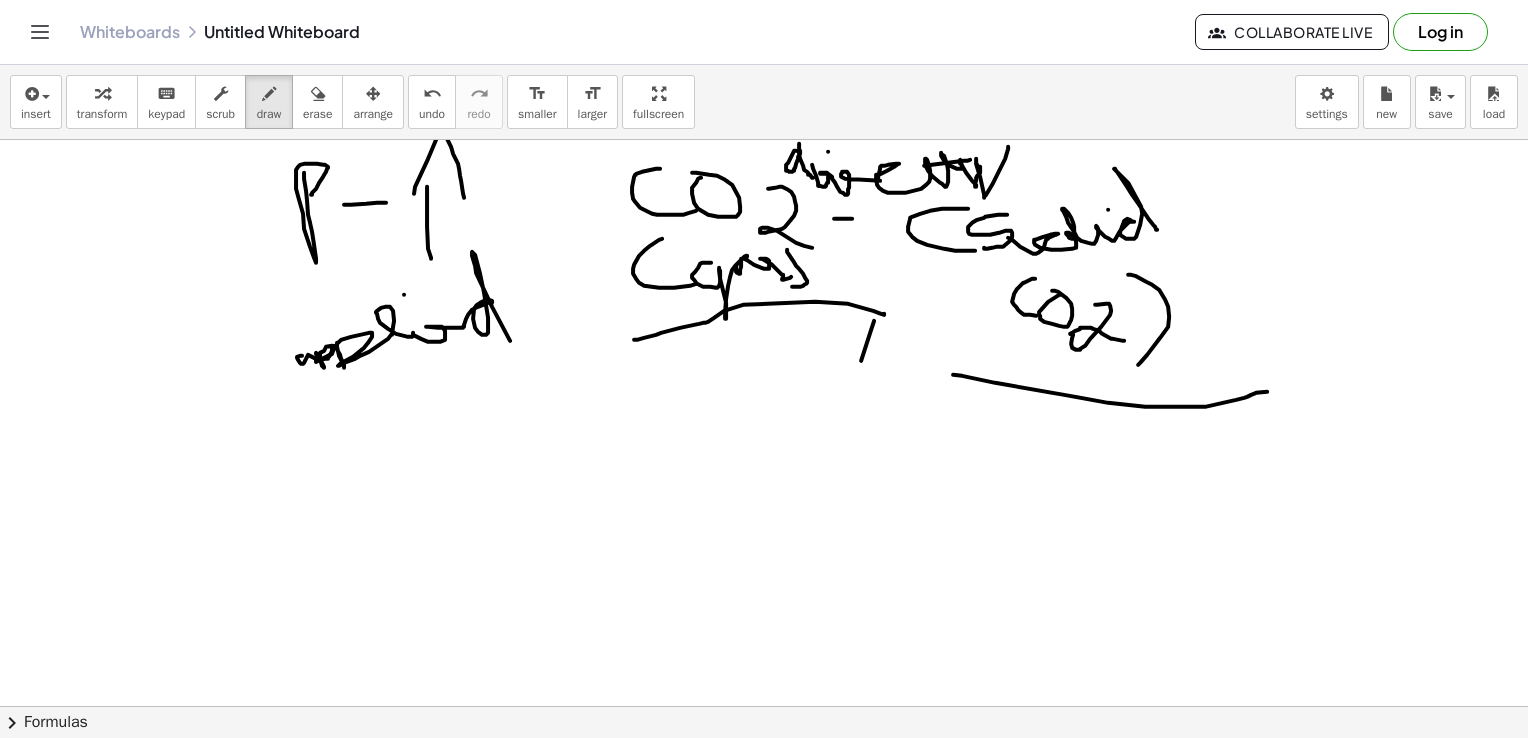 drag, startPoint x: 874, startPoint y: 320, endPoint x: 851, endPoint y: 418, distance: 100.6628 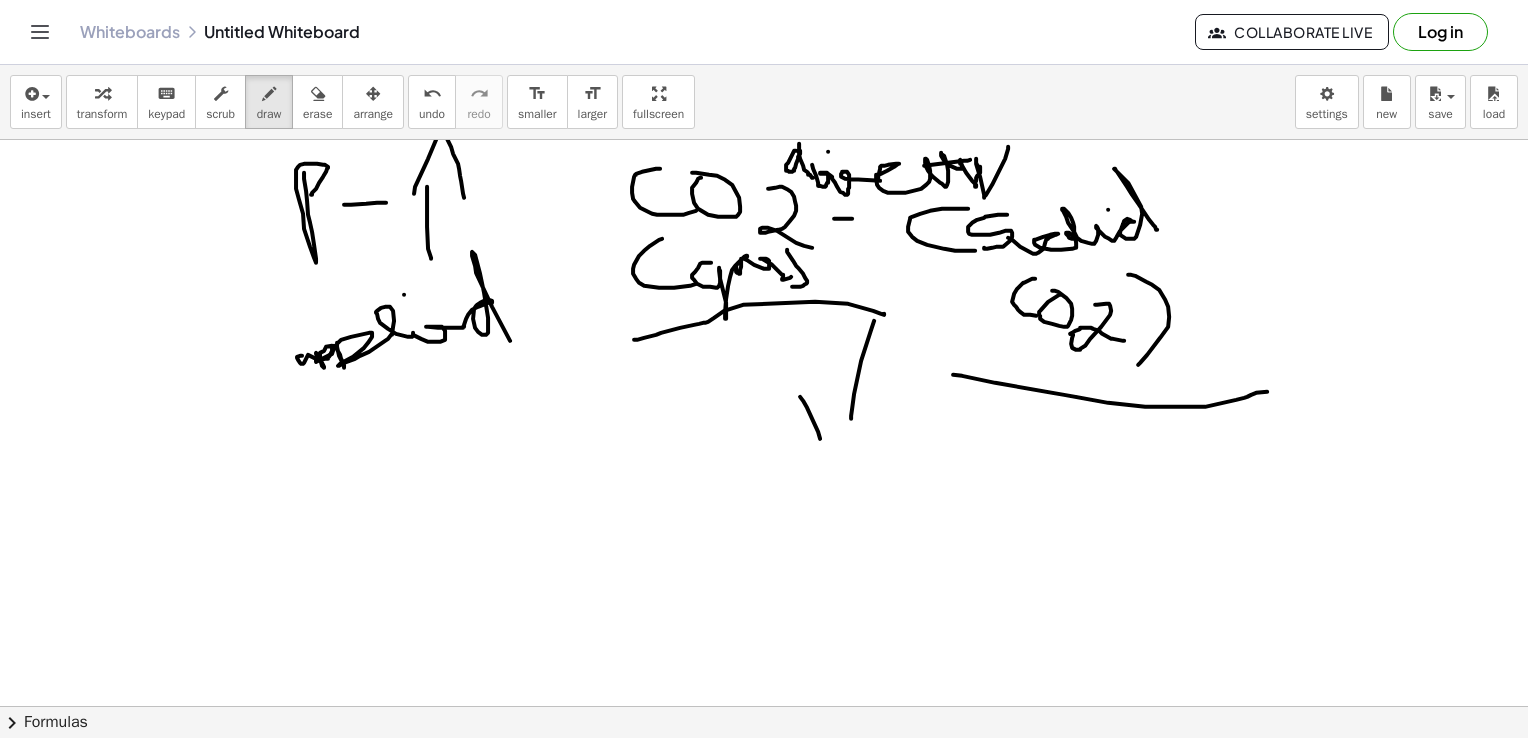 drag, startPoint x: 800, startPoint y: 396, endPoint x: 900, endPoint y: 390, distance: 100.17984 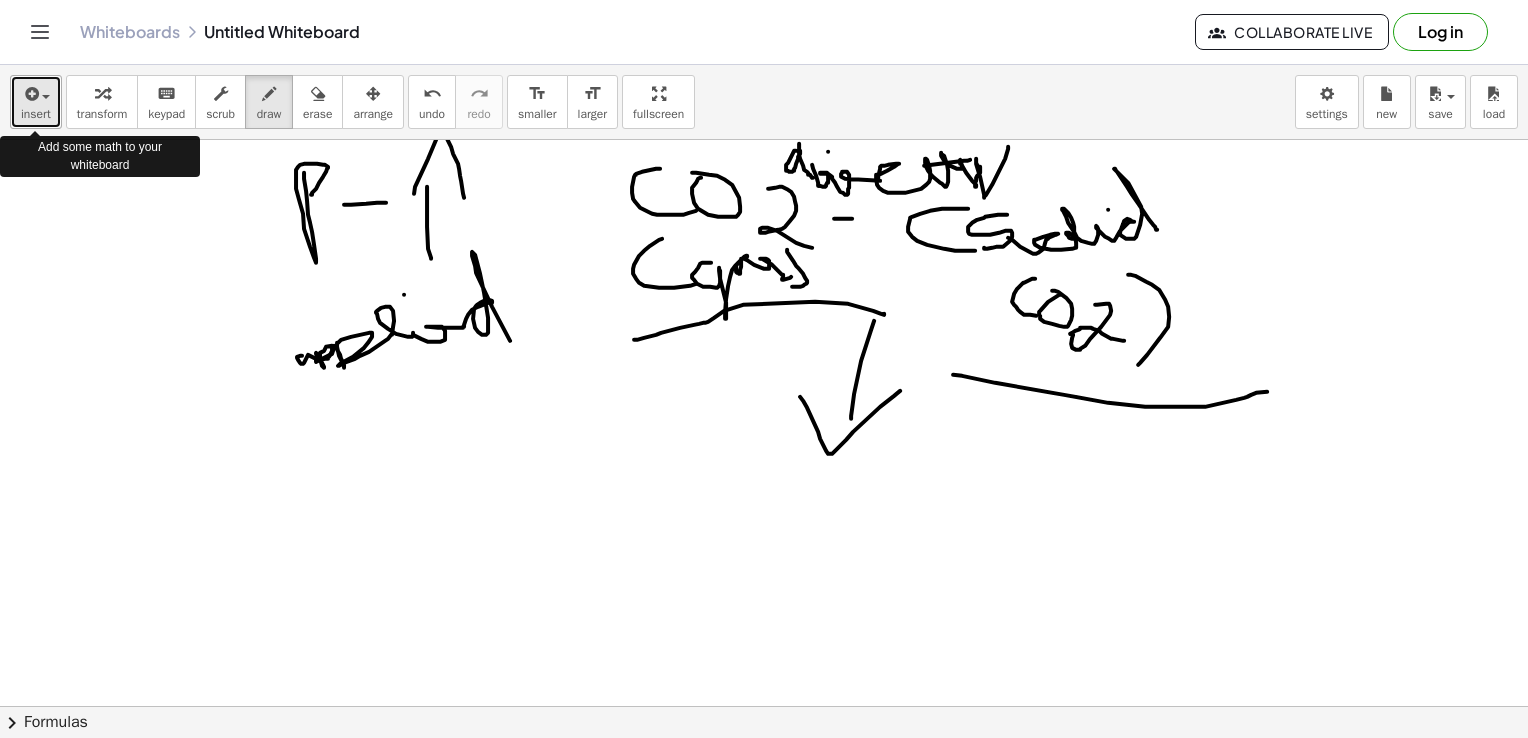 click on "insert" at bounding box center [36, 114] 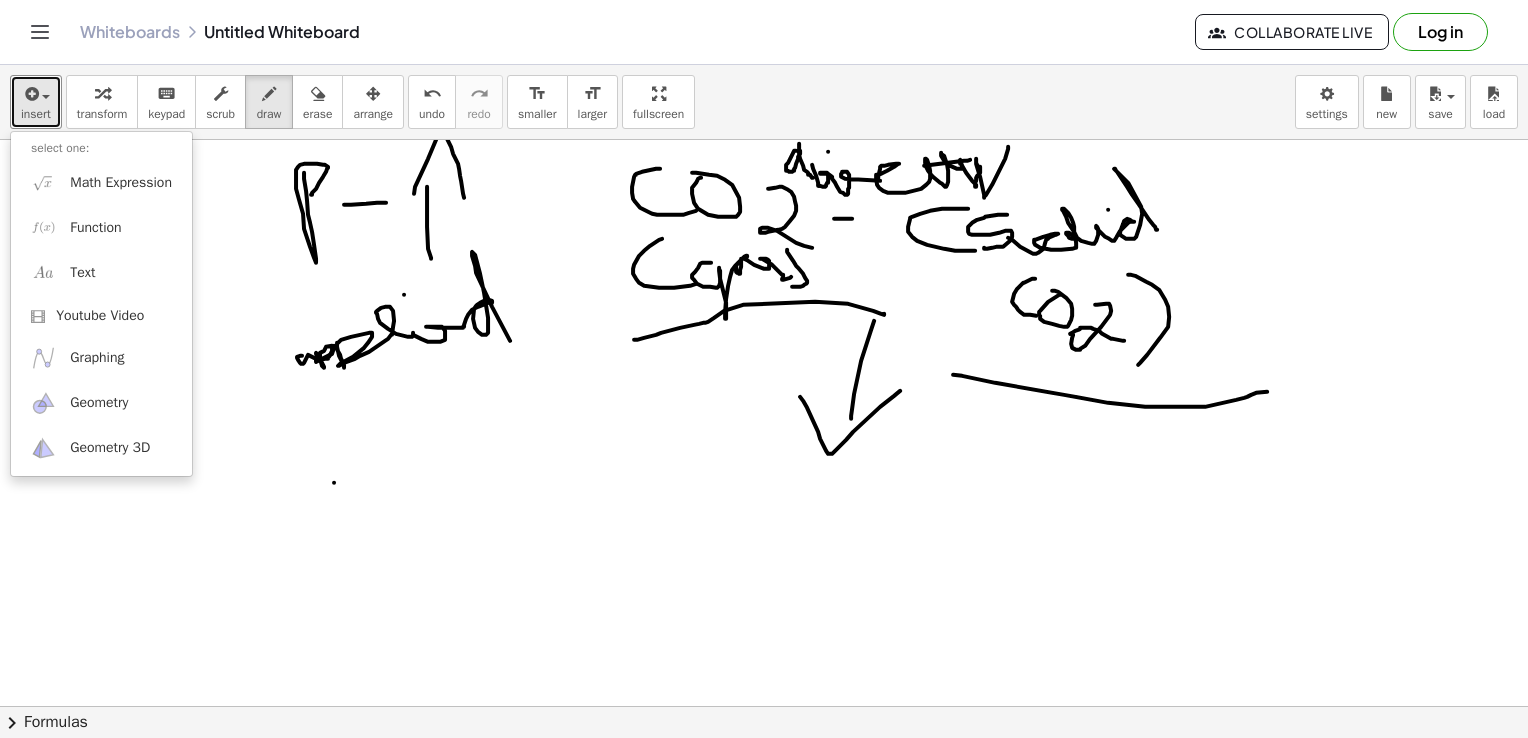 click at bounding box center (764, 772) 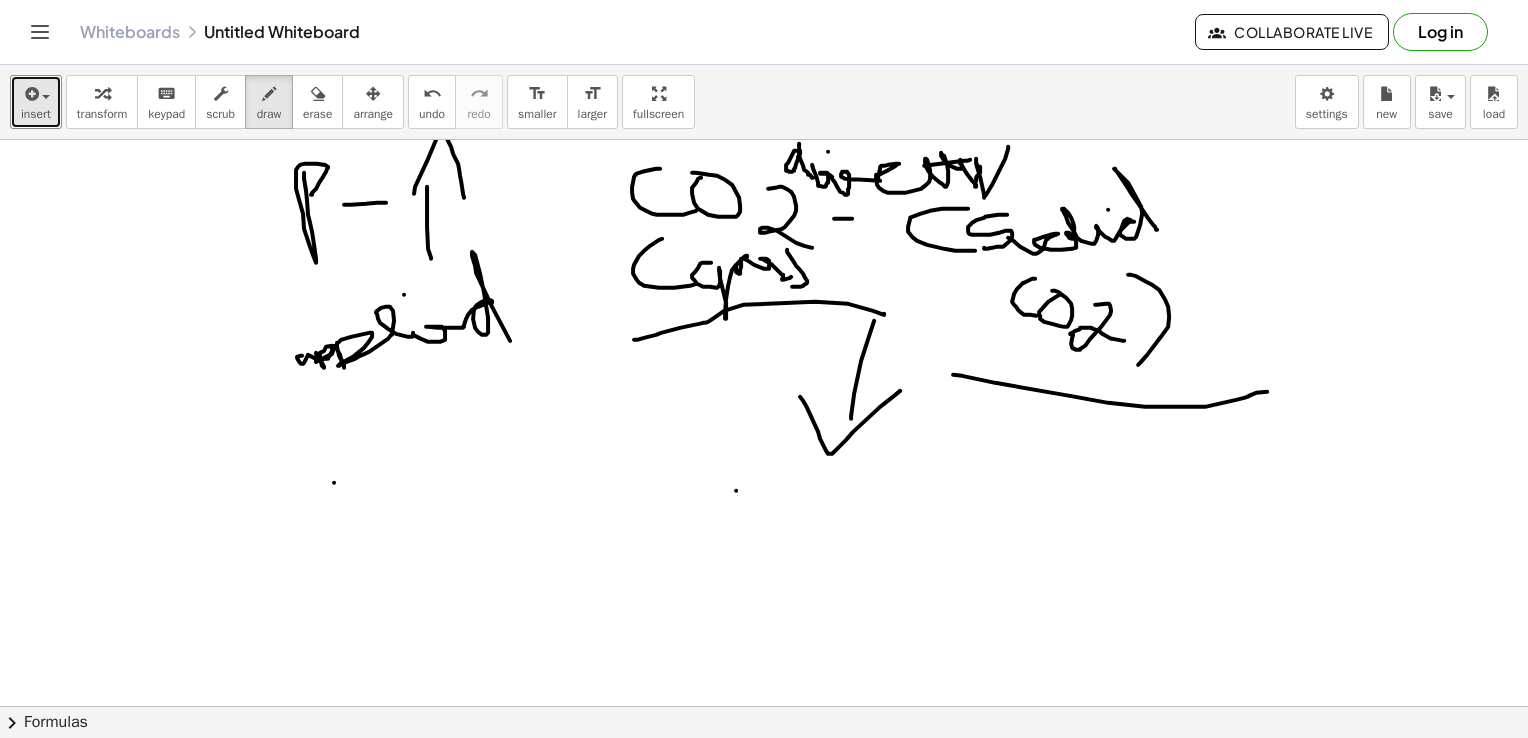 click at bounding box center (764, 772) 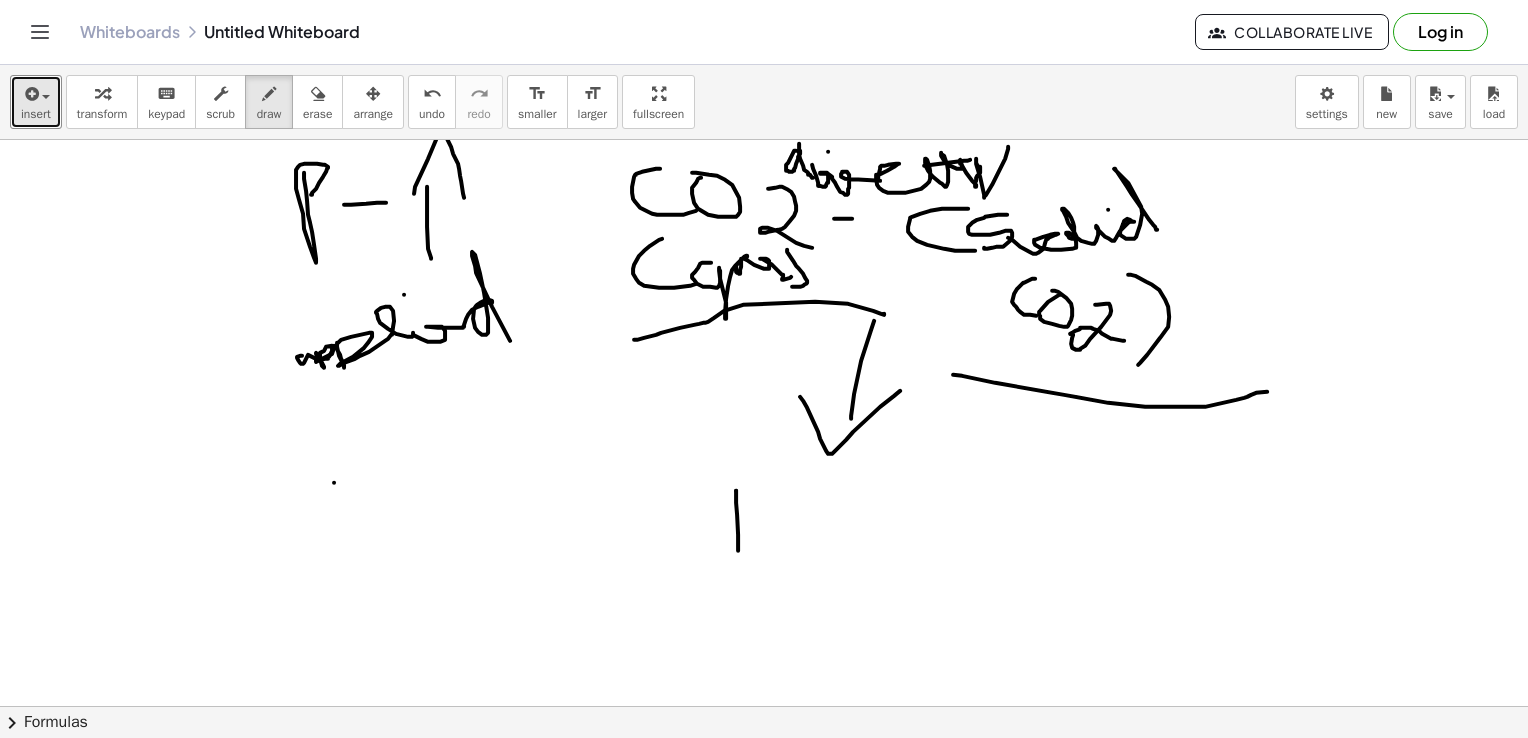 drag, startPoint x: 736, startPoint y: 490, endPoint x: 791, endPoint y: 544, distance: 77.07788 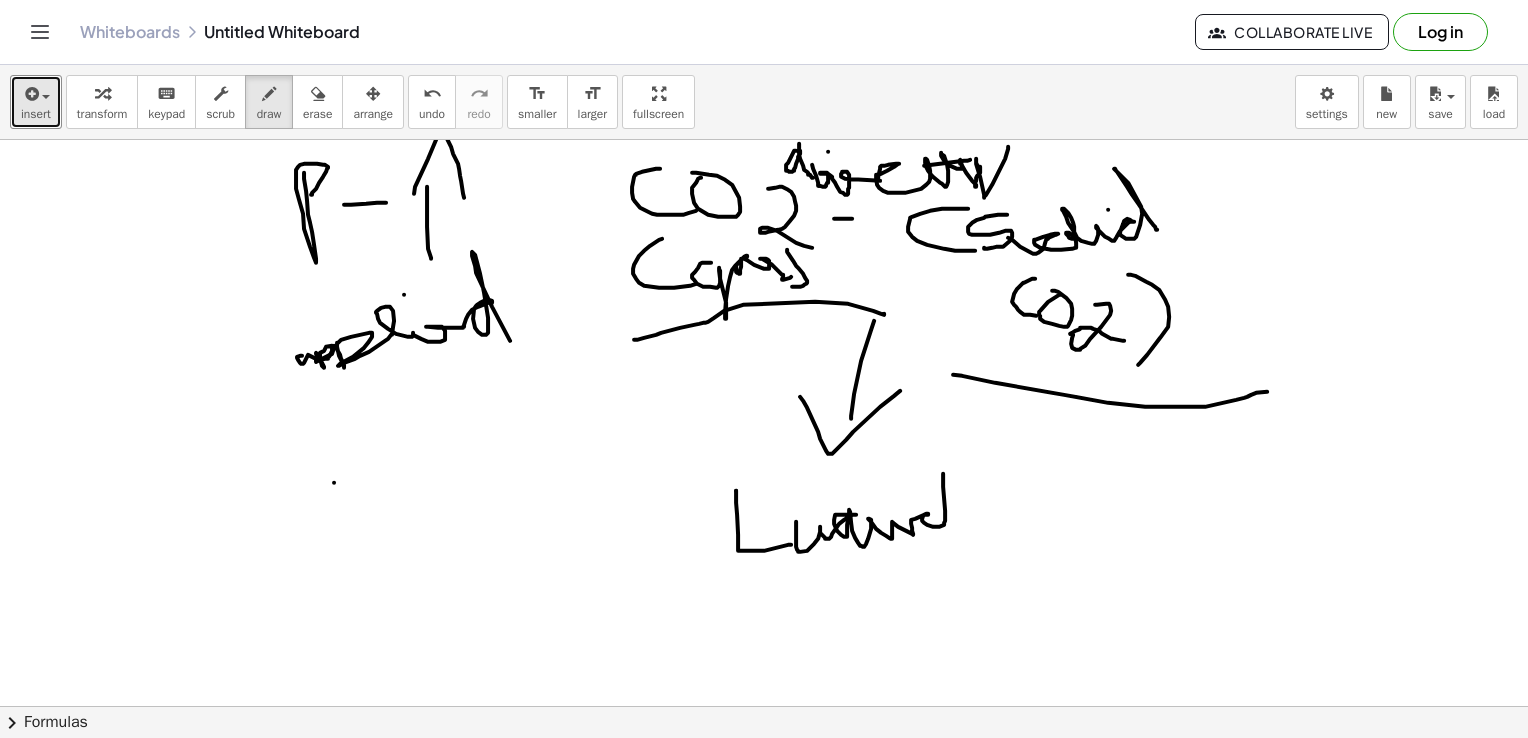 drag, startPoint x: 796, startPoint y: 521, endPoint x: 960, endPoint y: 521, distance: 164 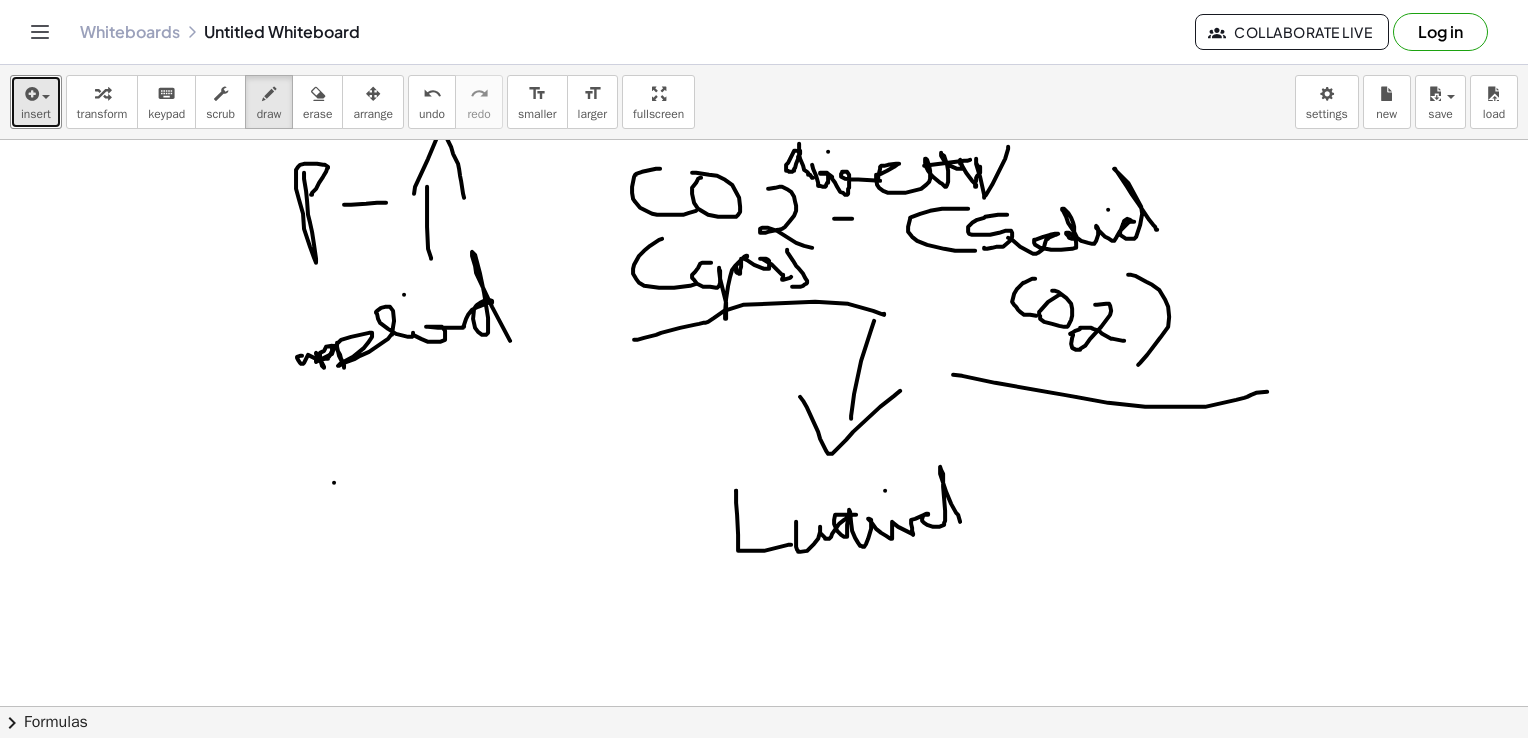 click at bounding box center (764, 772) 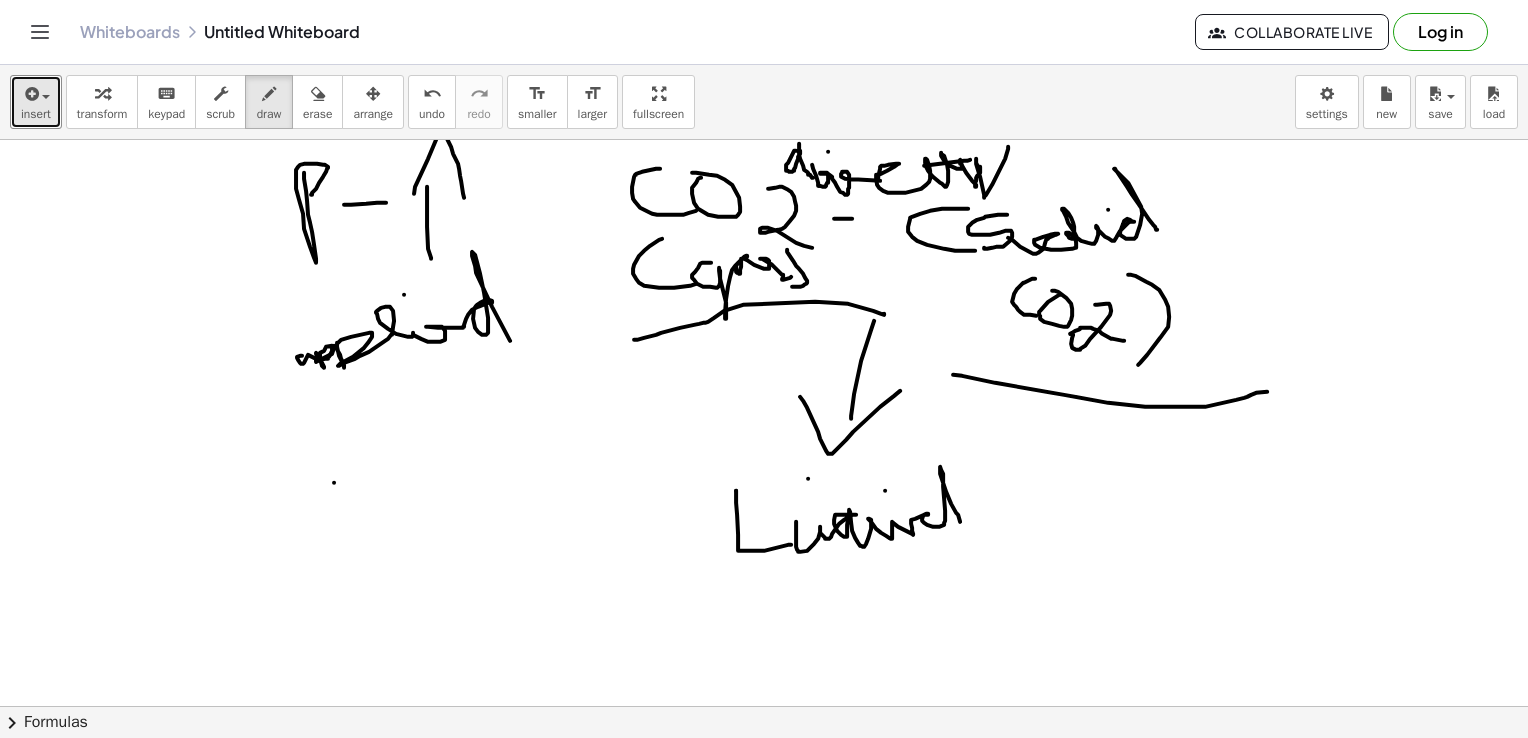 click at bounding box center (764, 772) 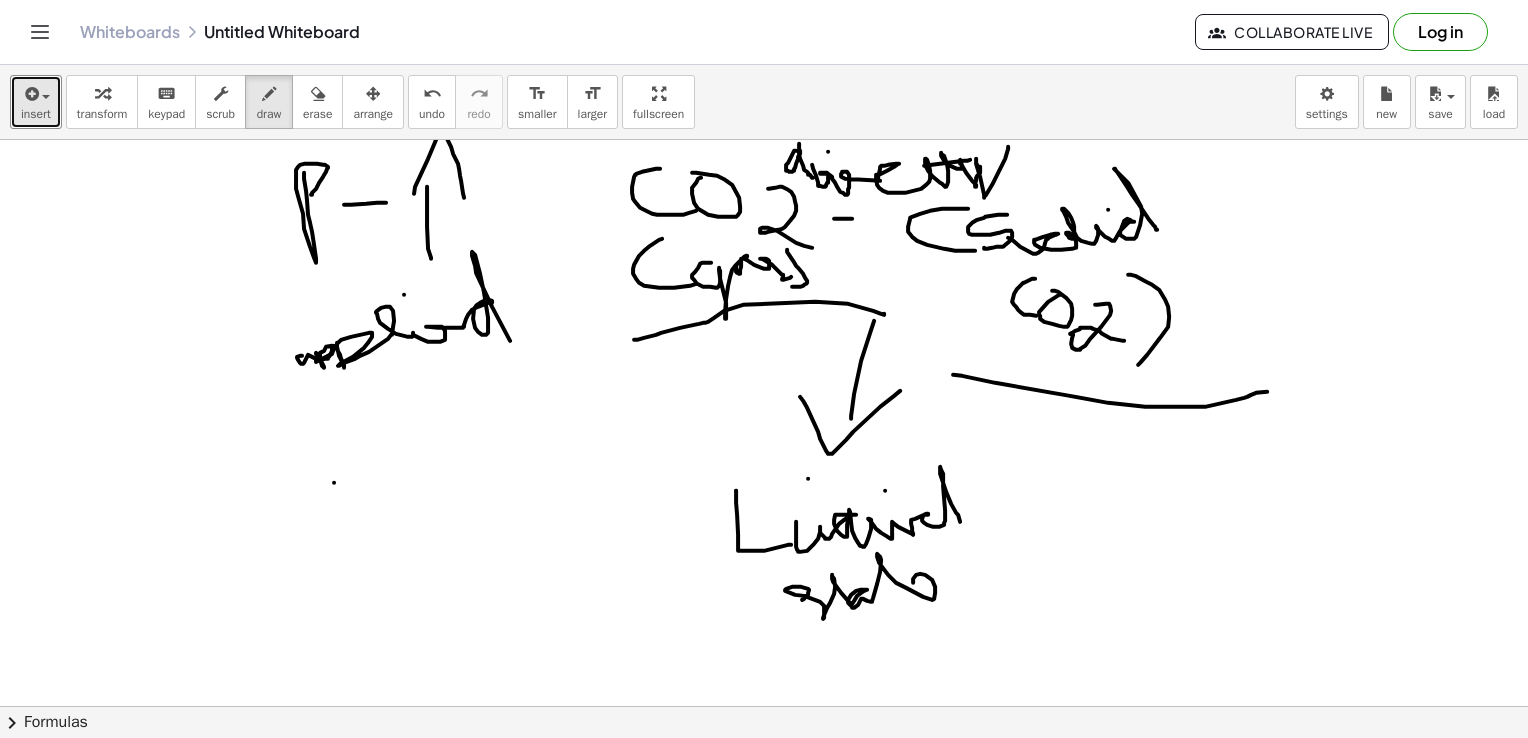 drag, startPoint x: 802, startPoint y: 599, endPoint x: 951, endPoint y: 584, distance: 149.75313 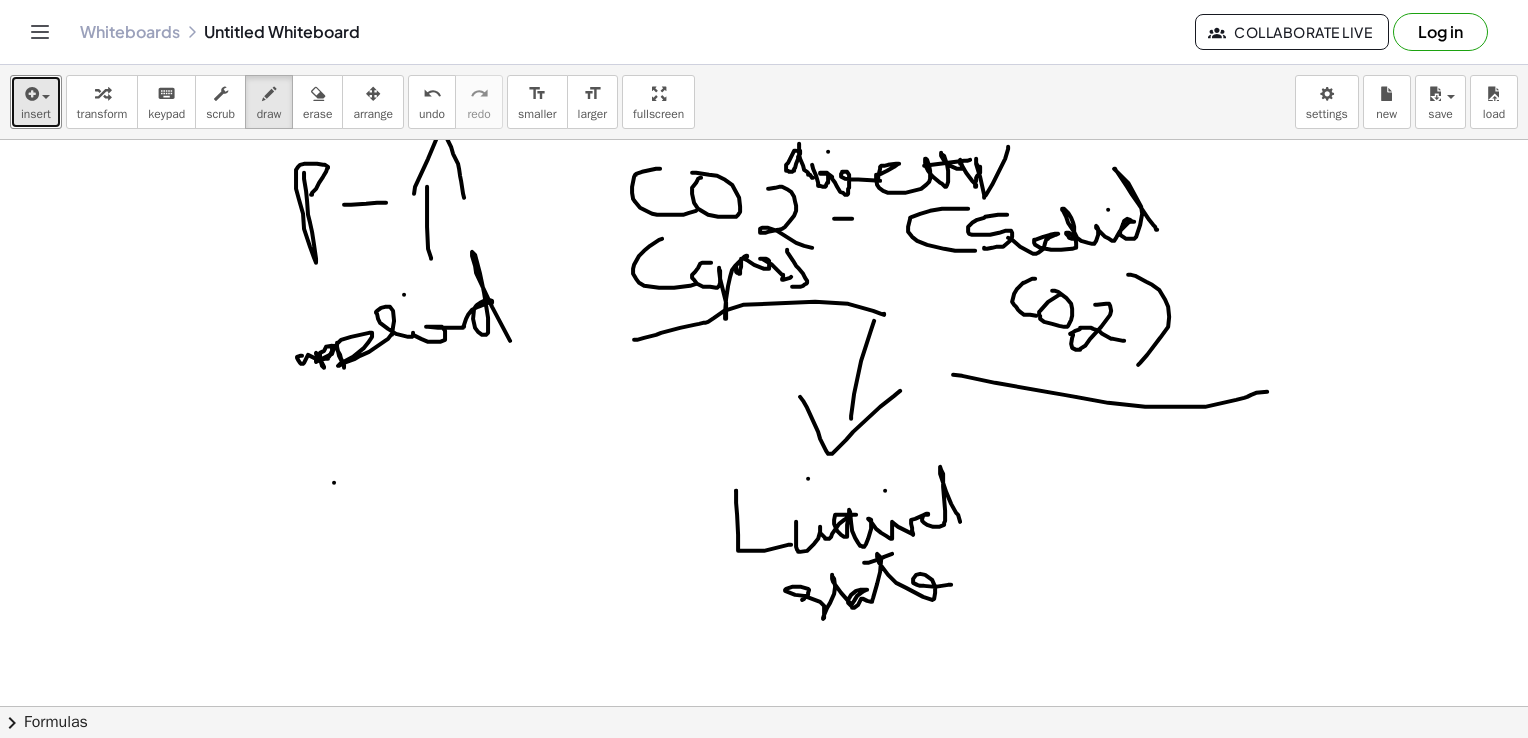 drag, startPoint x: 864, startPoint y: 562, endPoint x: 893, endPoint y: 553, distance: 30.364452 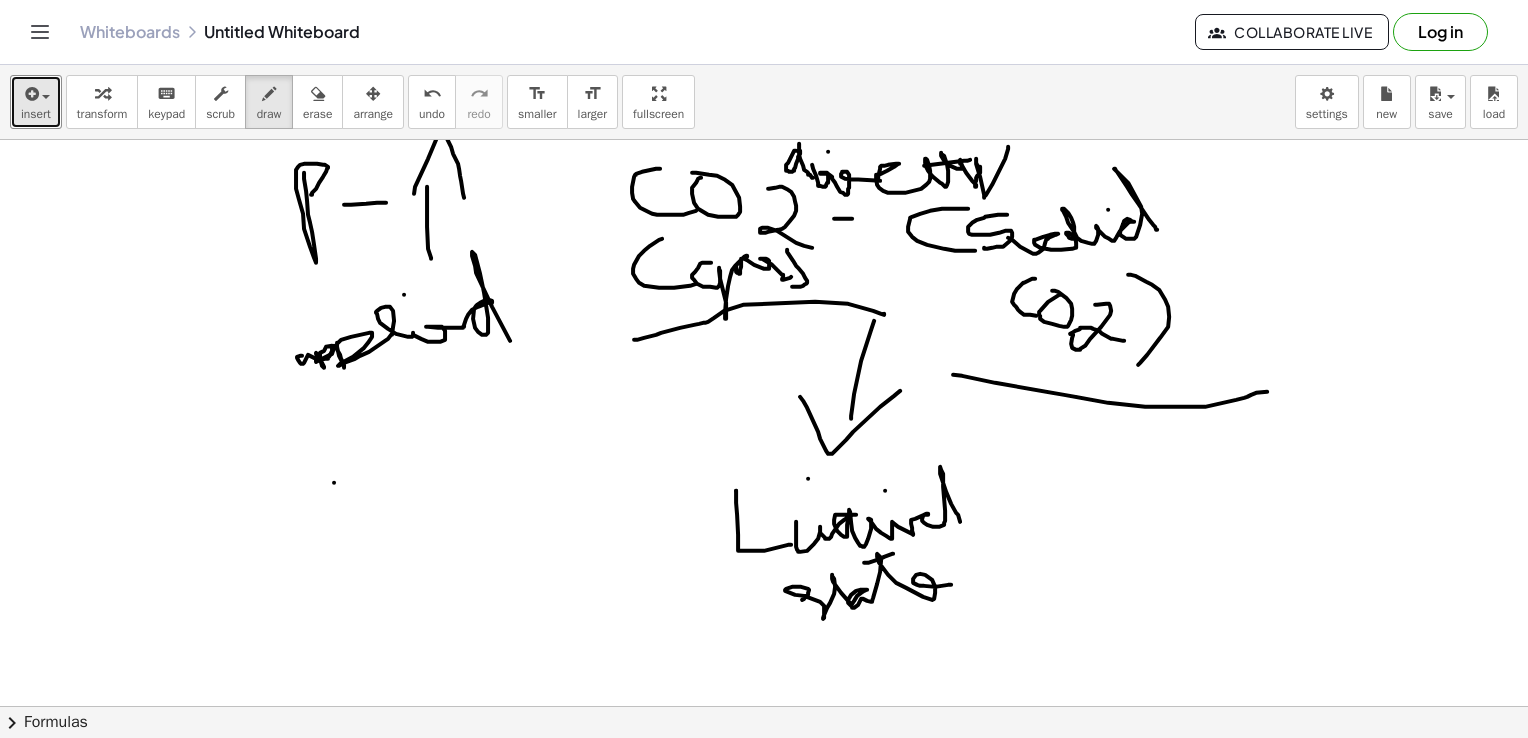 drag, startPoint x: 828, startPoint y: 576, endPoint x: 852, endPoint y: 569, distance: 25 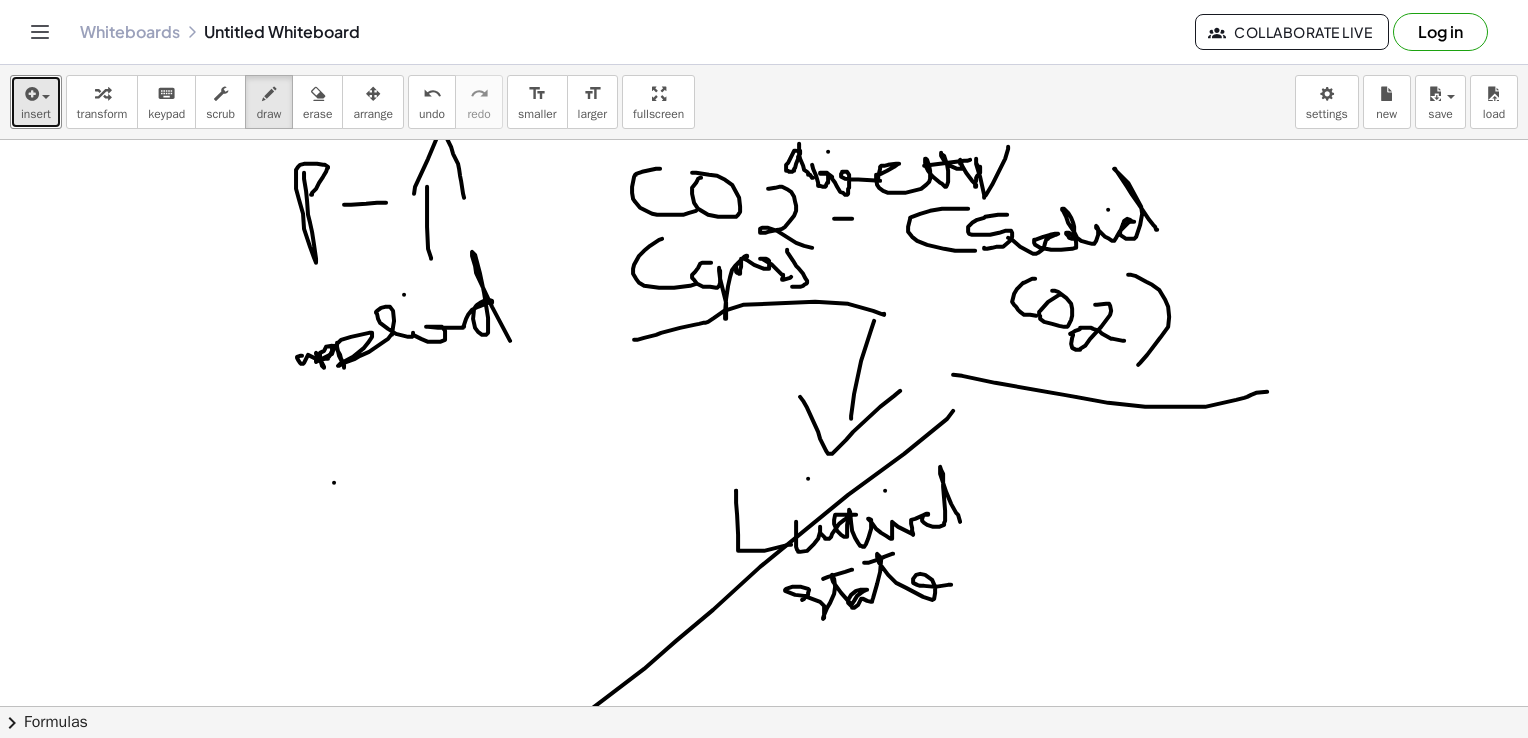 drag, startPoint x: 953, startPoint y: 410, endPoint x: 565, endPoint y: 715, distance: 493.5271 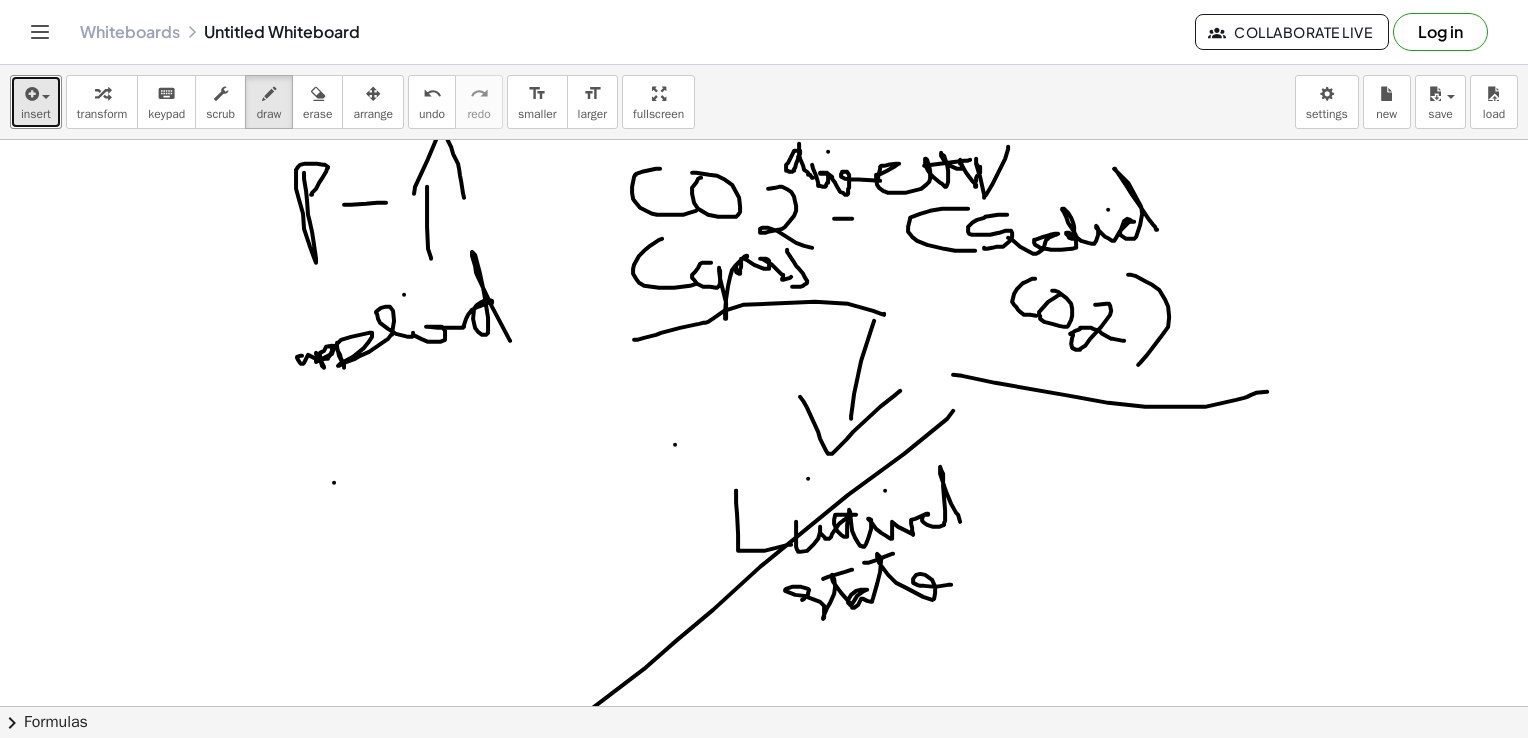 drag, startPoint x: 675, startPoint y: 444, endPoint x: 1000, endPoint y: 650, distance: 384.78696 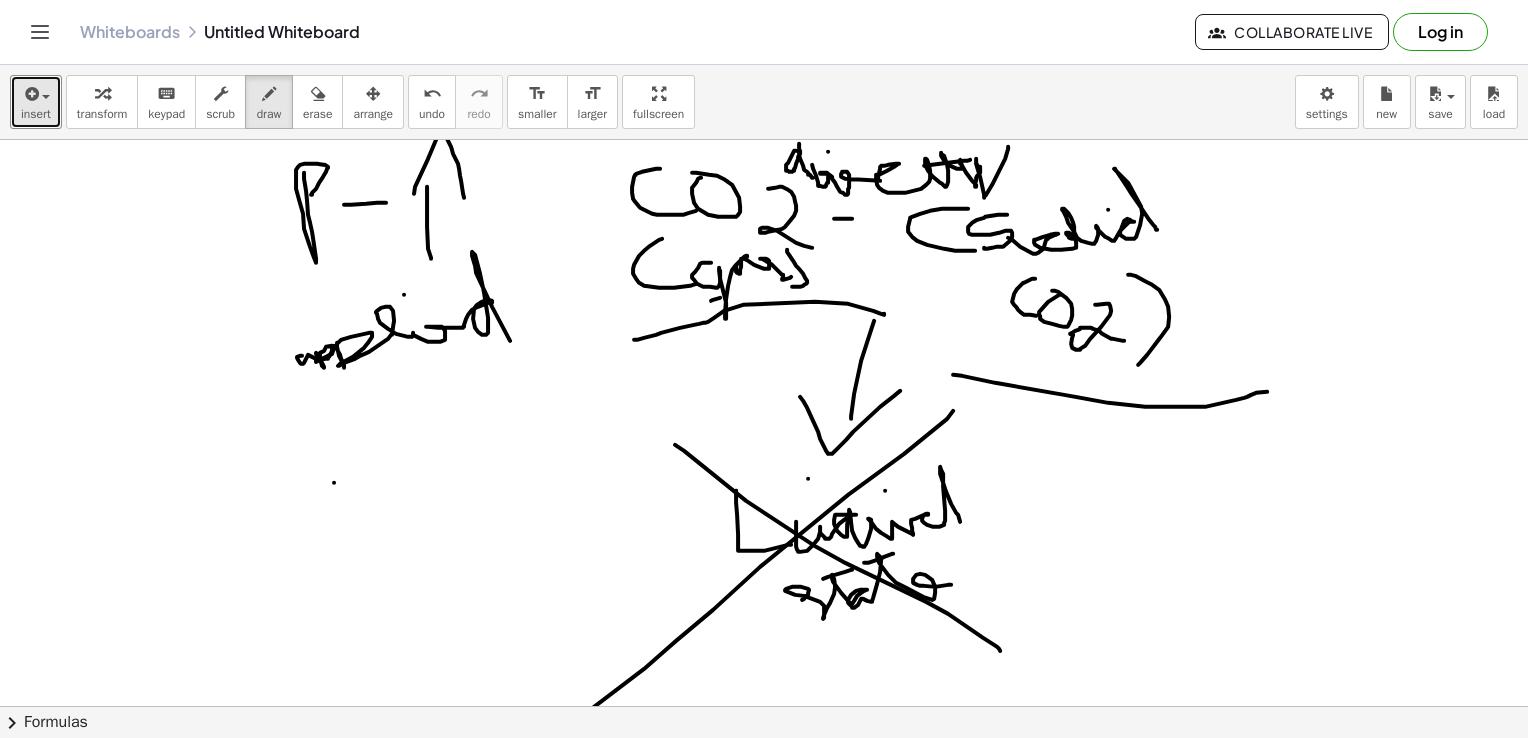 click at bounding box center [764, 772] 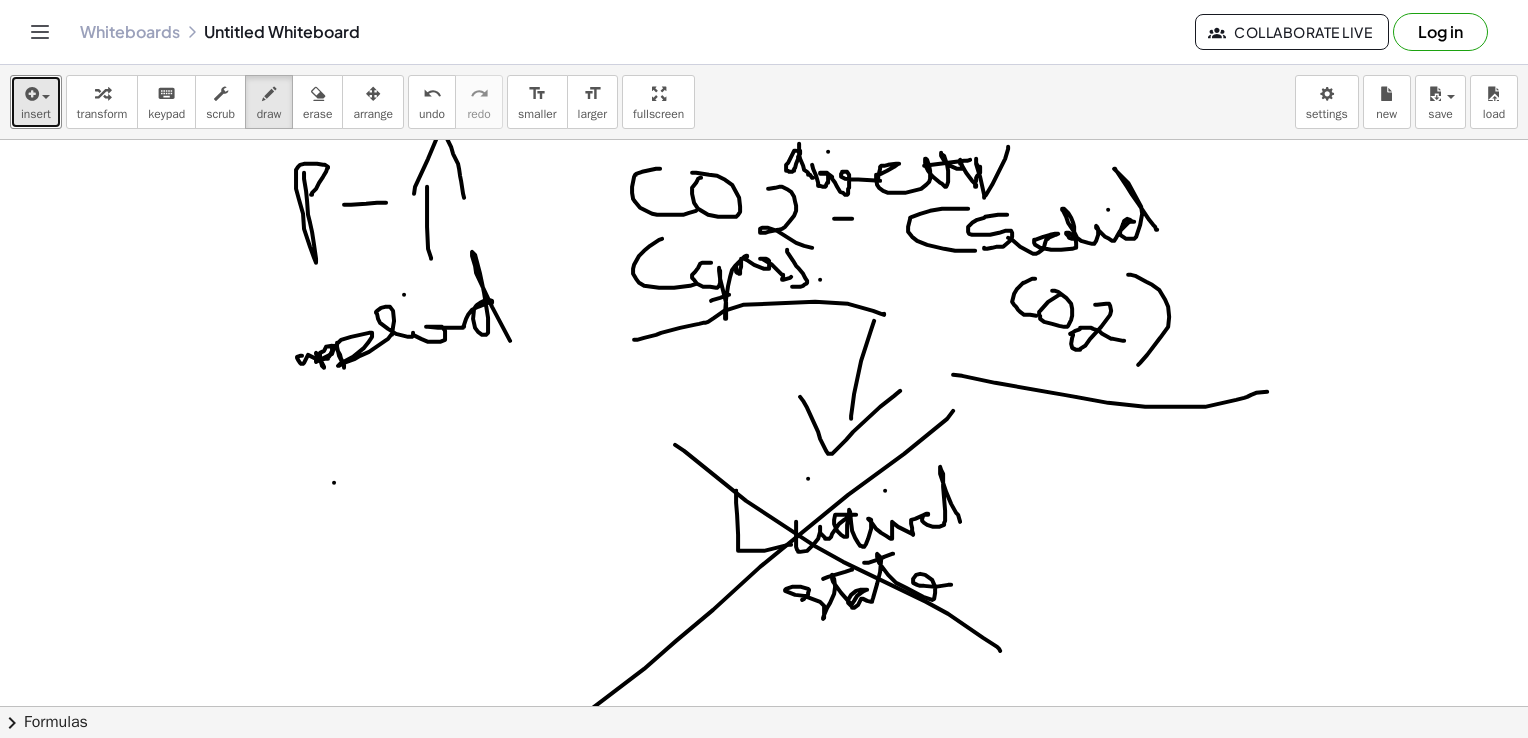 click at bounding box center [764, 772] 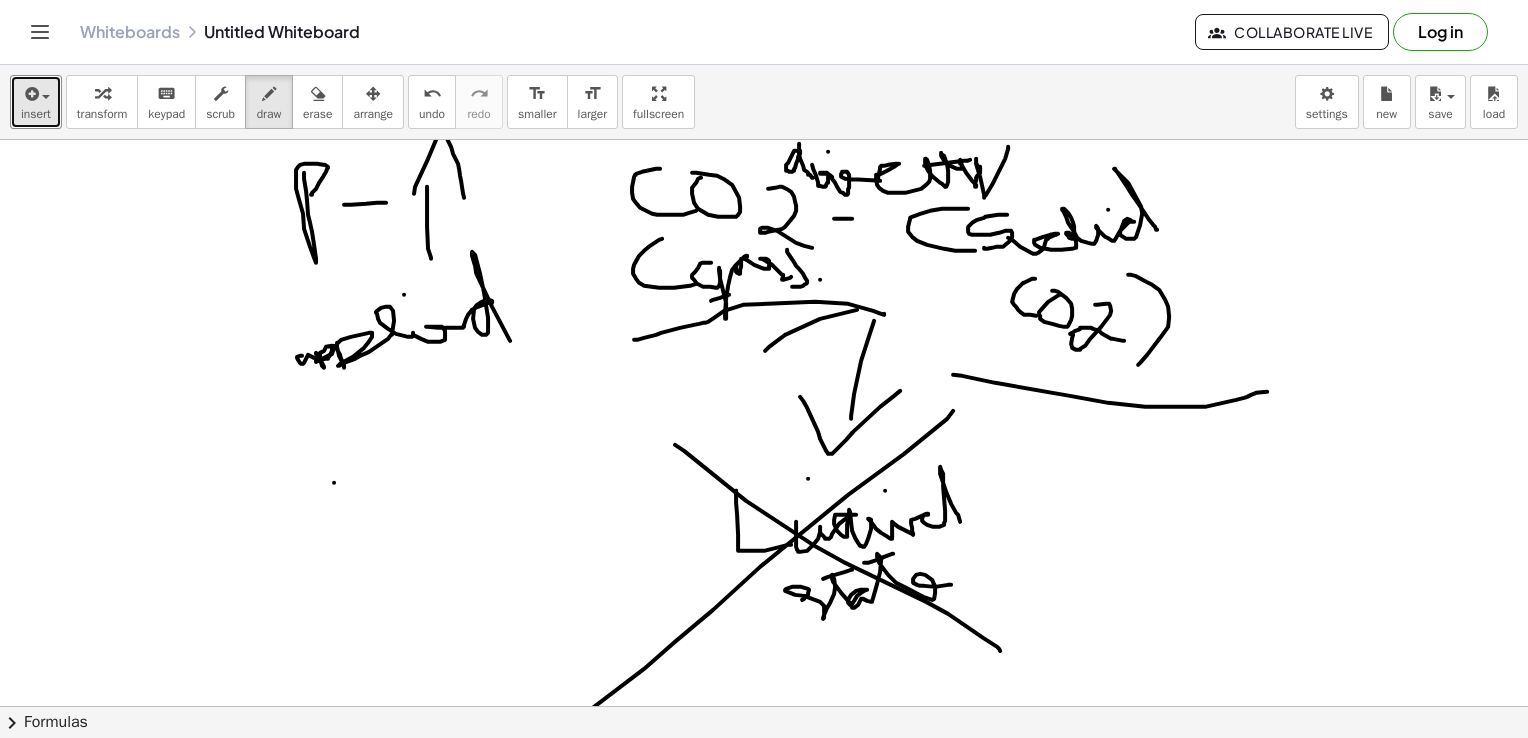 drag, startPoint x: 765, startPoint y: 350, endPoint x: 937, endPoint y: 326, distance: 173.66635 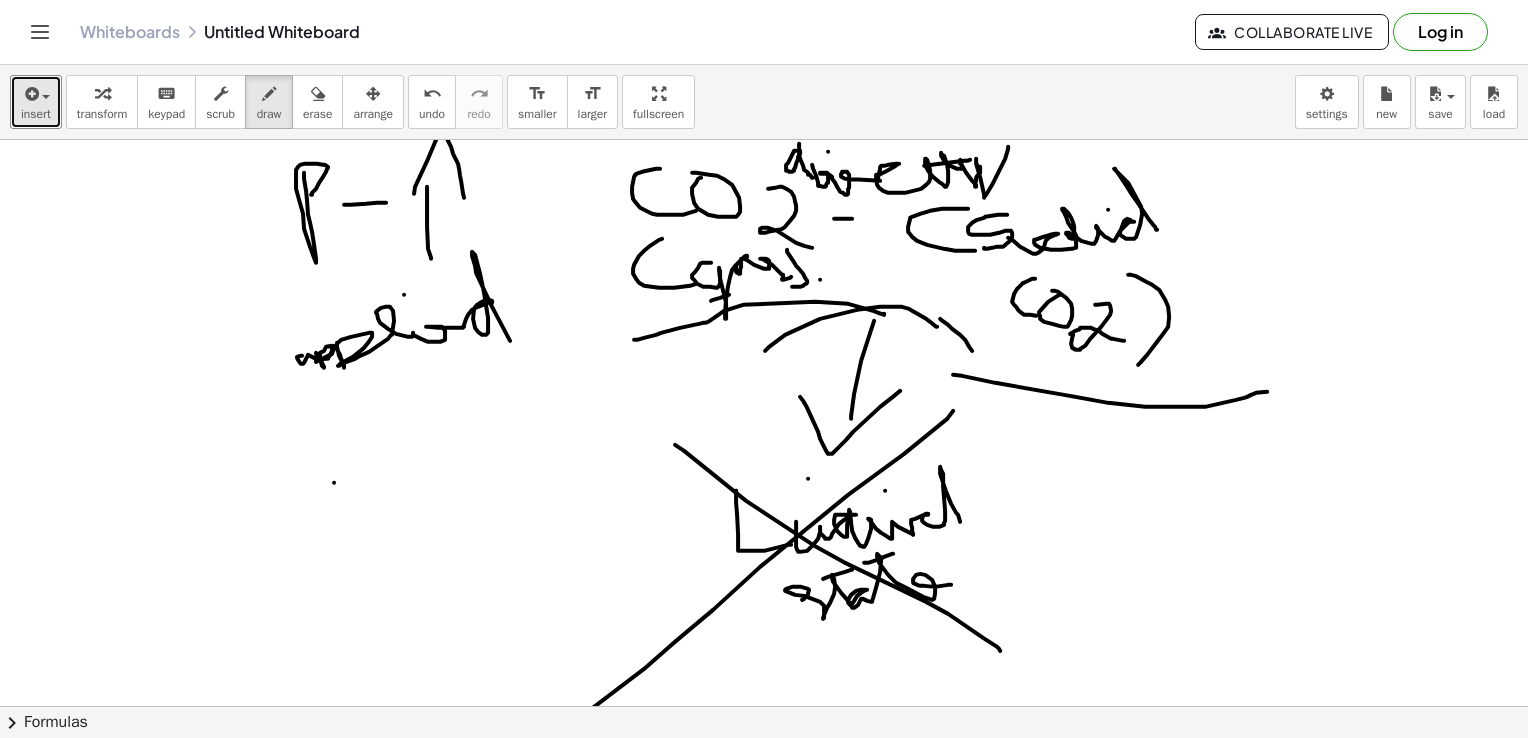 drag, startPoint x: 940, startPoint y: 318, endPoint x: 921, endPoint y: 352, distance: 38.948685 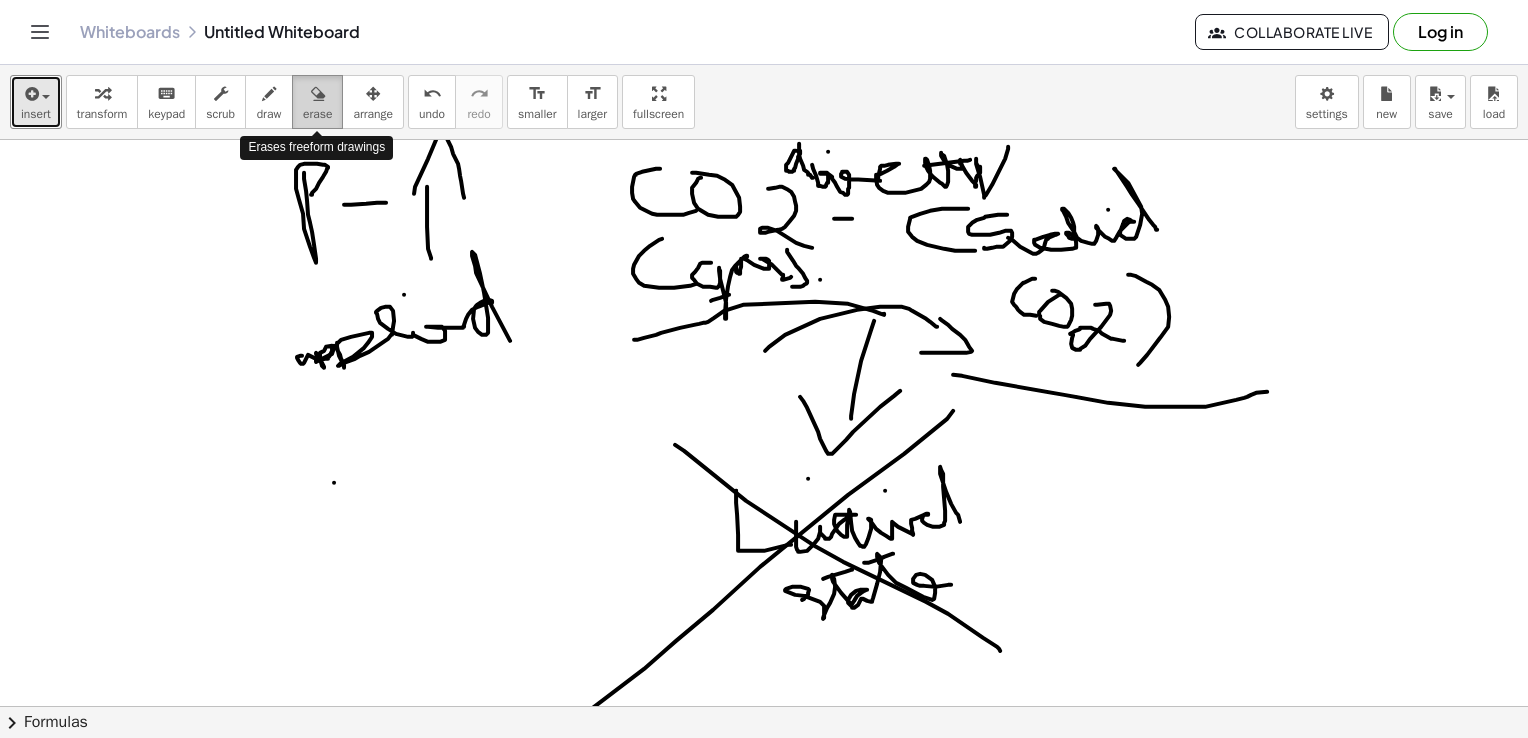 click at bounding box center (317, 93) 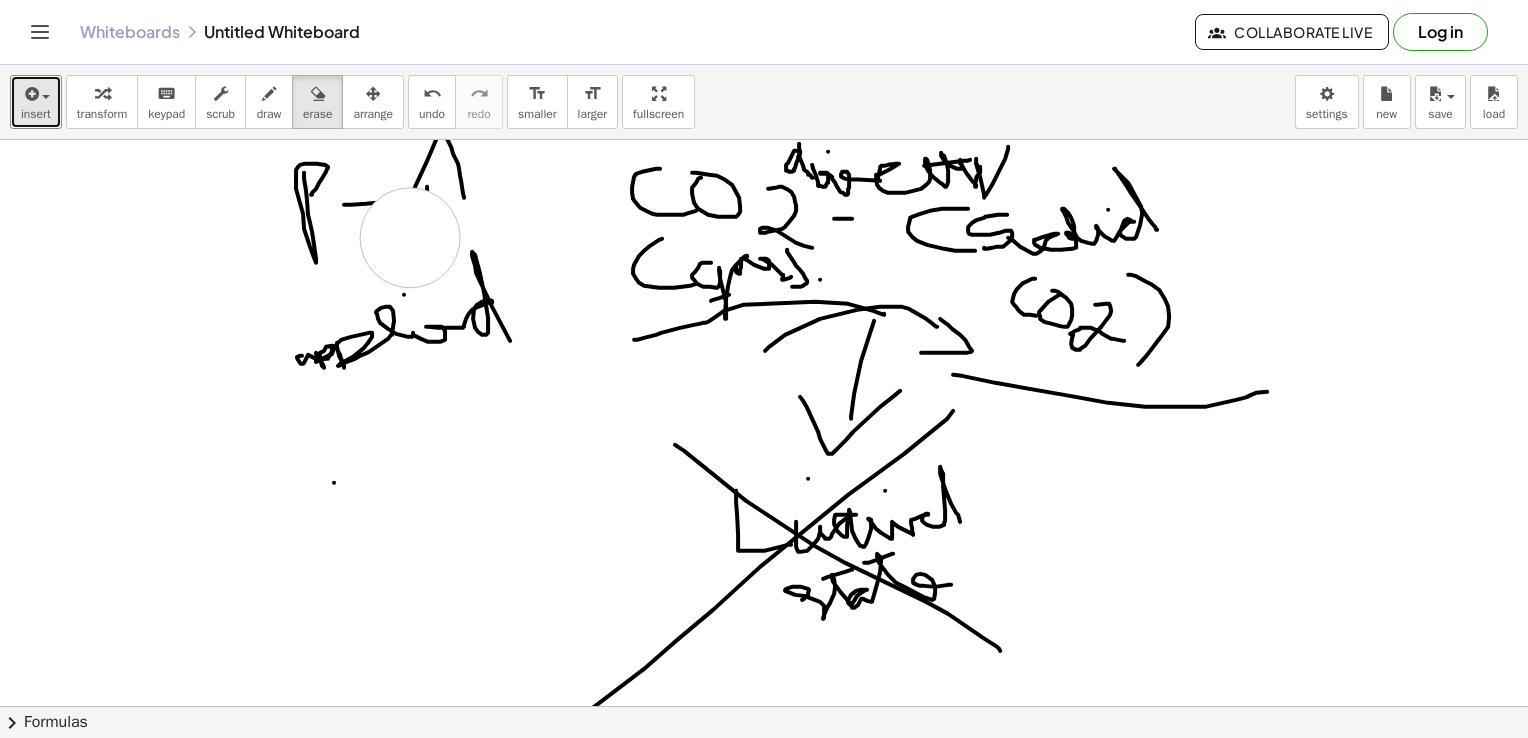 click at bounding box center [764, 772] 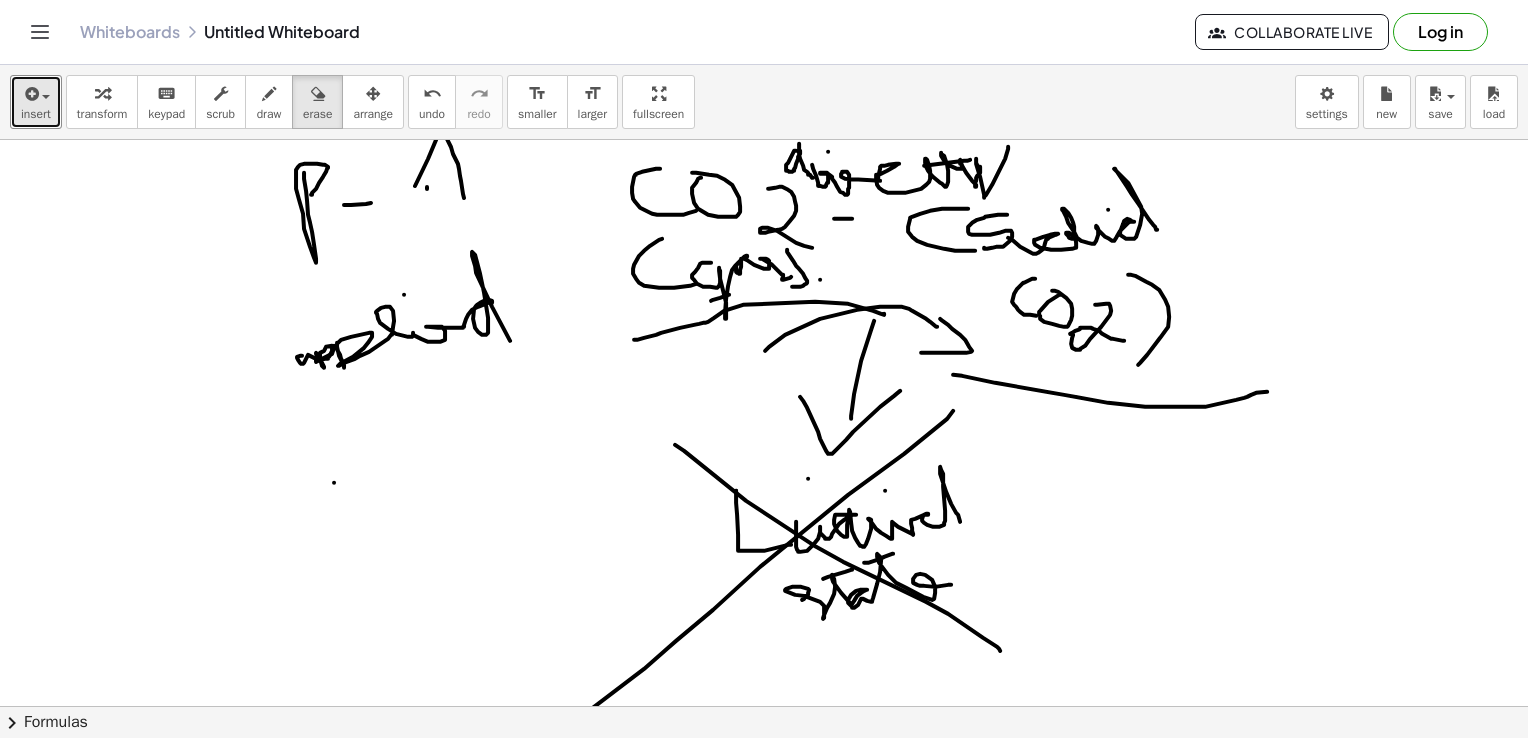 click at bounding box center (764, 772) 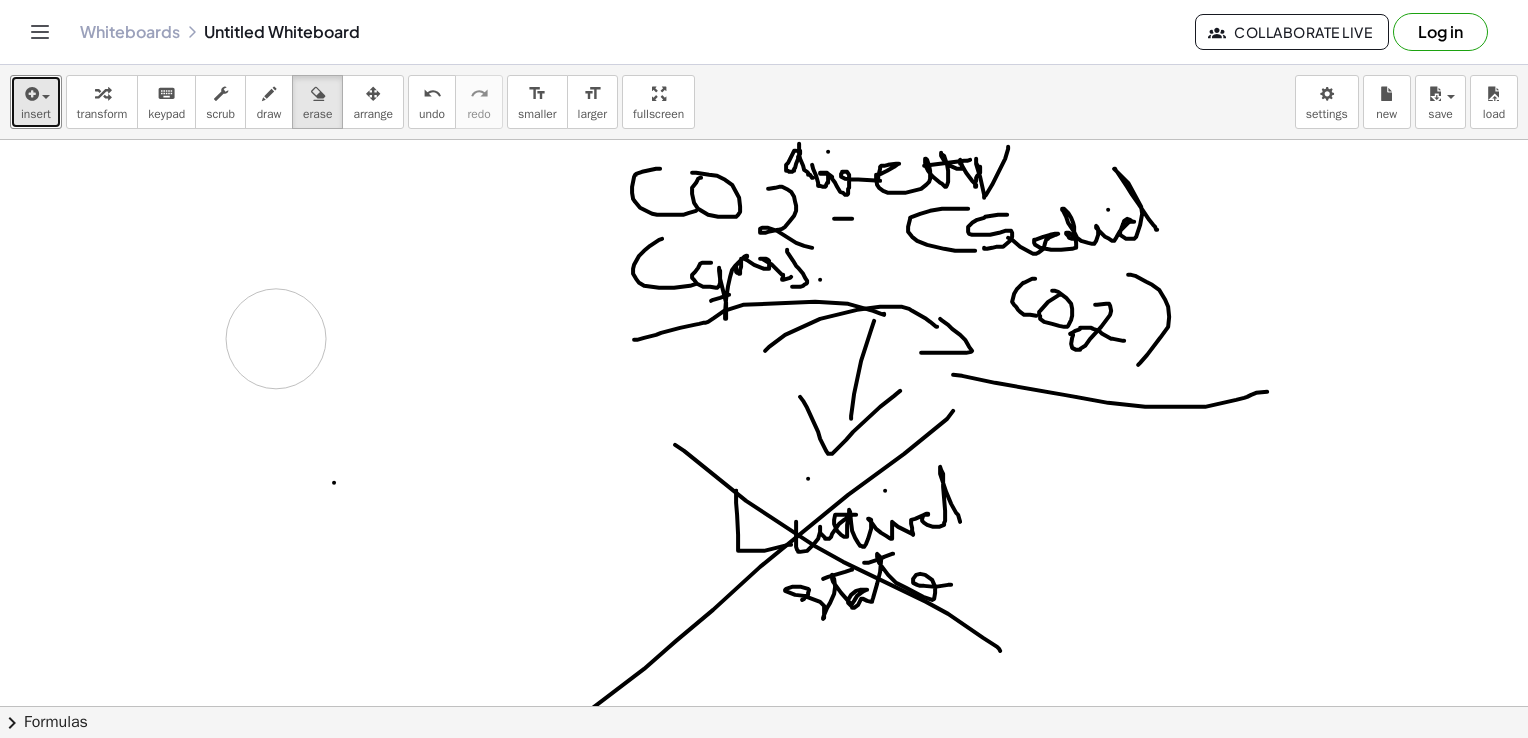 drag, startPoint x: 236, startPoint y: 218, endPoint x: 707, endPoint y: 263, distance: 473.1448 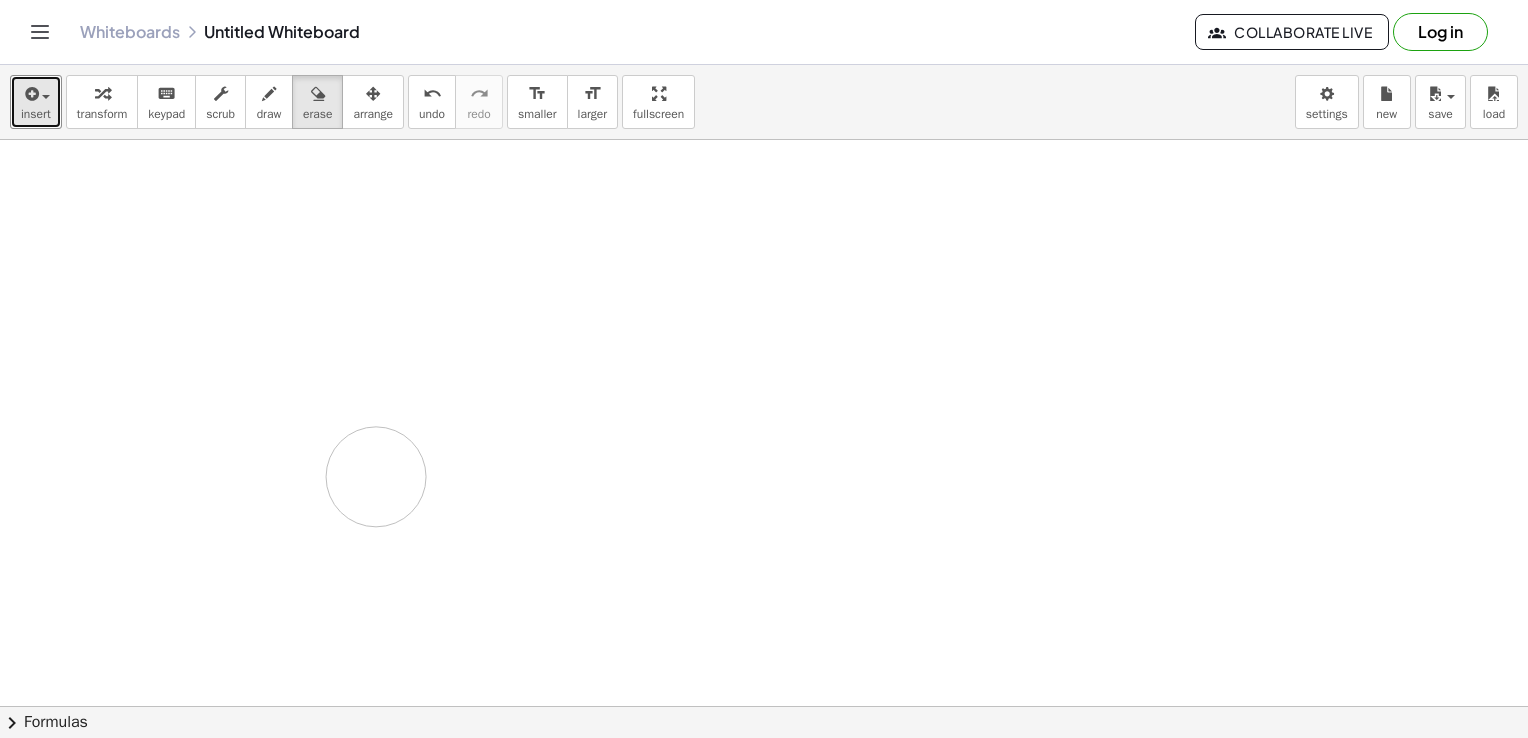 drag, startPoint x: 707, startPoint y: 263, endPoint x: 251, endPoint y: 312, distance: 458.62512 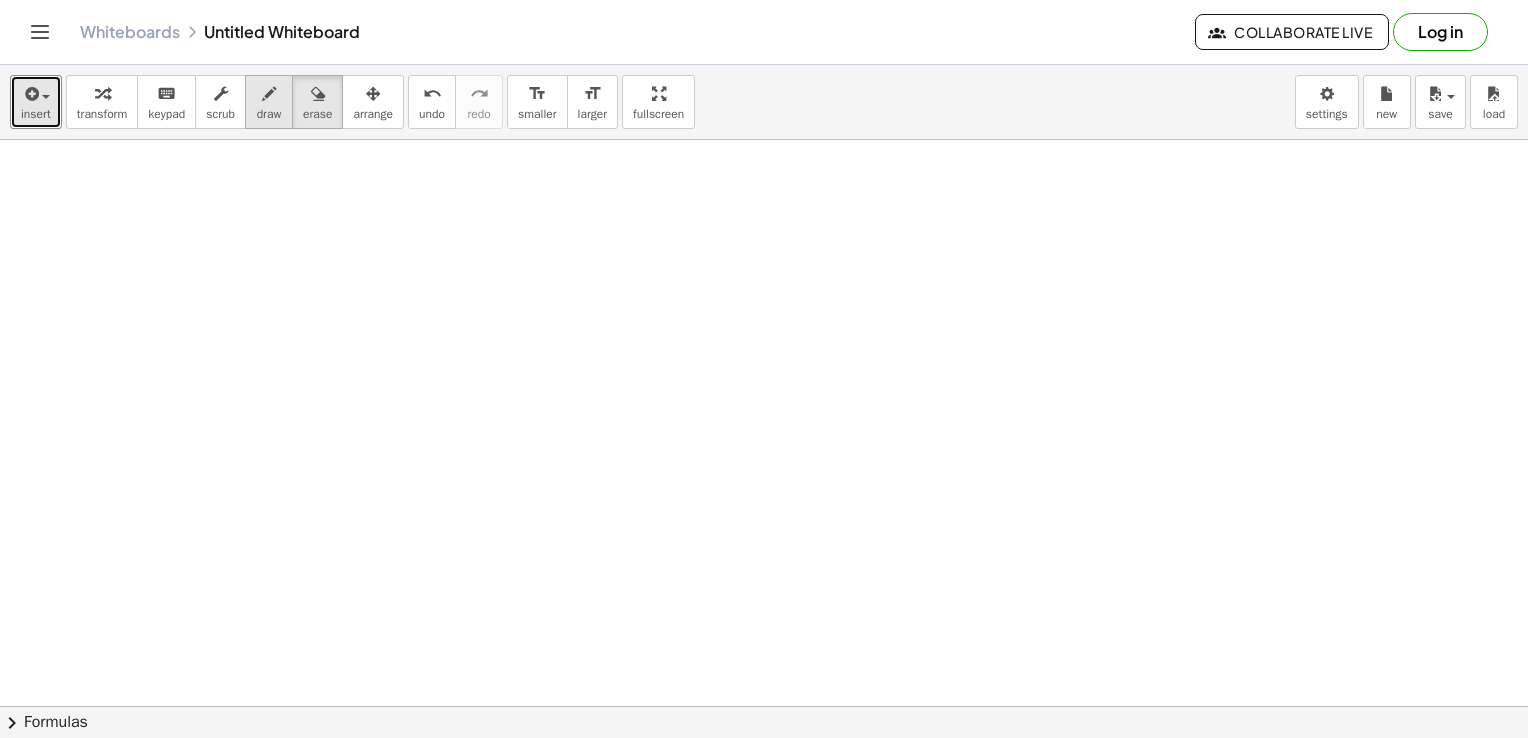 click at bounding box center (269, 93) 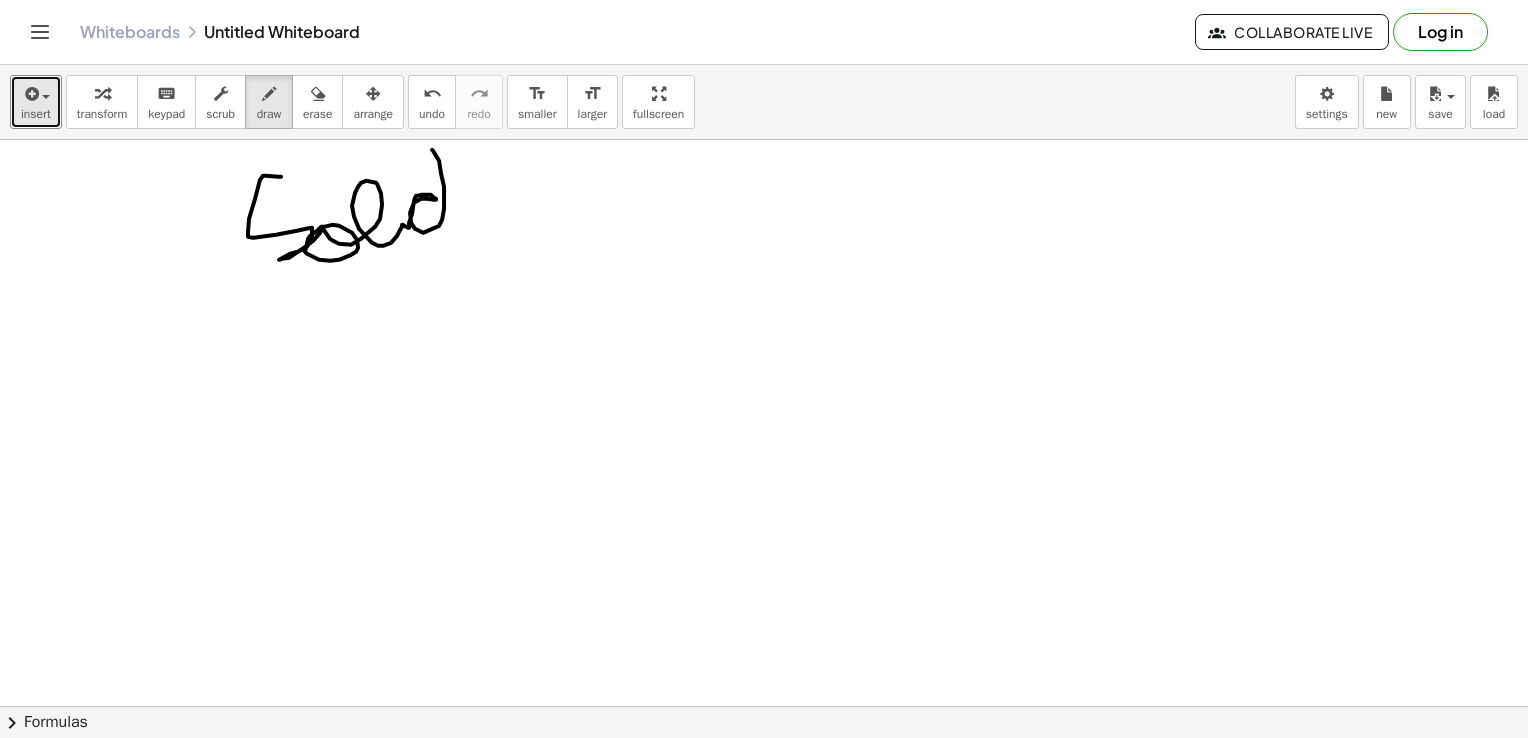 drag, startPoint x: 281, startPoint y: 176, endPoint x: 442, endPoint y: 193, distance: 161.89503 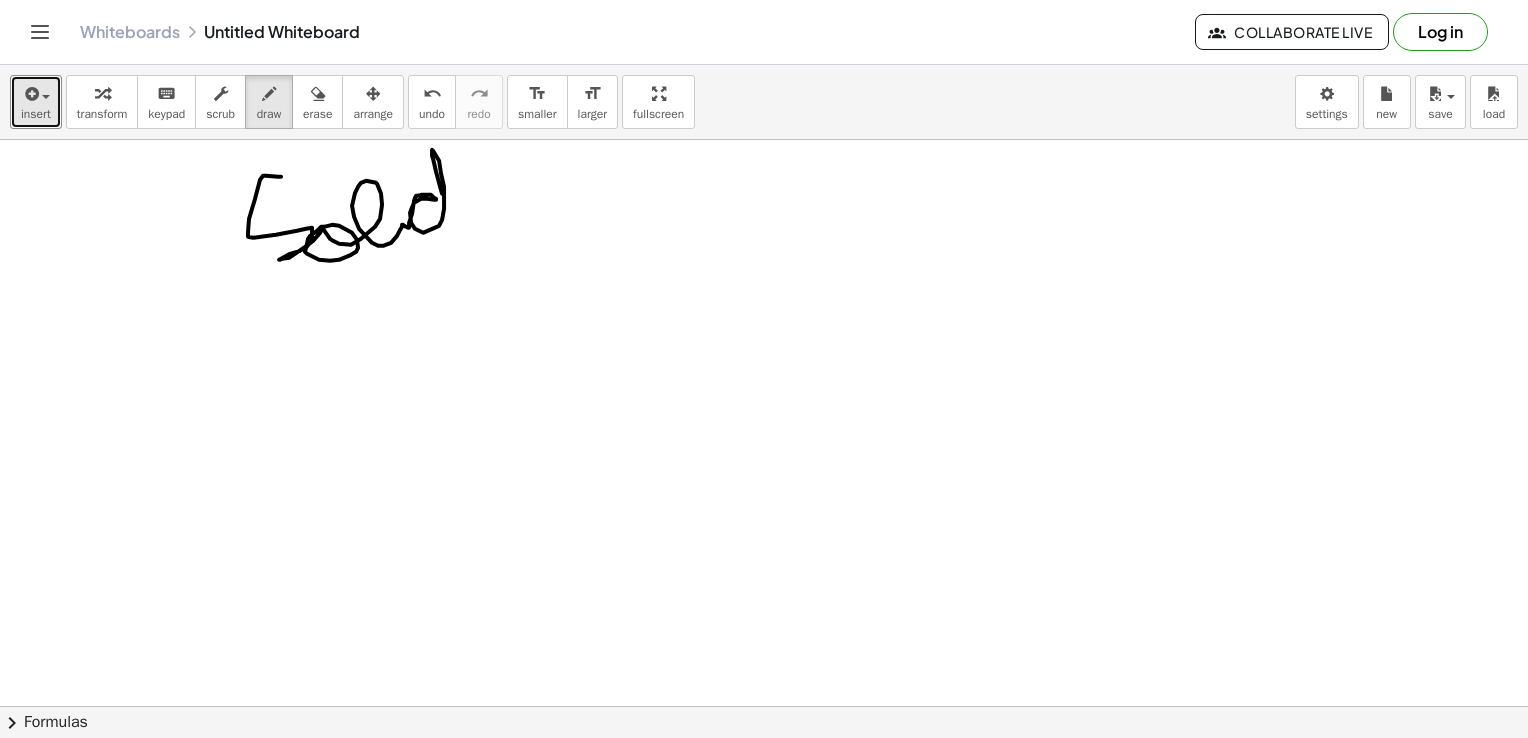 click at bounding box center [764, 772] 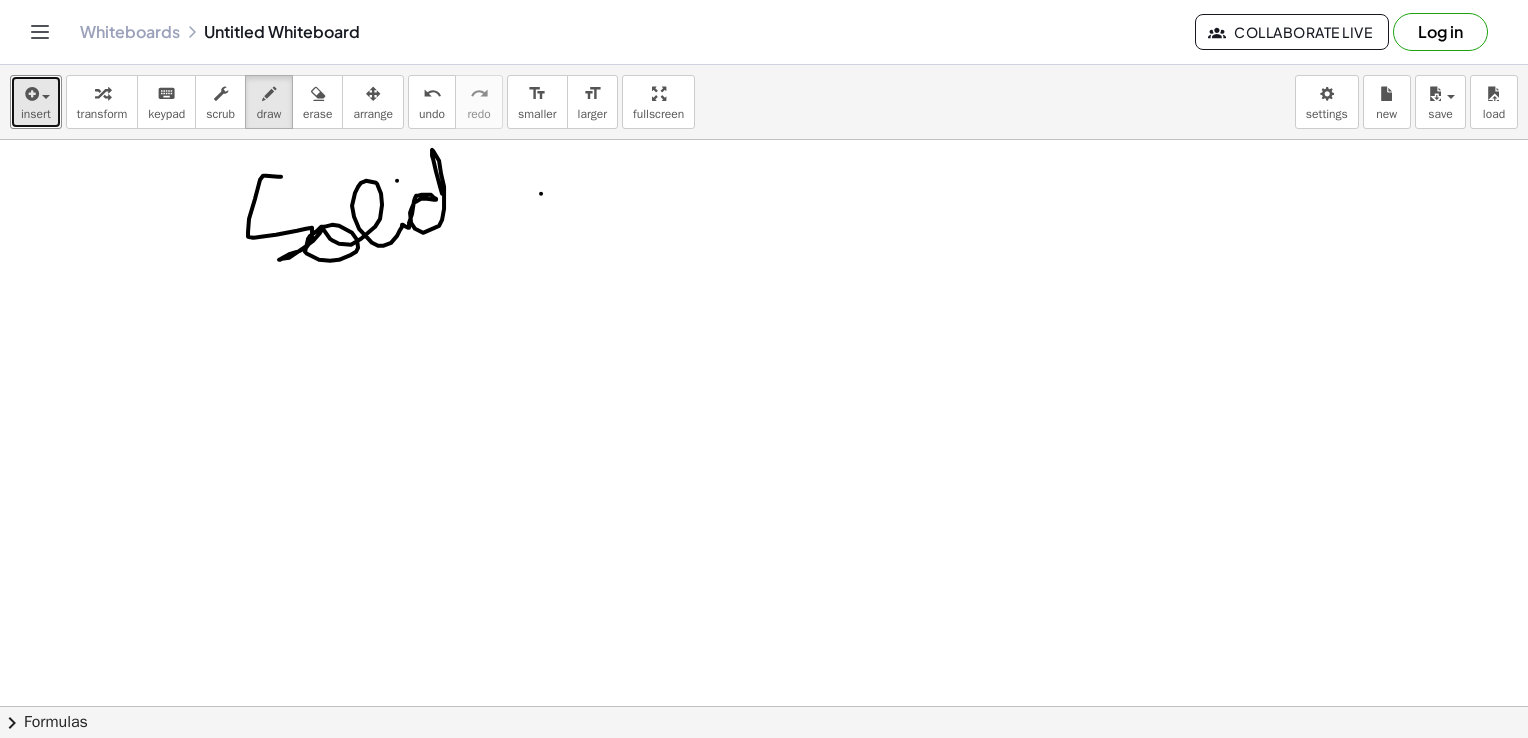 drag, startPoint x: 541, startPoint y: 193, endPoint x: 540, endPoint y: 239, distance: 46.010868 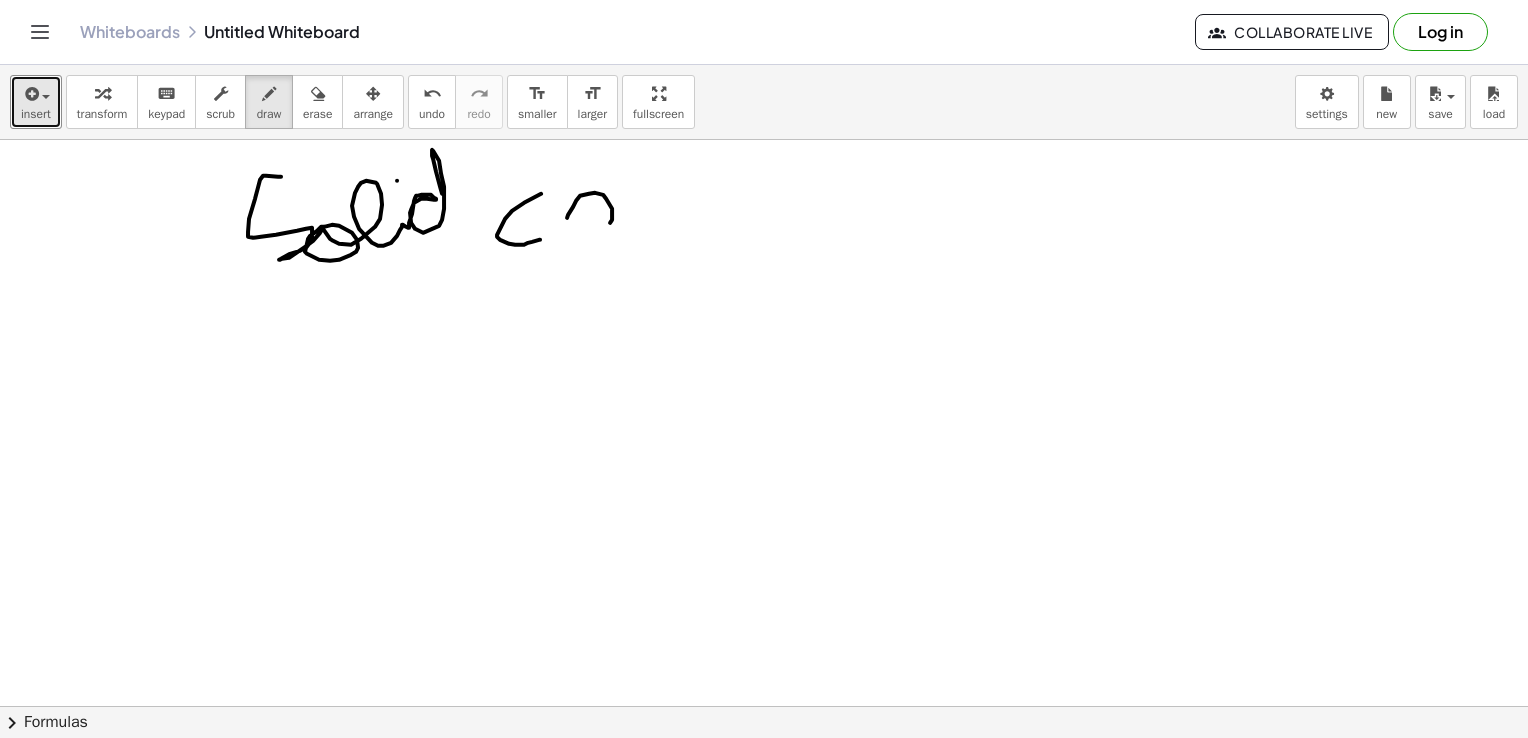drag, startPoint x: 567, startPoint y: 217, endPoint x: 578, endPoint y: 199, distance: 21.095022 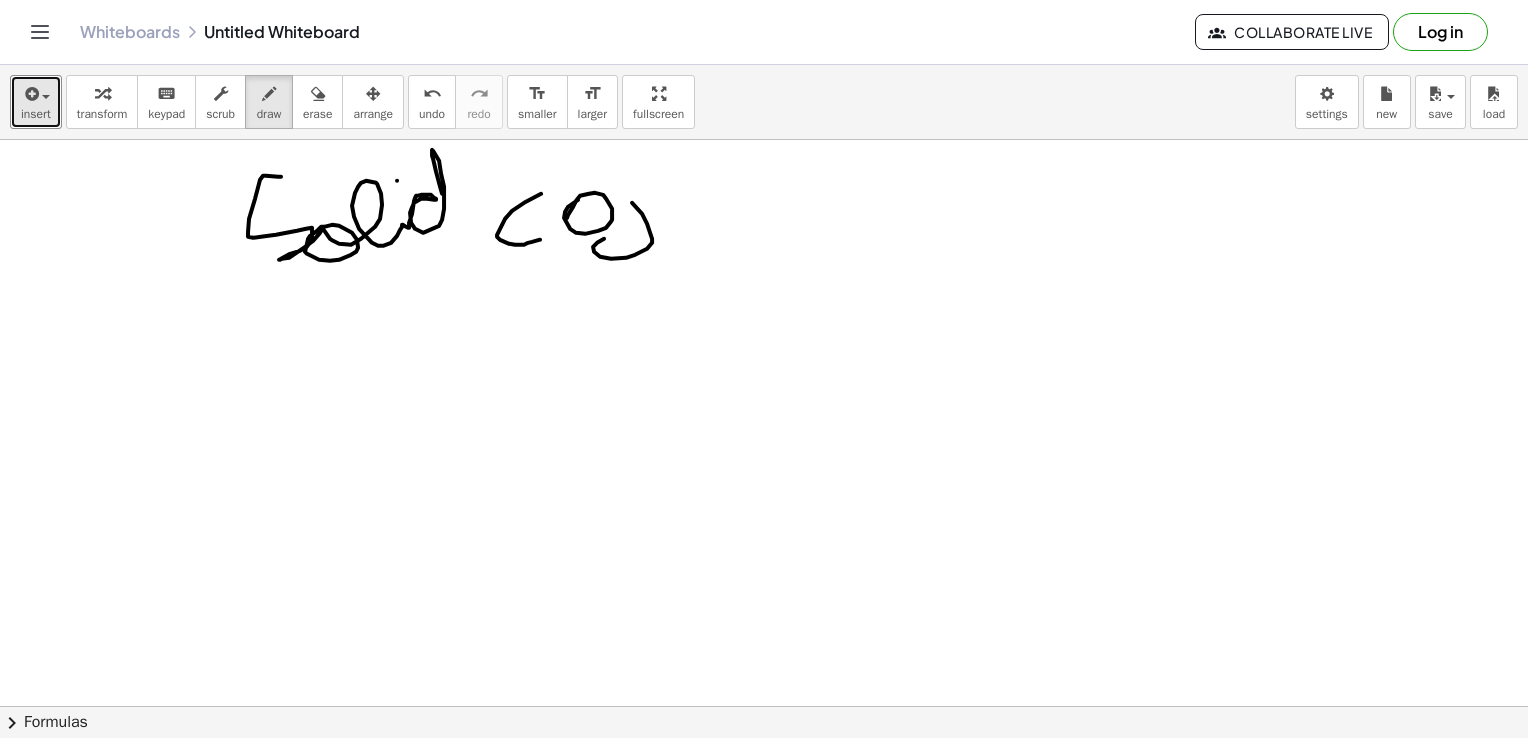 drag, startPoint x: 632, startPoint y: 202, endPoint x: 673, endPoint y: 258, distance: 69.40461 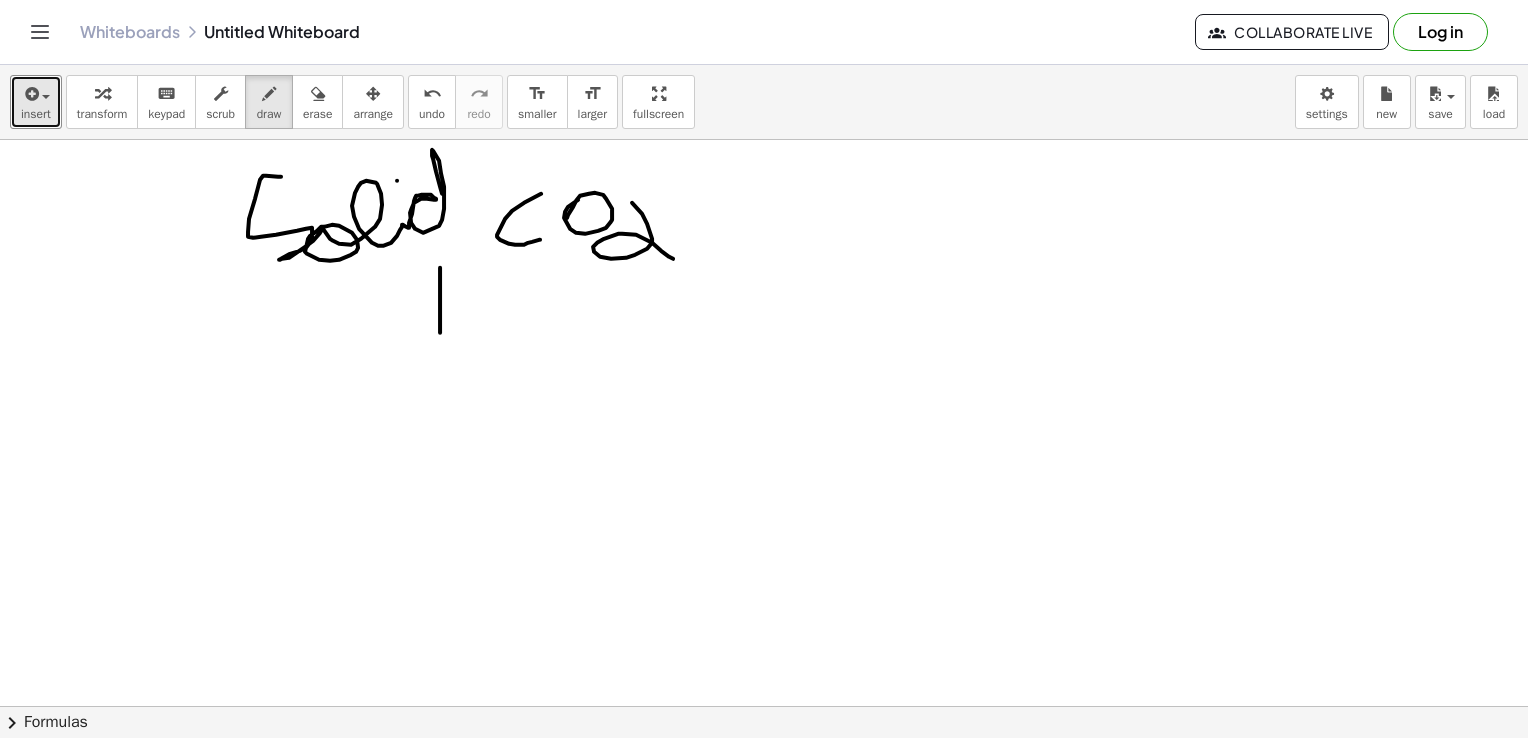drag, startPoint x: 440, startPoint y: 267, endPoint x: 440, endPoint y: 345, distance: 78 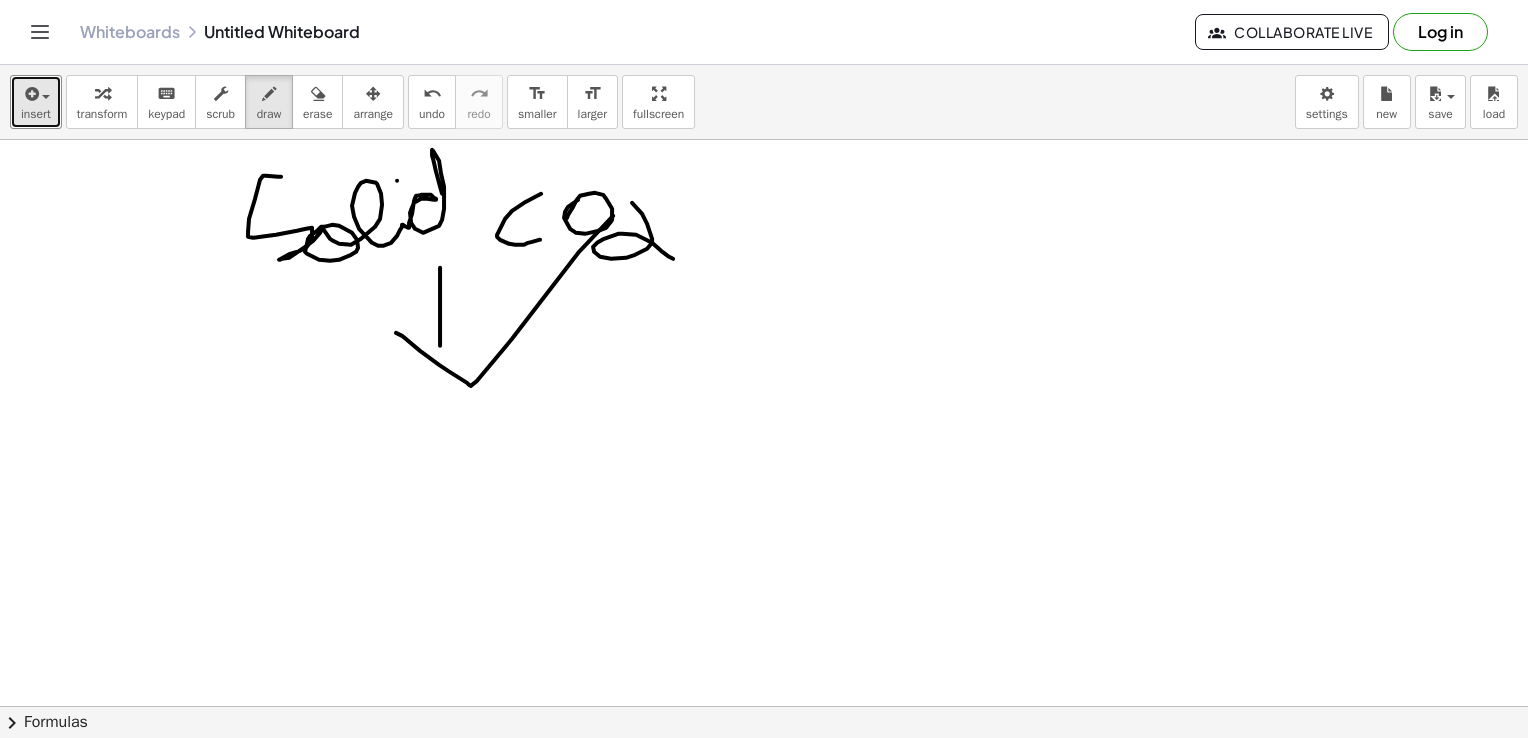 drag, startPoint x: 396, startPoint y: 332, endPoint x: 616, endPoint y: 212, distance: 250.59929 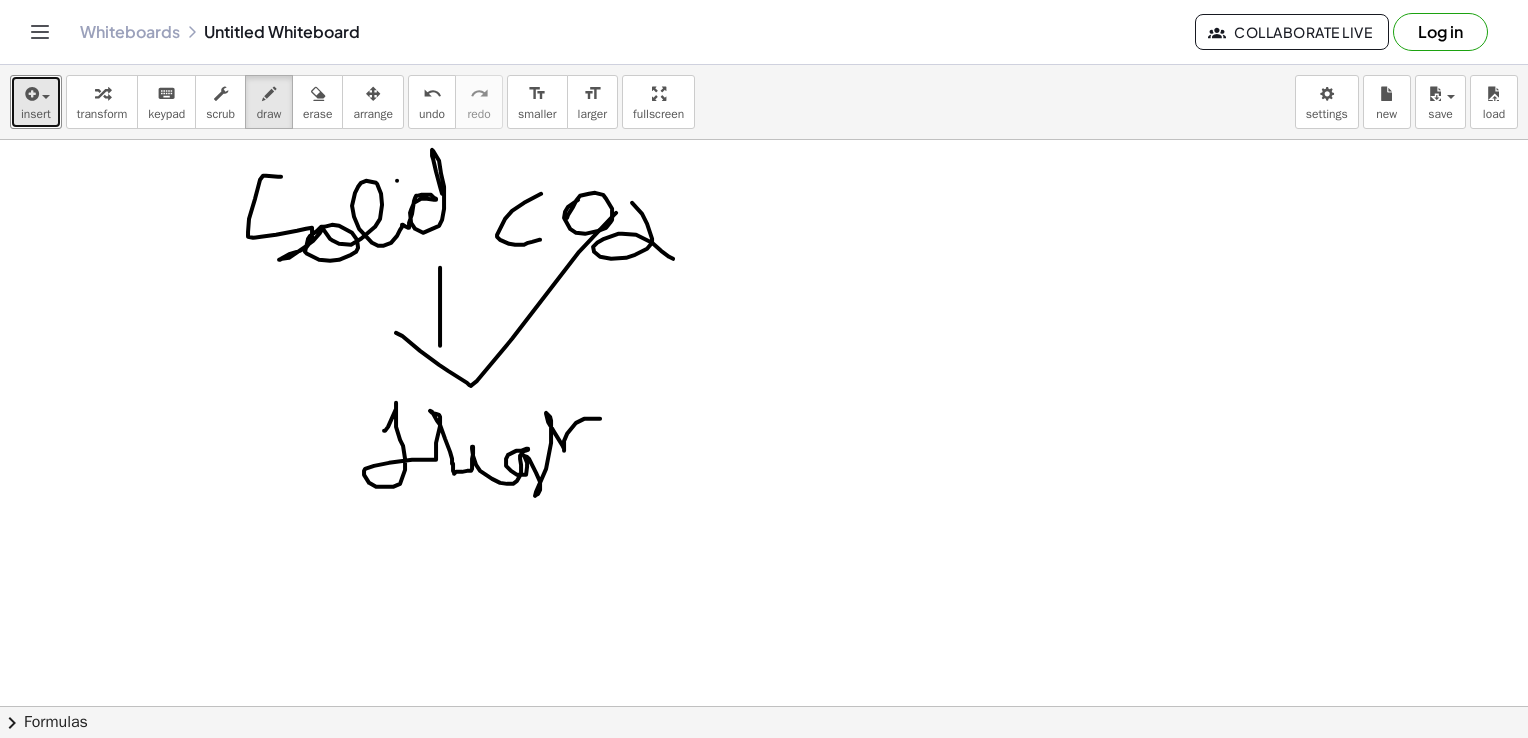 drag, startPoint x: 384, startPoint y: 430, endPoint x: 616, endPoint y: 428, distance: 232.00862 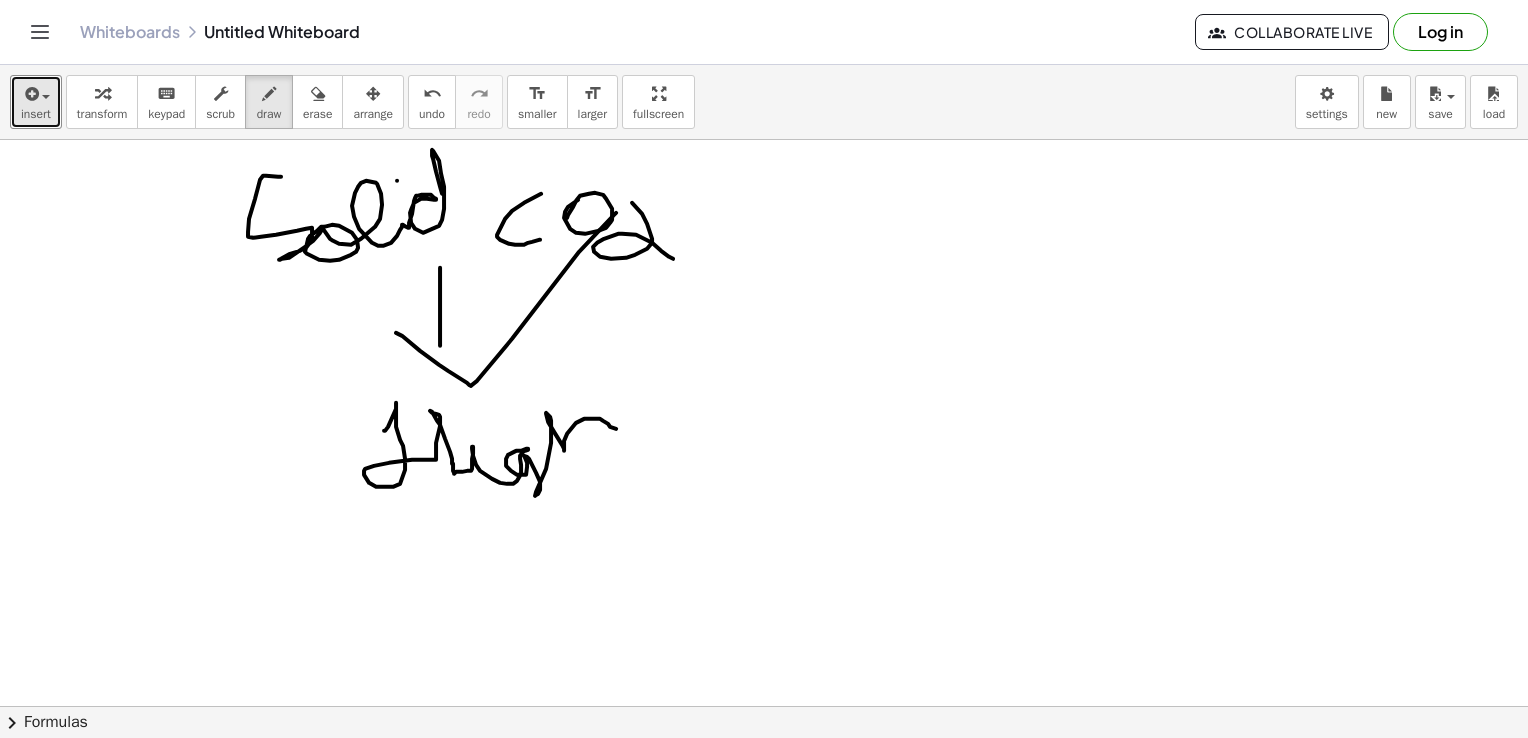 click at bounding box center (764, 772) 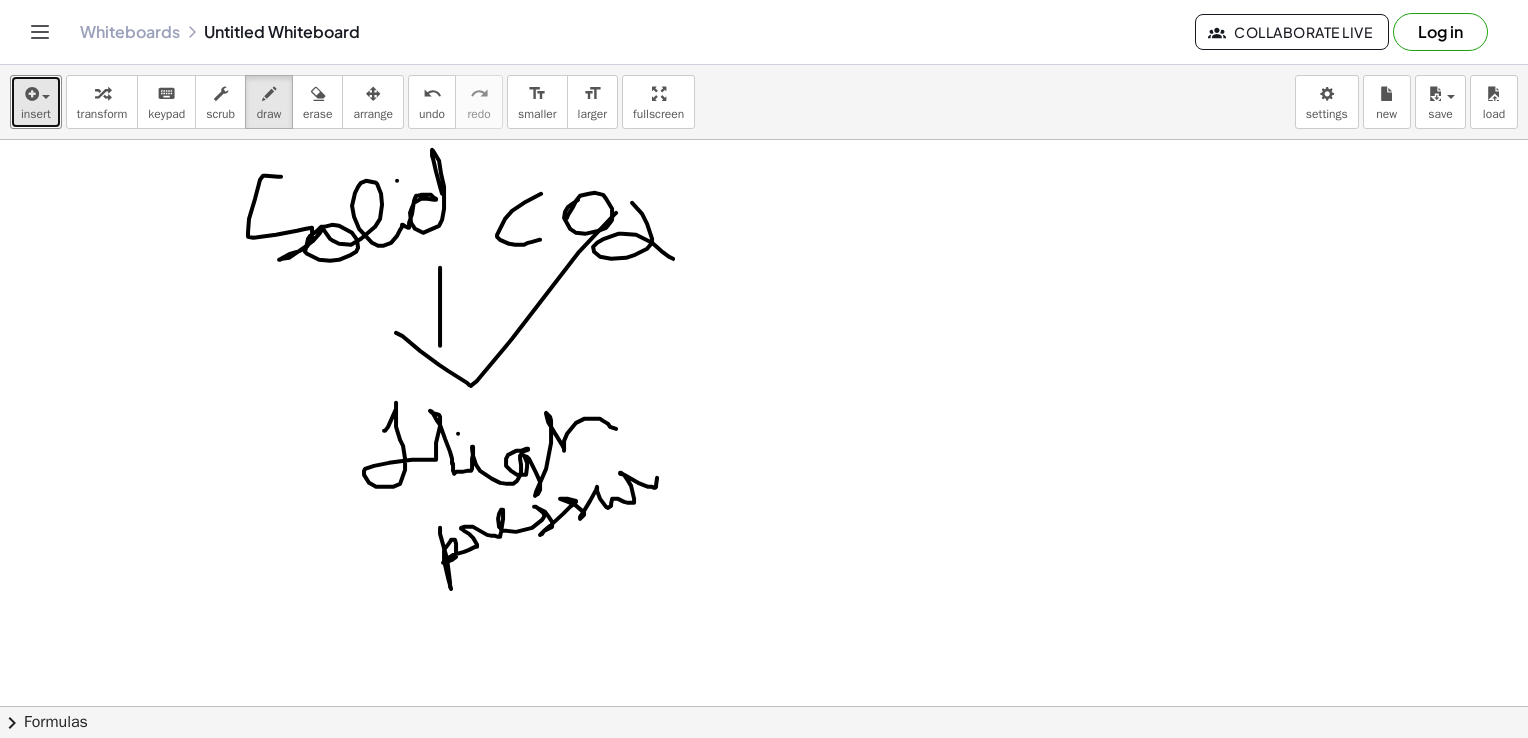 drag, startPoint x: 440, startPoint y: 527, endPoint x: 728, endPoint y: 466, distance: 294.3892 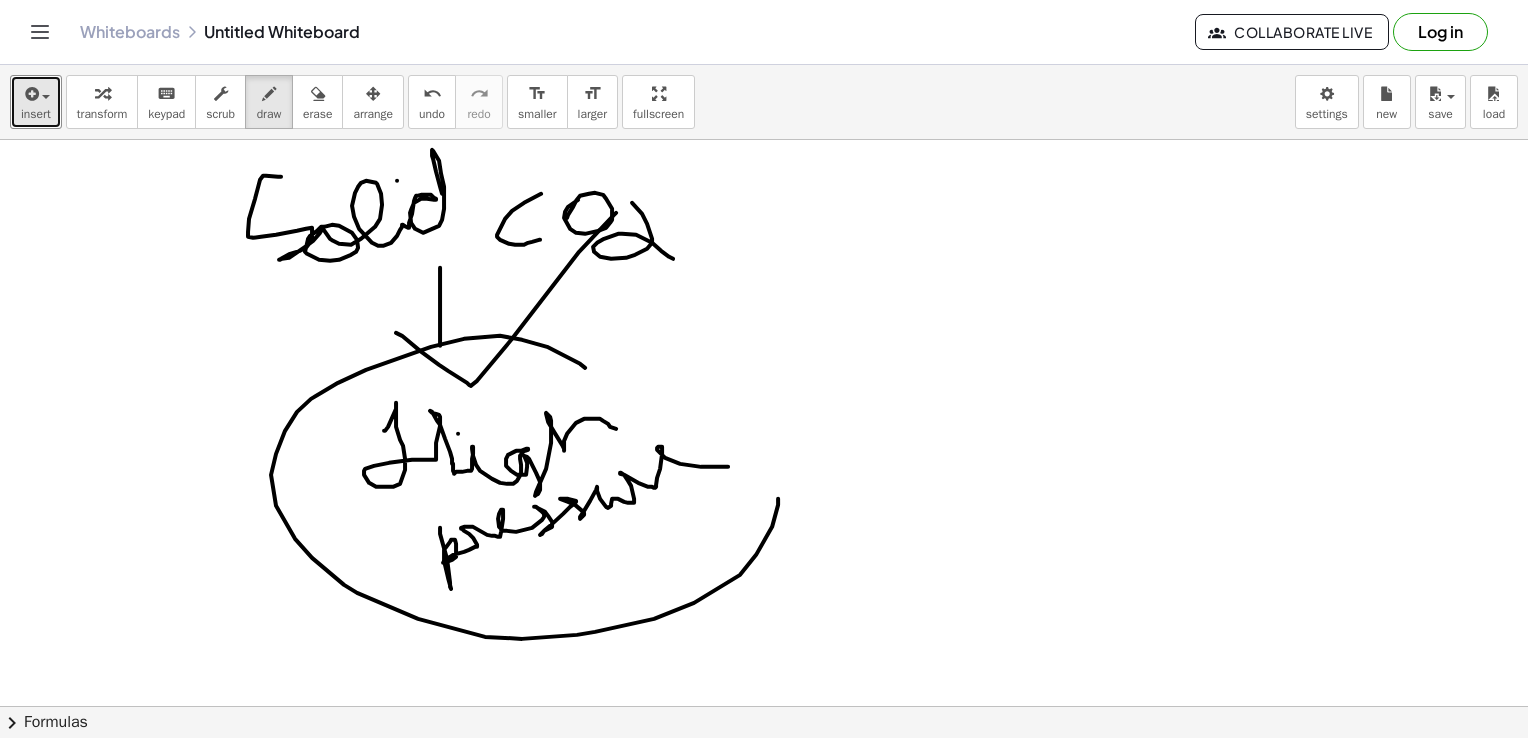 drag, startPoint x: 585, startPoint y: 367, endPoint x: 383, endPoint y: 460, distance: 222.38031 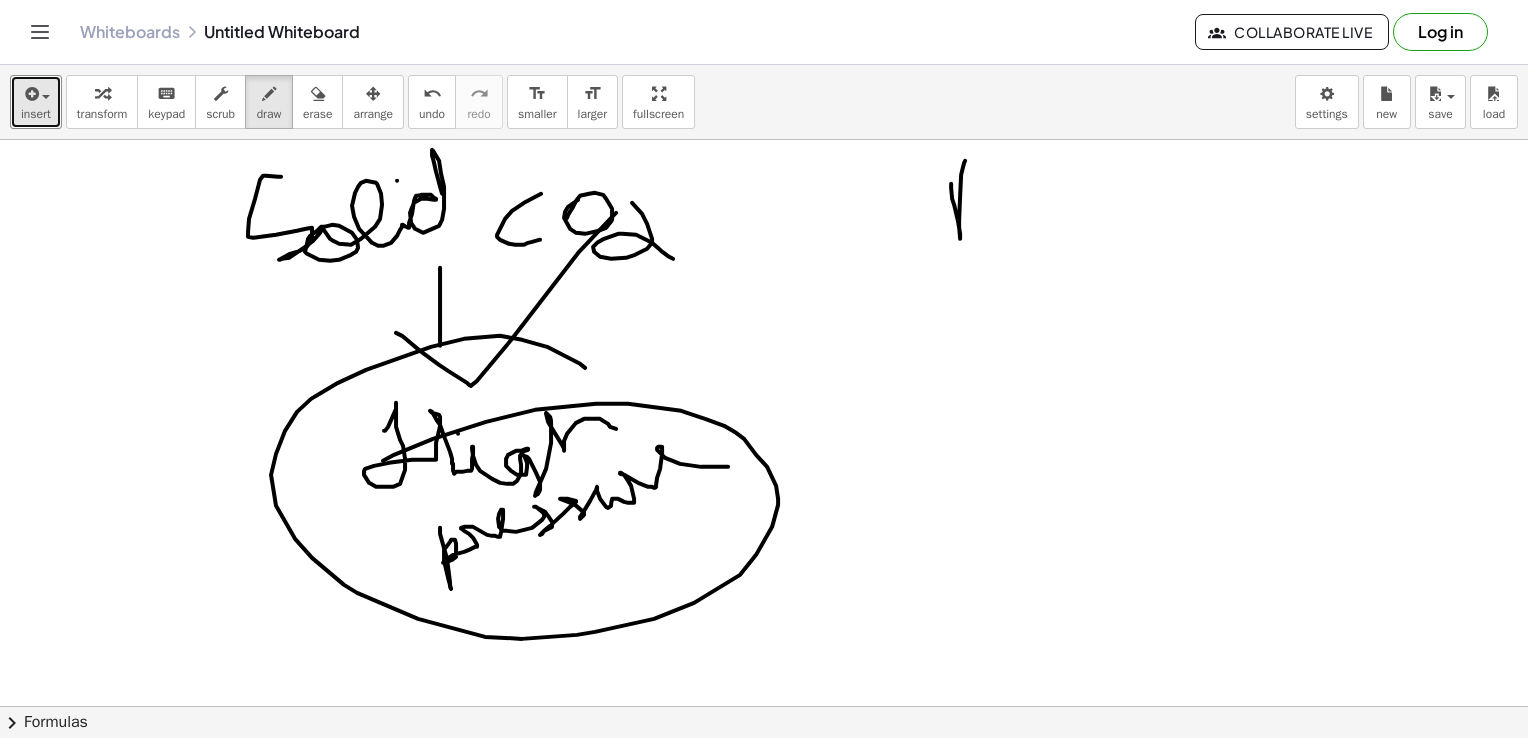 click at bounding box center (764, 772) 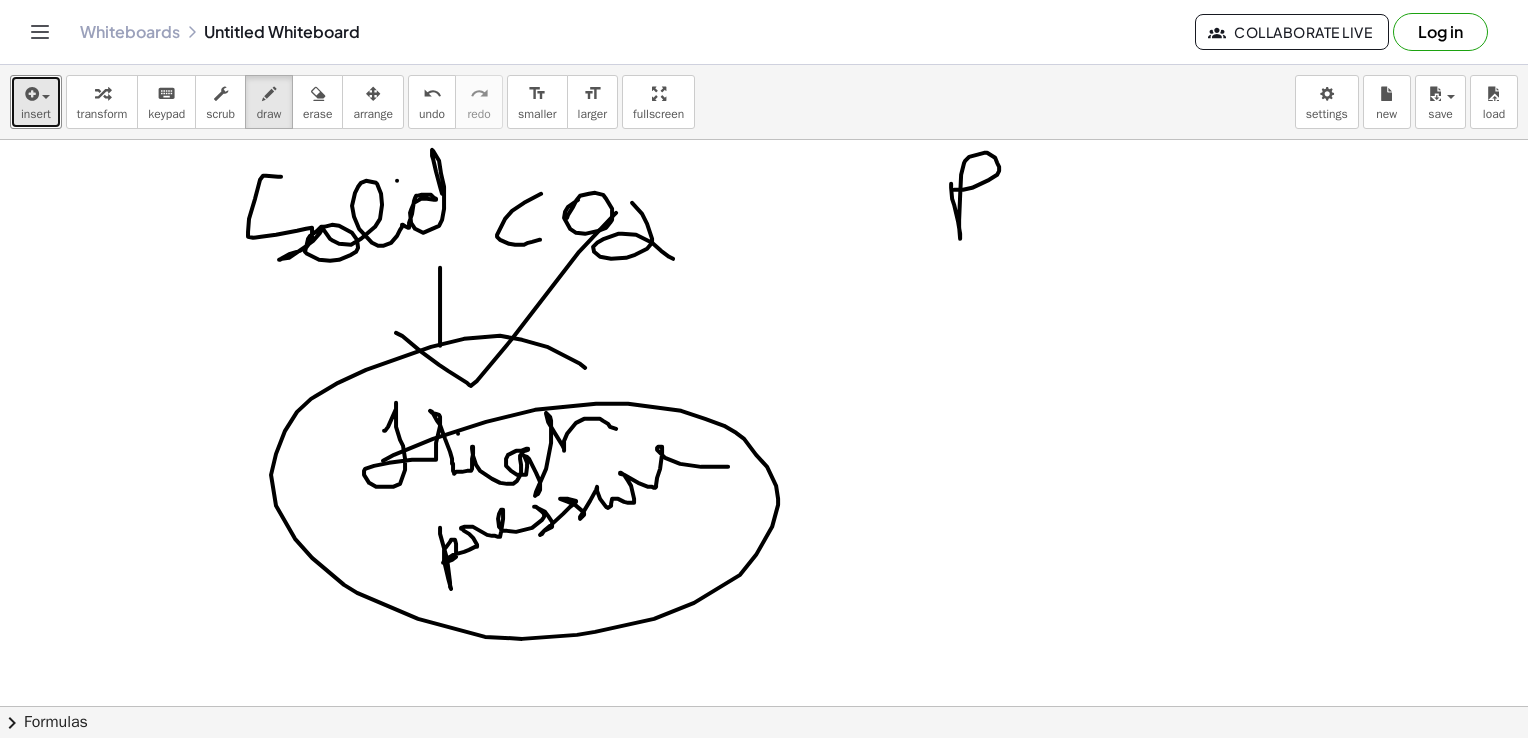 drag, startPoint x: 985, startPoint y: 213, endPoint x: 1018, endPoint y: 208, distance: 33.37664 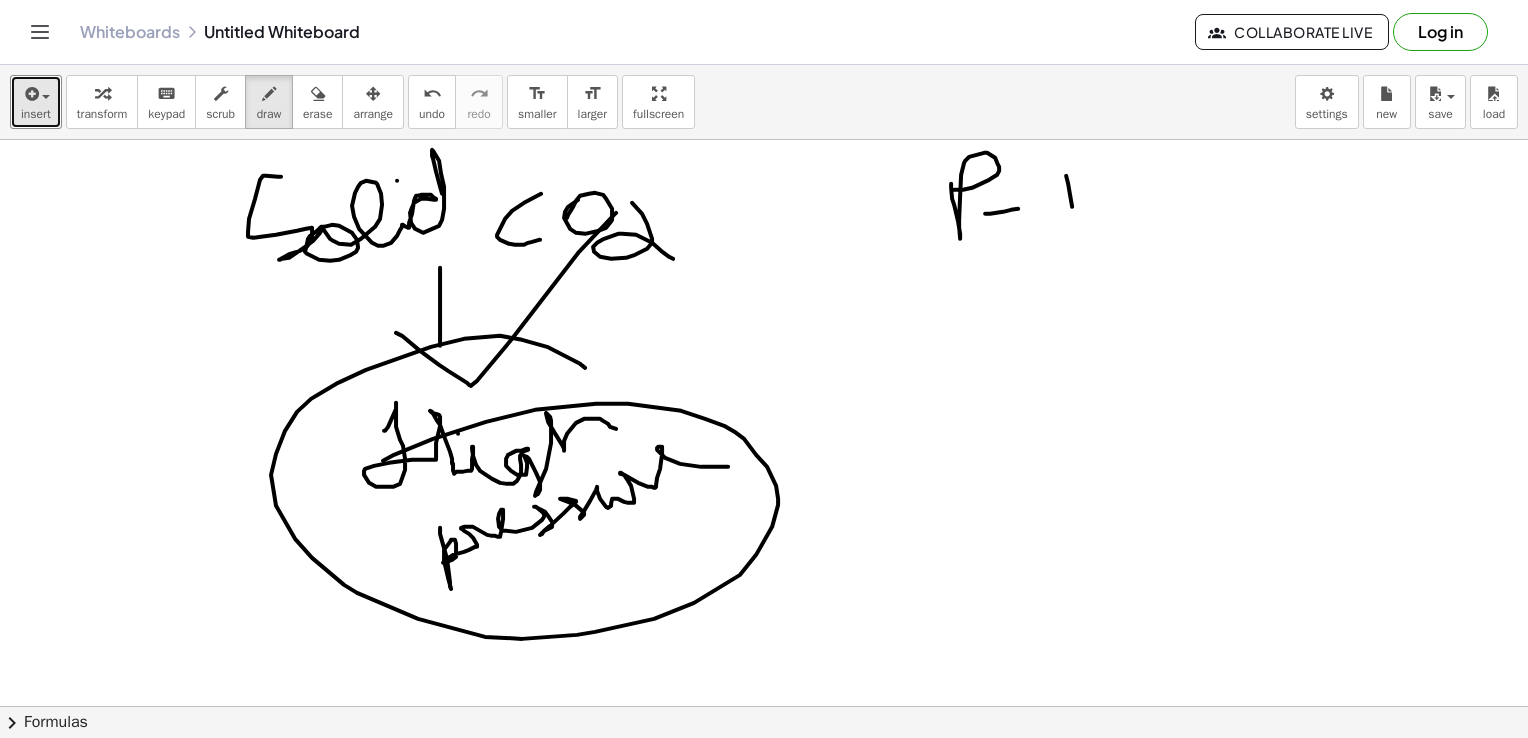 drag, startPoint x: 1066, startPoint y: 175, endPoint x: 1079, endPoint y: 242, distance: 68.24954 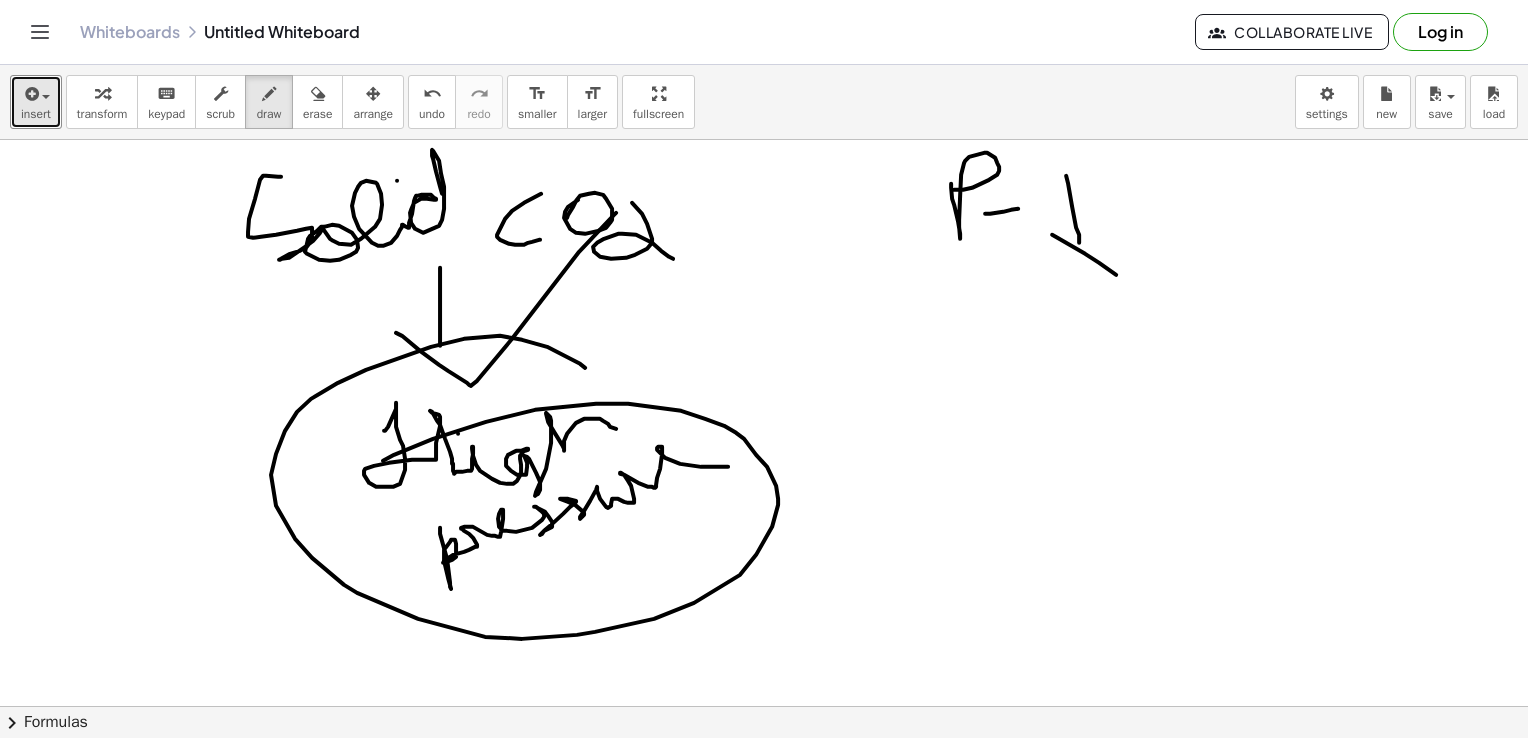 drag, startPoint x: 1052, startPoint y: 234, endPoint x: 1137, endPoint y: 206, distance: 89.49302 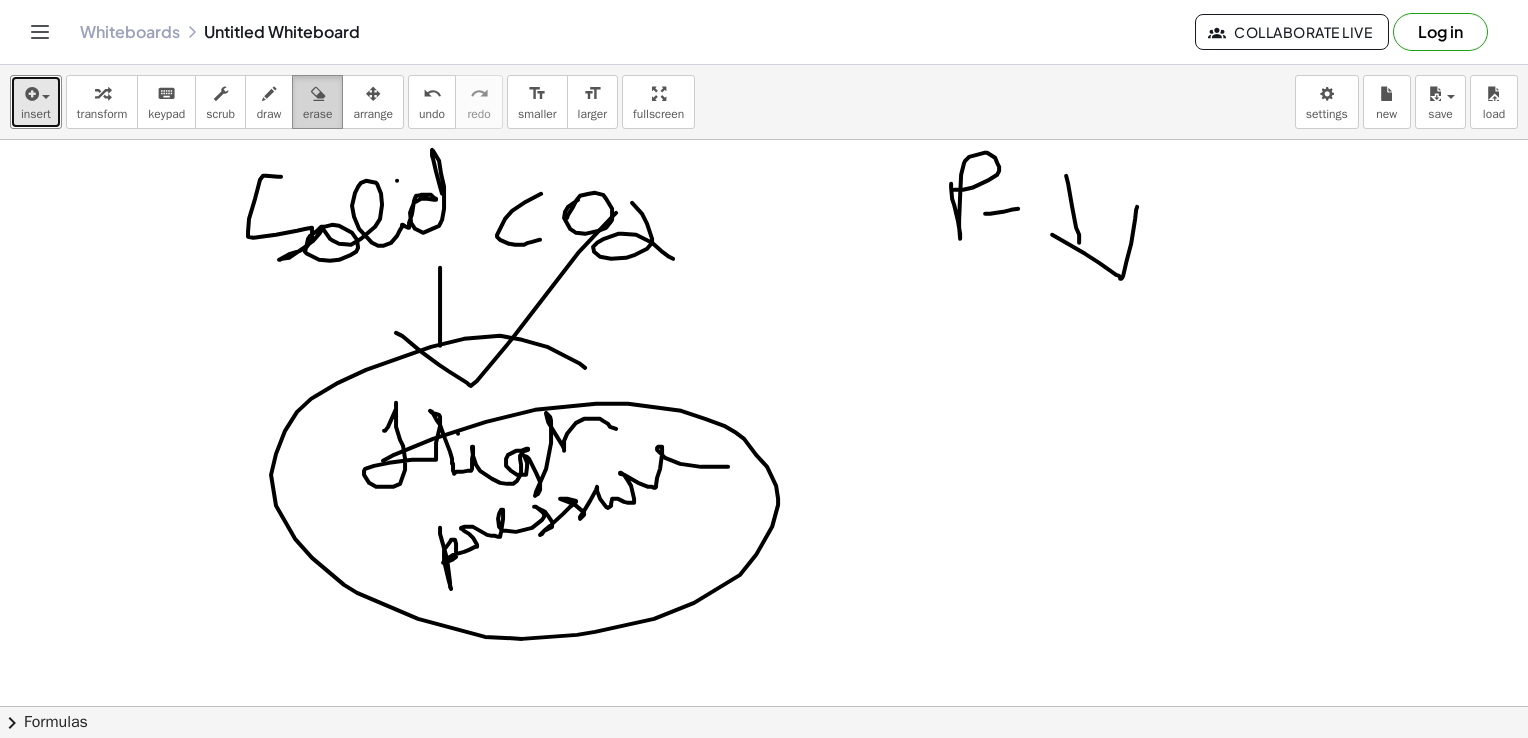 click on "erase" at bounding box center [317, 102] 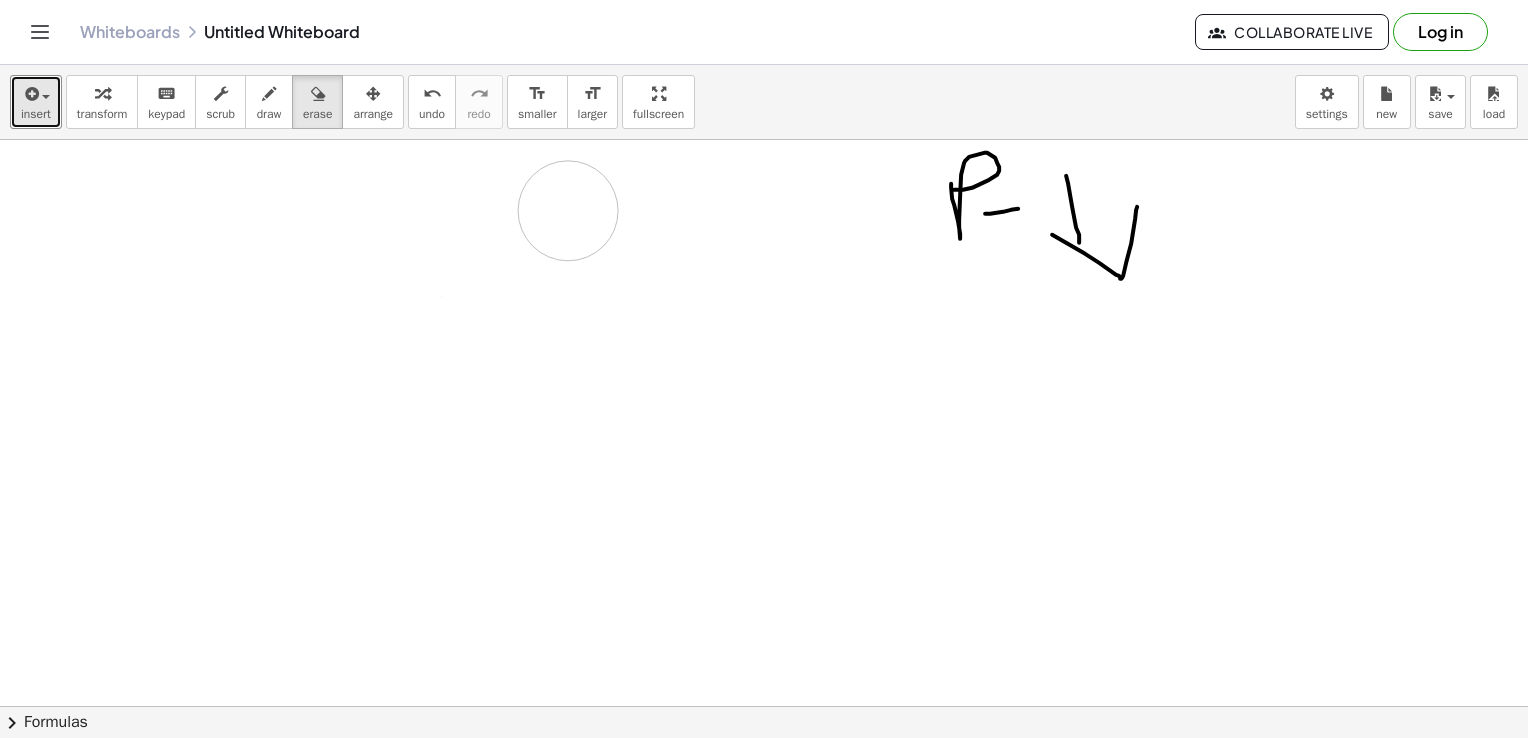 drag, startPoint x: 472, startPoint y: 210, endPoint x: 558, endPoint y: 217, distance: 86.28442 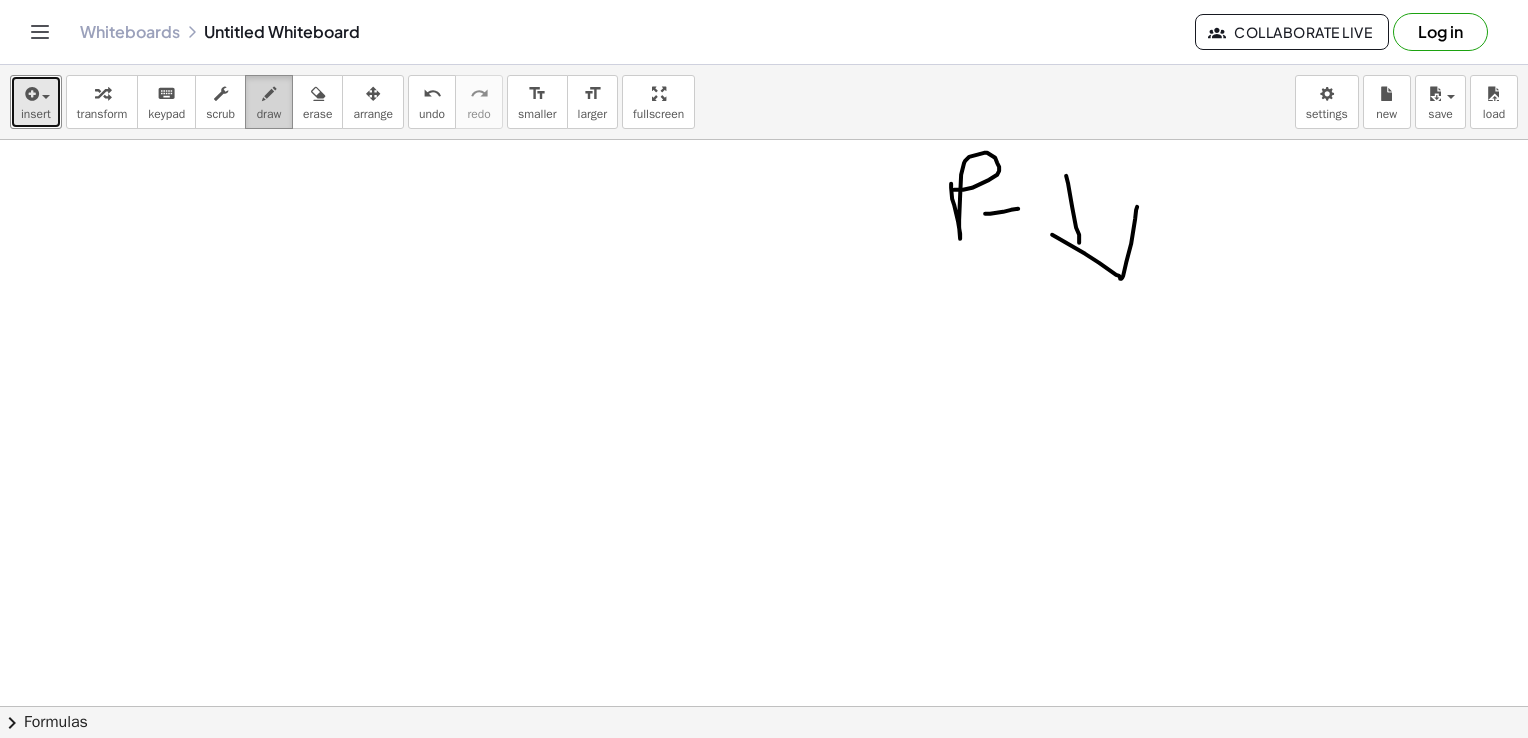 click on "draw" at bounding box center (269, 114) 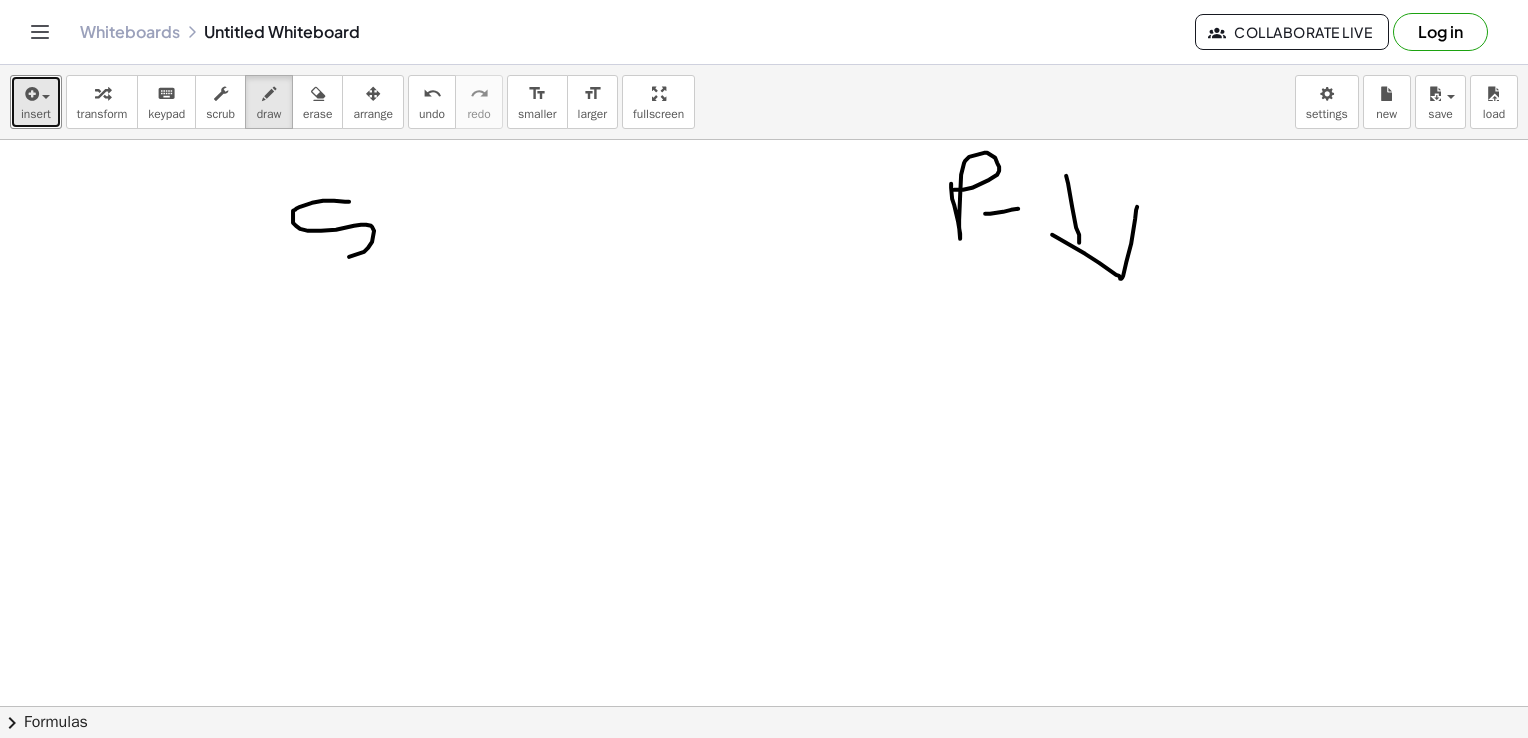 drag, startPoint x: 349, startPoint y: 201, endPoint x: 338, endPoint y: 242, distance: 42.44997 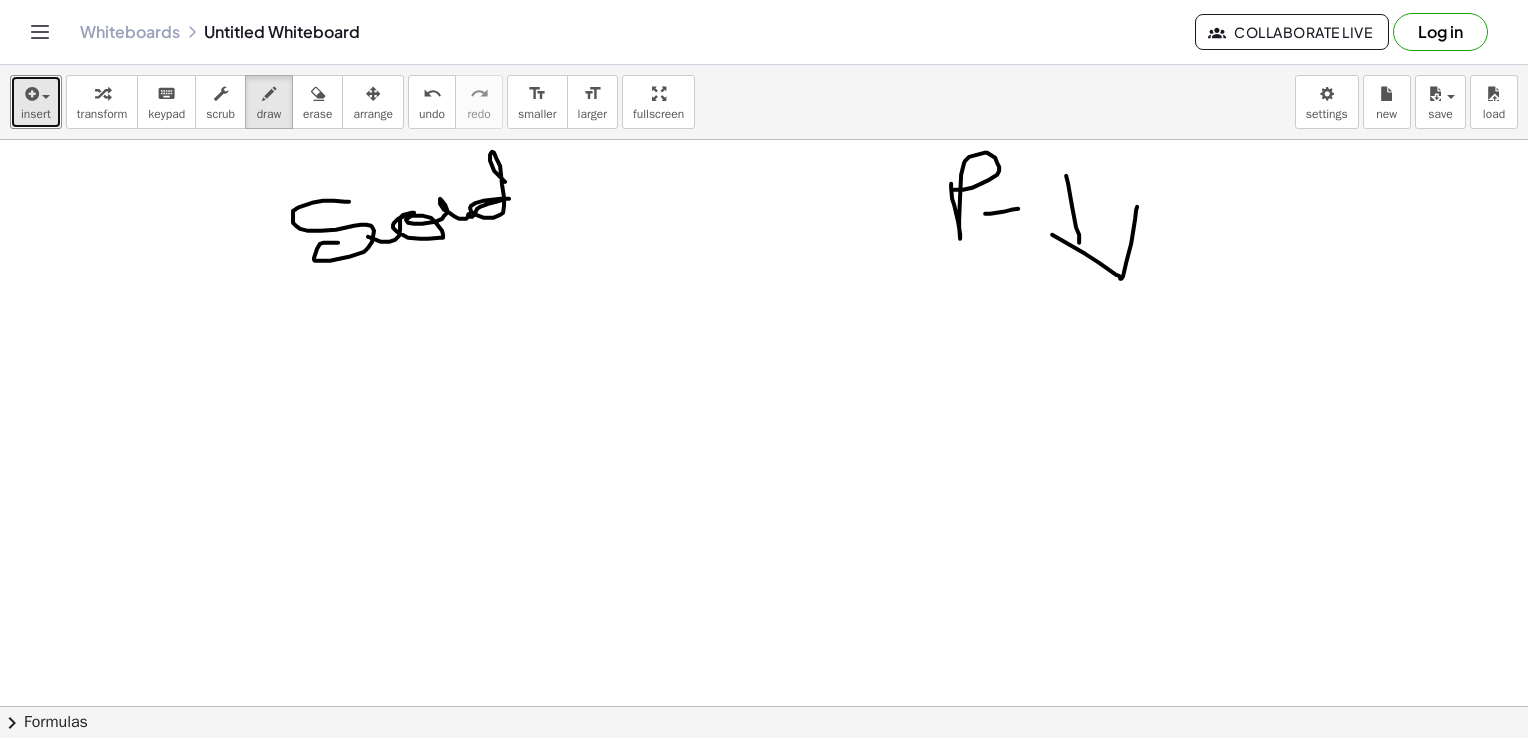 drag, startPoint x: 368, startPoint y: 236, endPoint x: 510, endPoint y: 190, distance: 149.26486 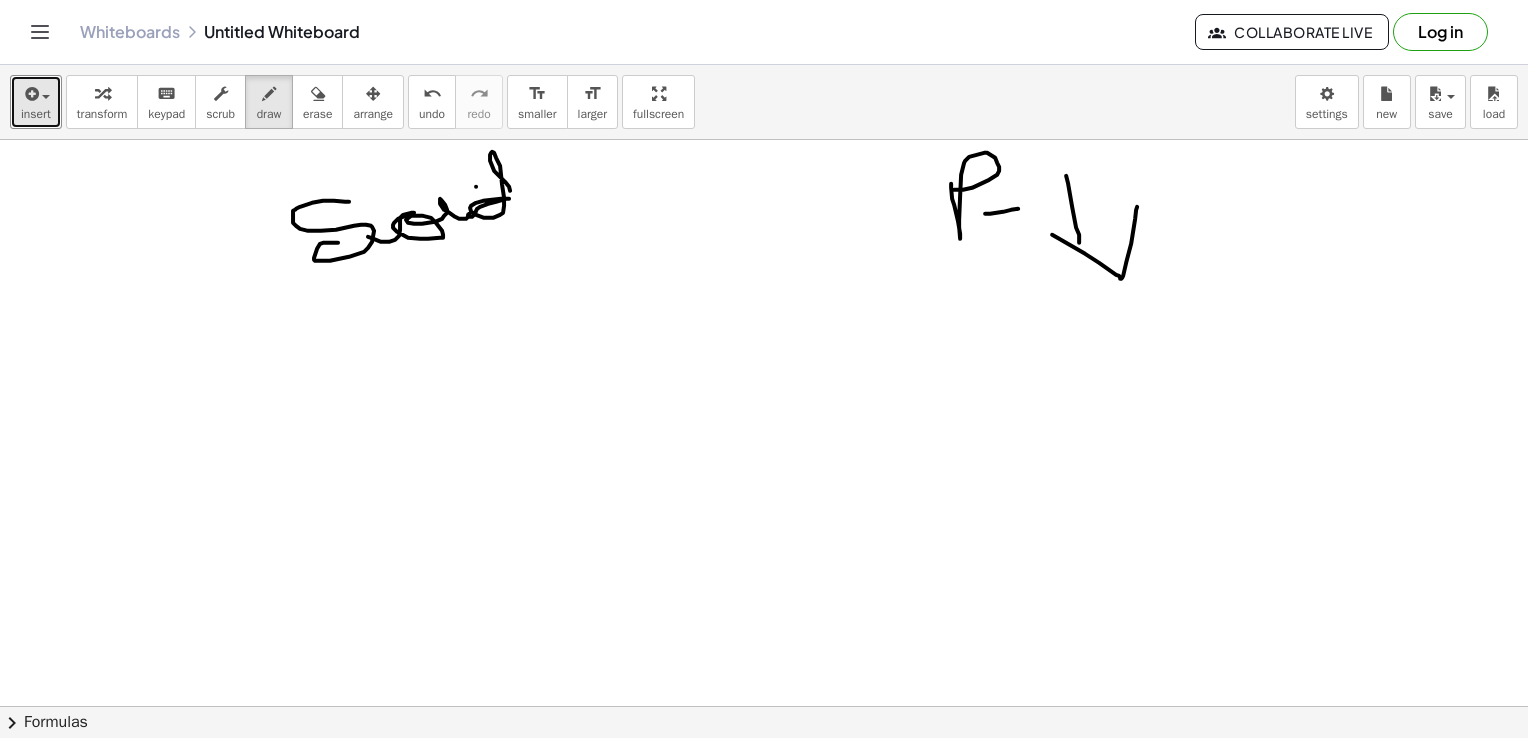 click at bounding box center [764, 772] 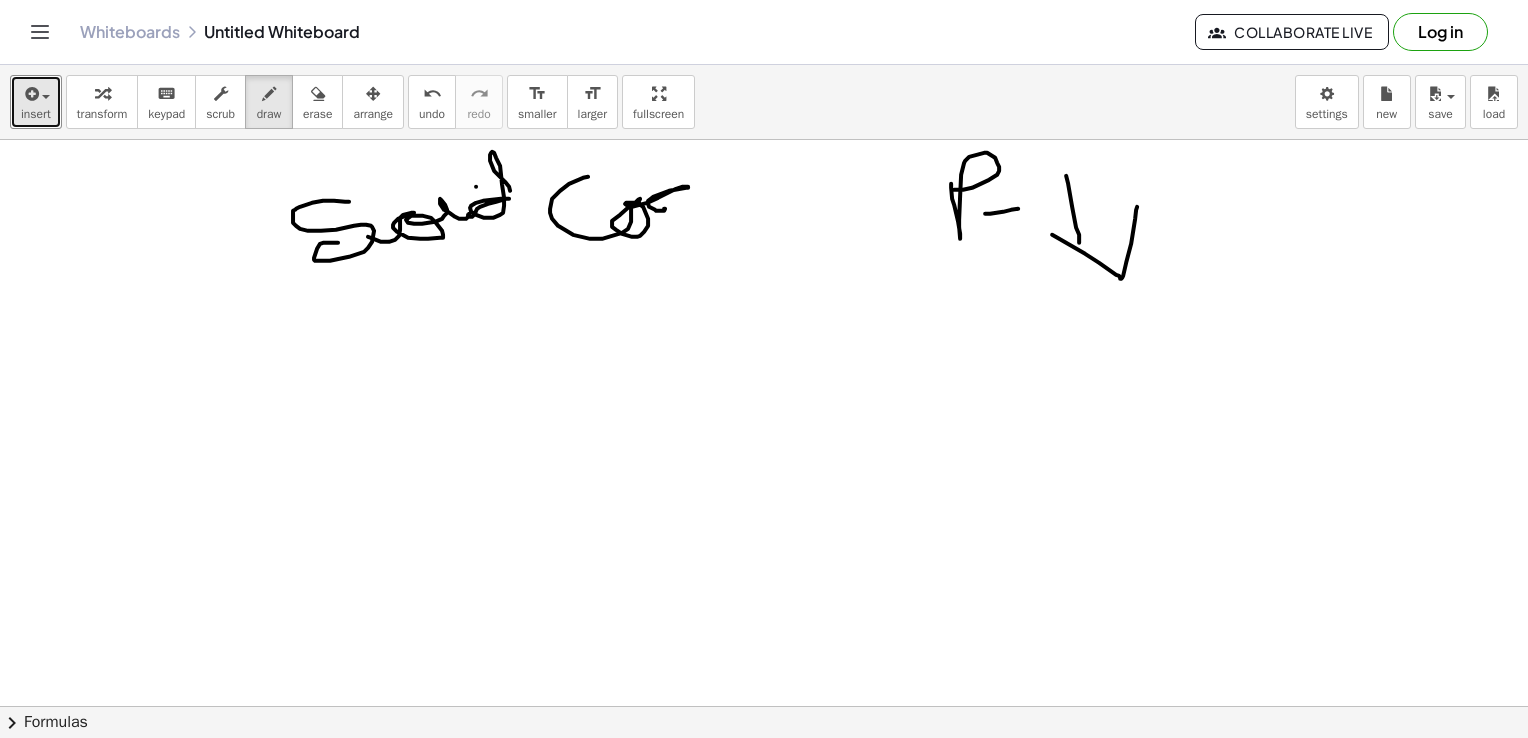 drag, startPoint x: 588, startPoint y: 176, endPoint x: 664, endPoint y: 209, distance: 82.85529 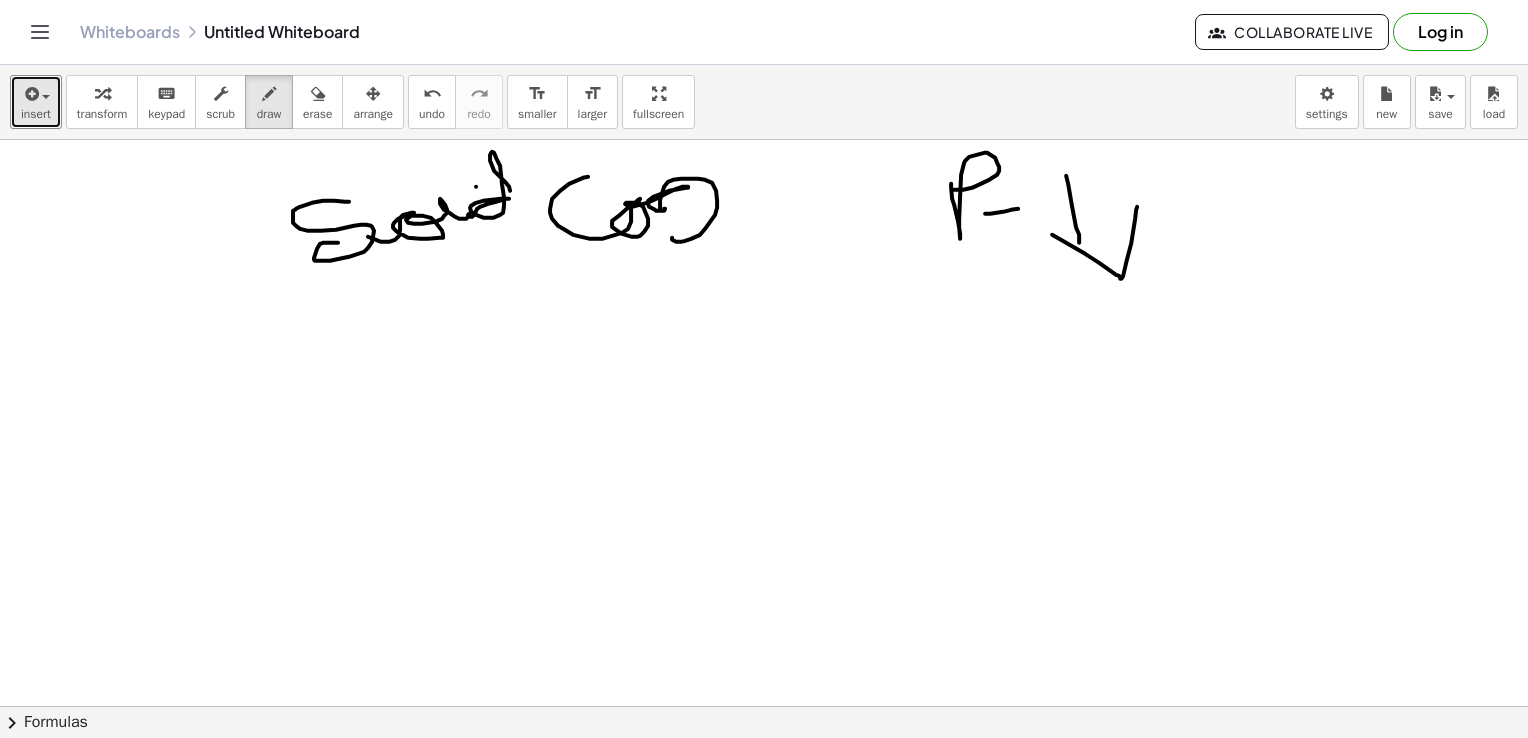 drag, startPoint x: 660, startPoint y: 209, endPoint x: 742, endPoint y: 232, distance: 85.16454 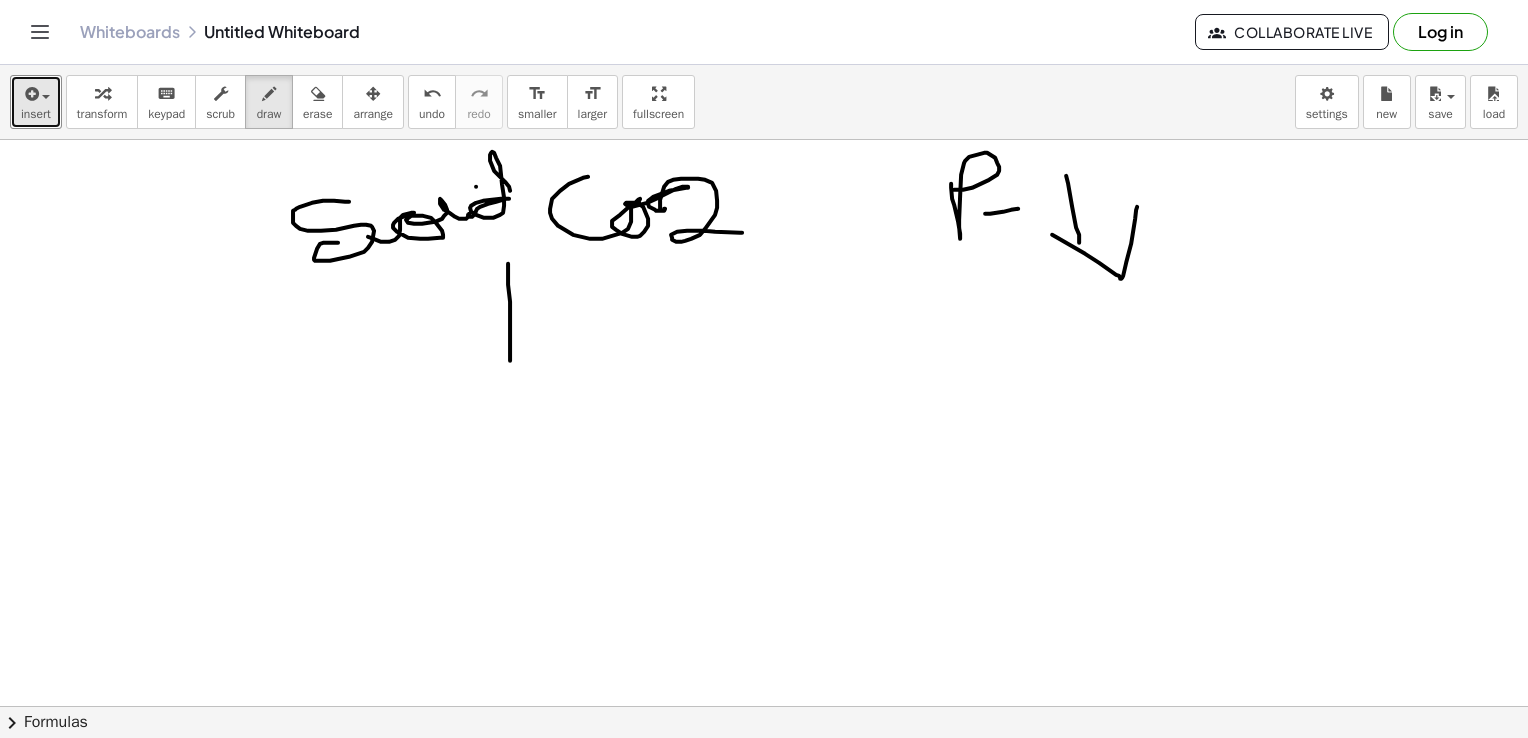 drag, startPoint x: 508, startPoint y: 263, endPoint x: 510, endPoint y: 360, distance: 97.020615 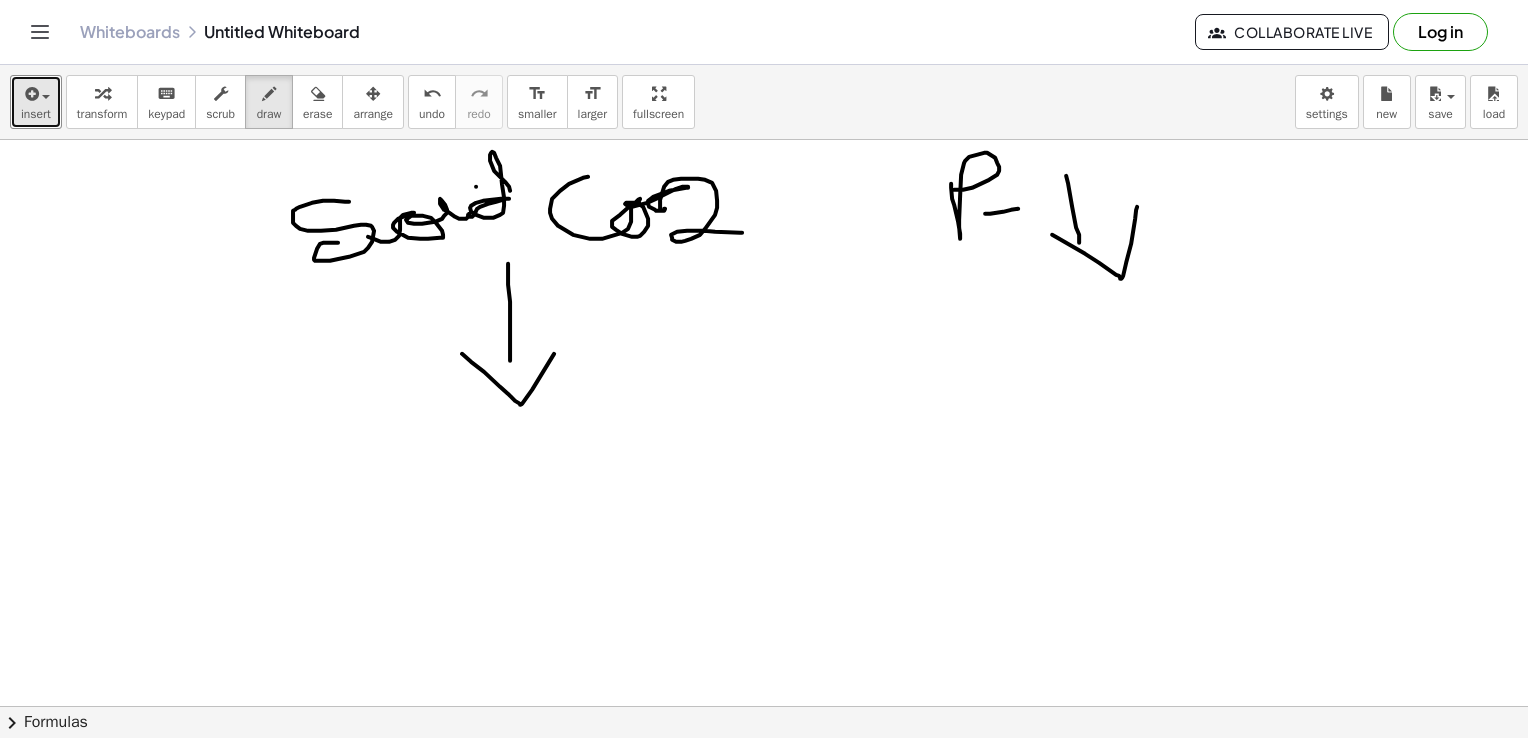 drag, startPoint x: 462, startPoint y: 353, endPoint x: 625, endPoint y: 254, distance: 190.7092 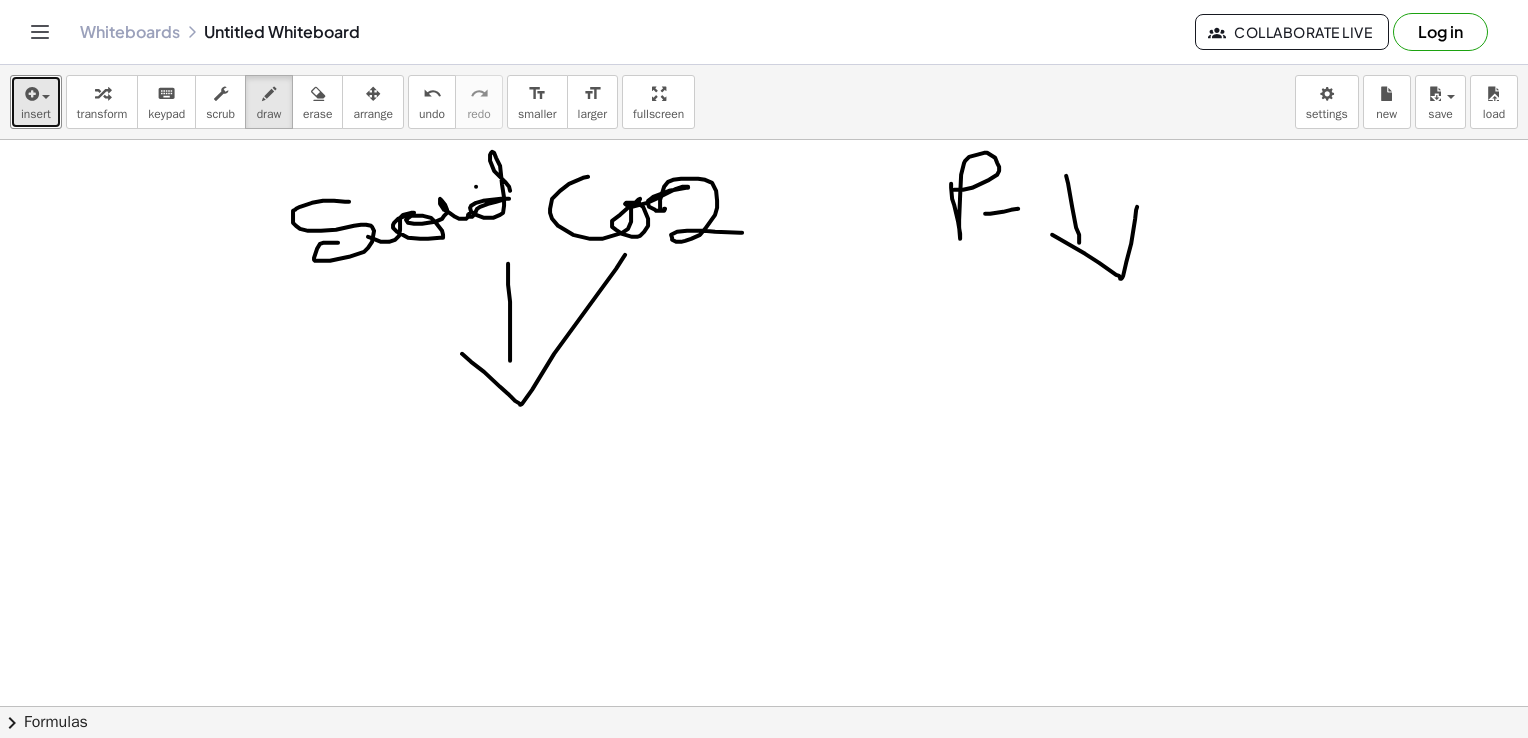 click at bounding box center (764, 772) 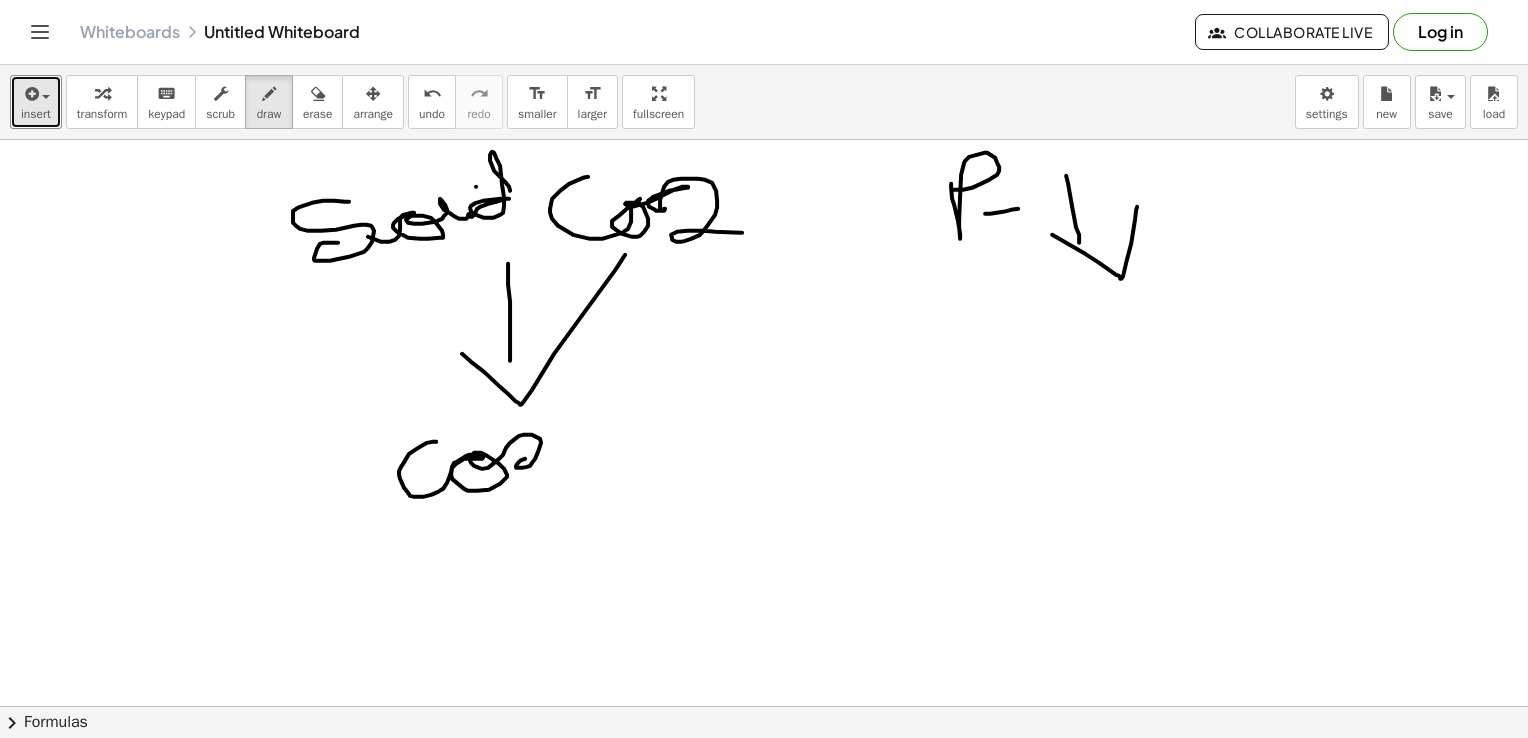 drag, startPoint x: 436, startPoint y: 441, endPoint x: 576, endPoint y: 467, distance: 142.39381 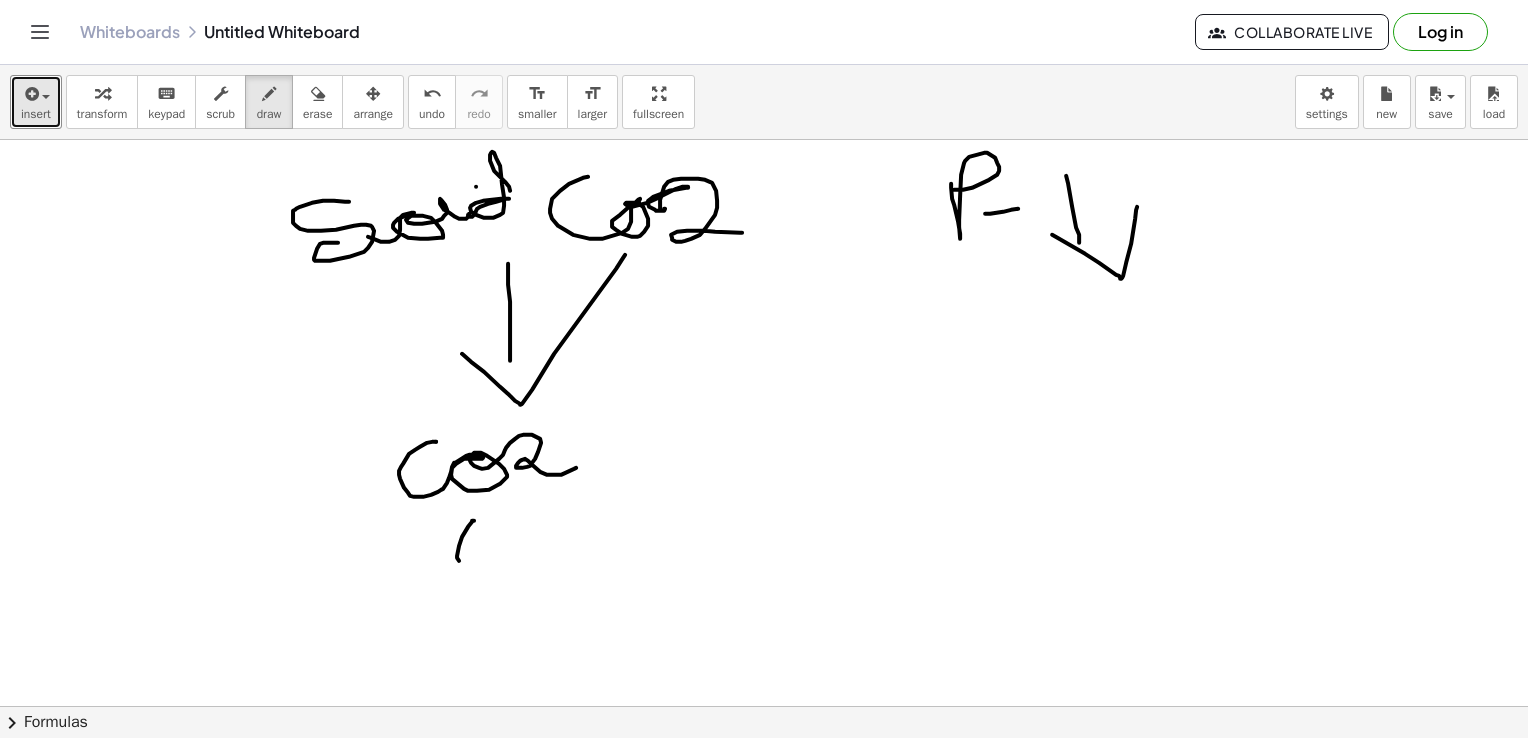 drag, startPoint x: 474, startPoint y: 520, endPoint x: 520, endPoint y: 586, distance: 80.44874 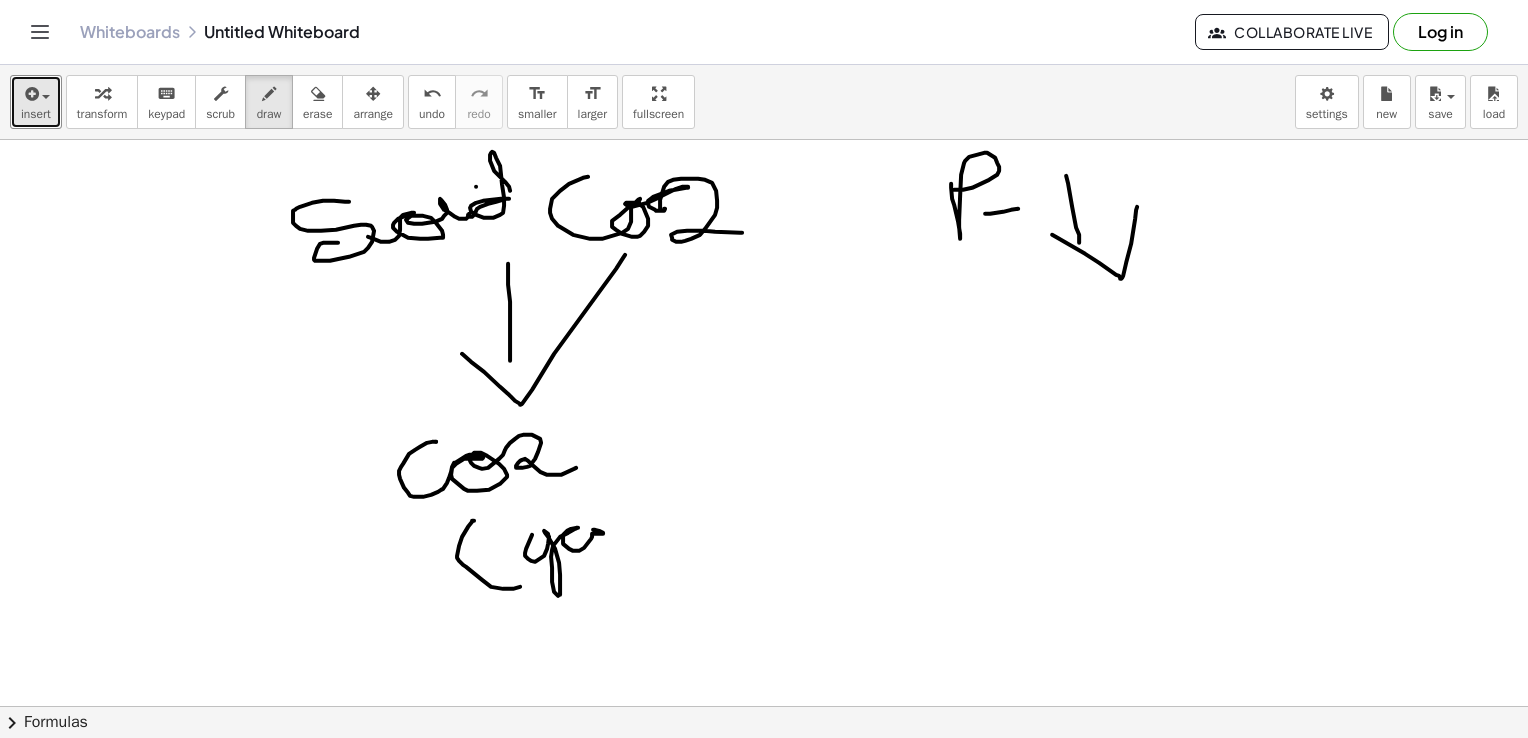 drag, startPoint x: 532, startPoint y: 534, endPoint x: 622, endPoint y: 530, distance: 90.088844 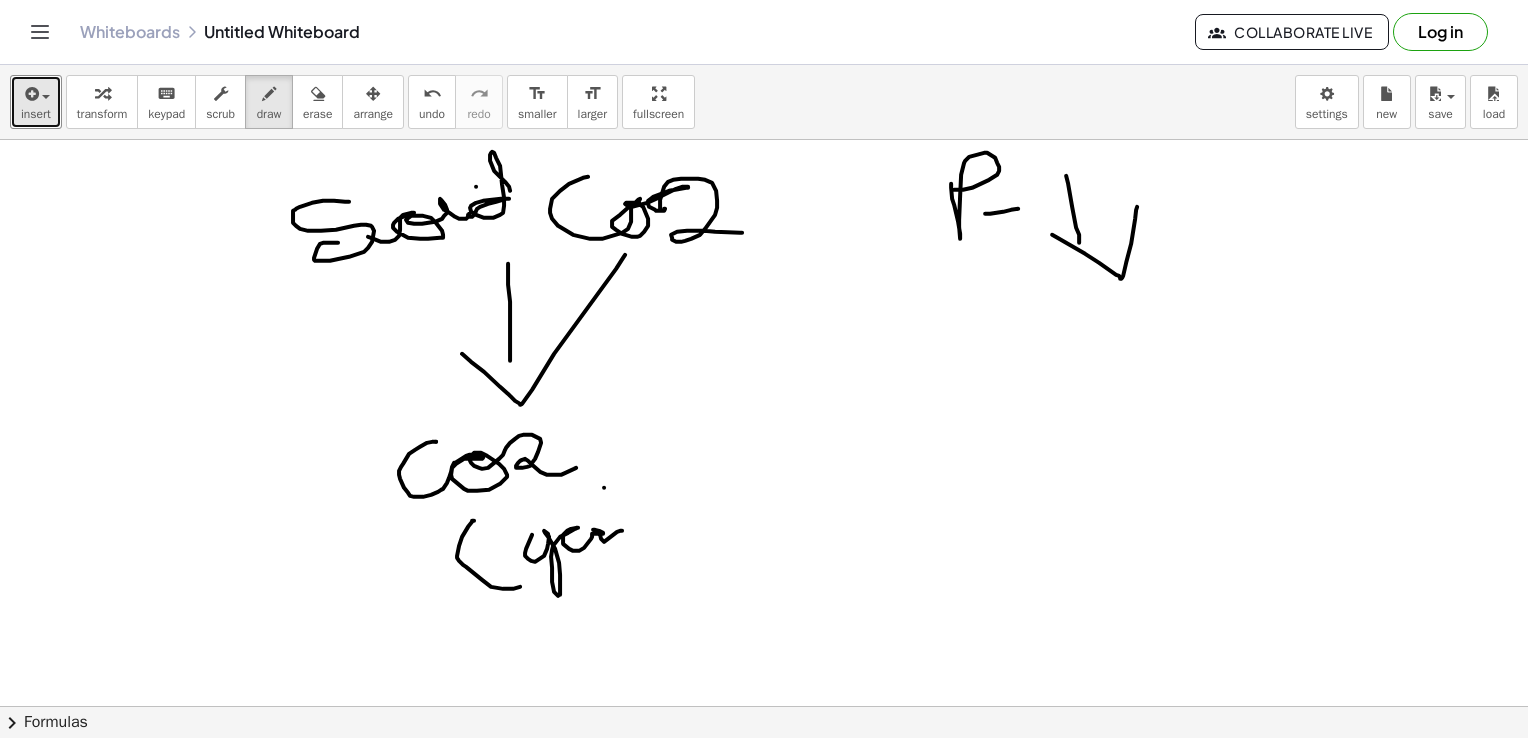 drag, startPoint x: 604, startPoint y: 487, endPoint x: 651, endPoint y: 559, distance: 85.98256 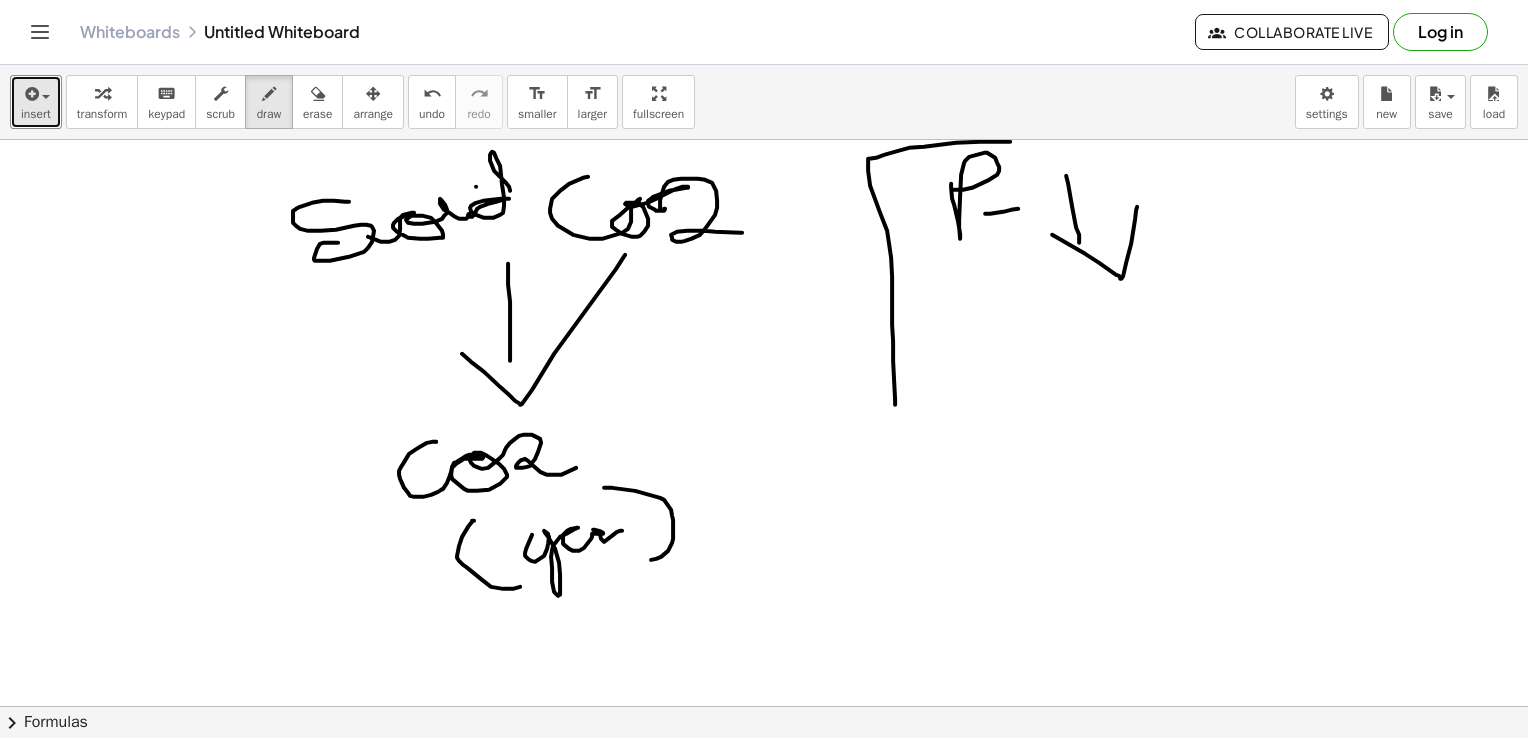 drag, startPoint x: 1010, startPoint y: 141, endPoint x: 1224, endPoint y: 416, distance: 348.45517 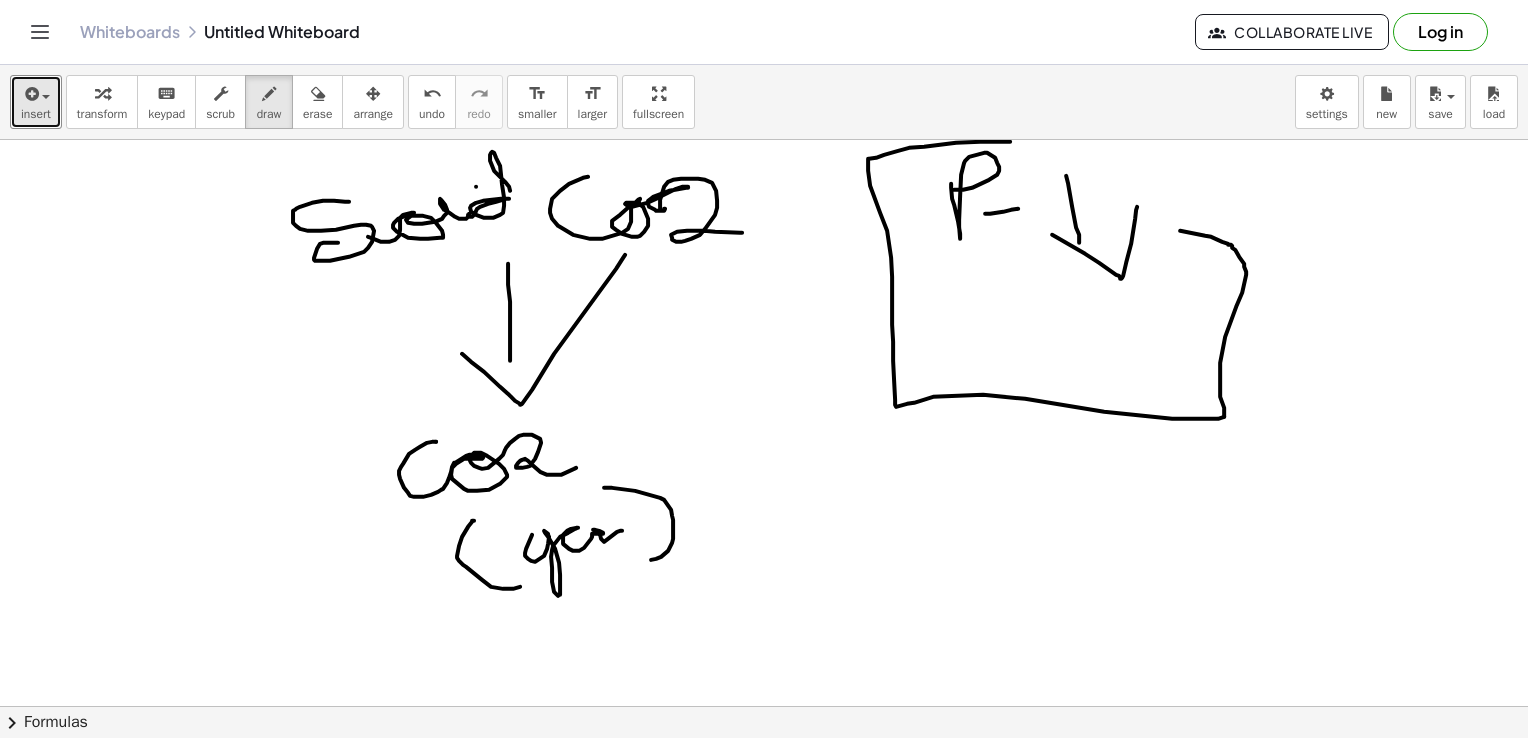 drag, startPoint x: 1224, startPoint y: 416, endPoint x: 921, endPoint y: 115, distance: 427.09485 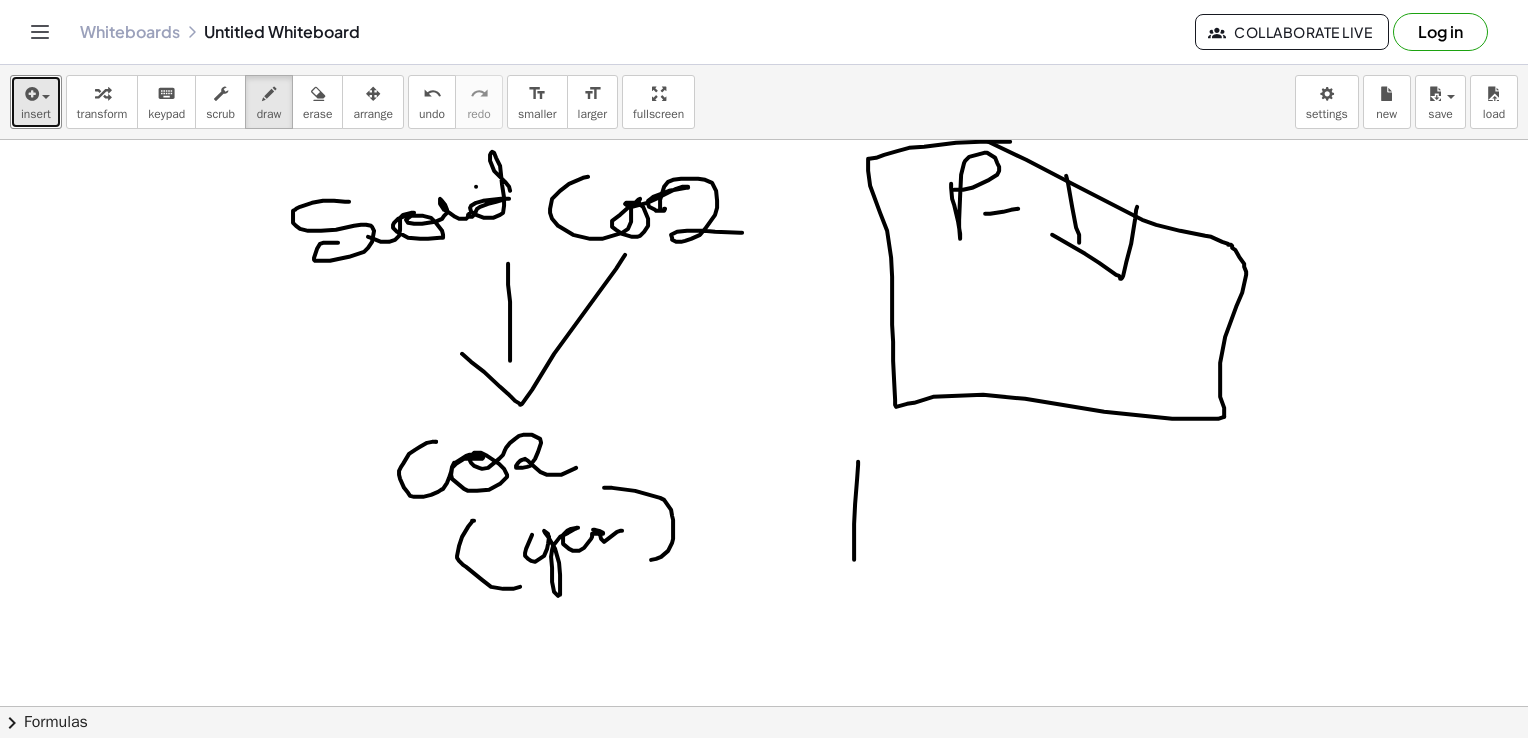 drag, startPoint x: 858, startPoint y: 461, endPoint x: 854, endPoint y: 560, distance: 99.08077 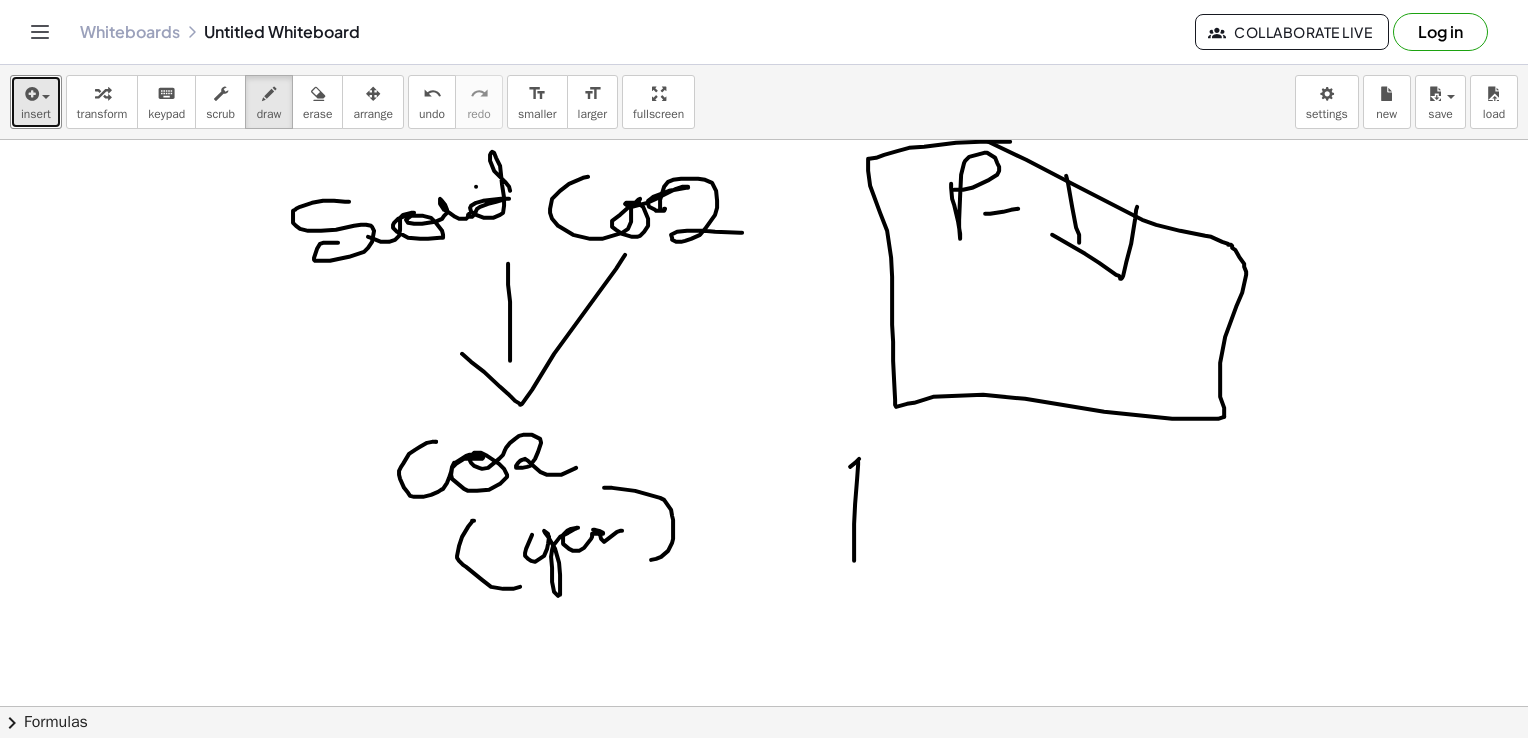 drag, startPoint x: 859, startPoint y: 458, endPoint x: 813, endPoint y: 510, distance: 69.426216 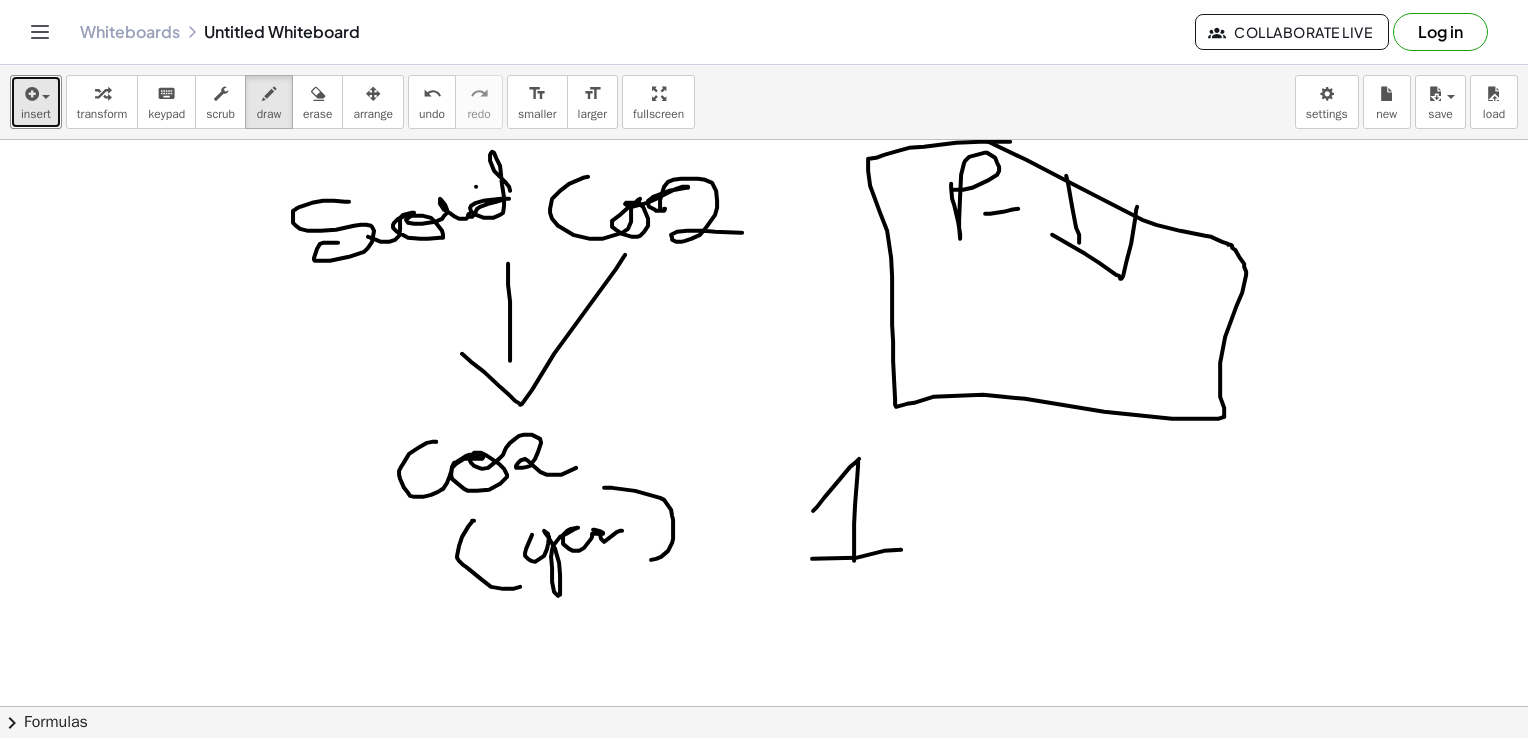 drag, startPoint x: 812, startPoint y: 558, endPoint x: 929, endPoint y: 542, distance: 118.08895 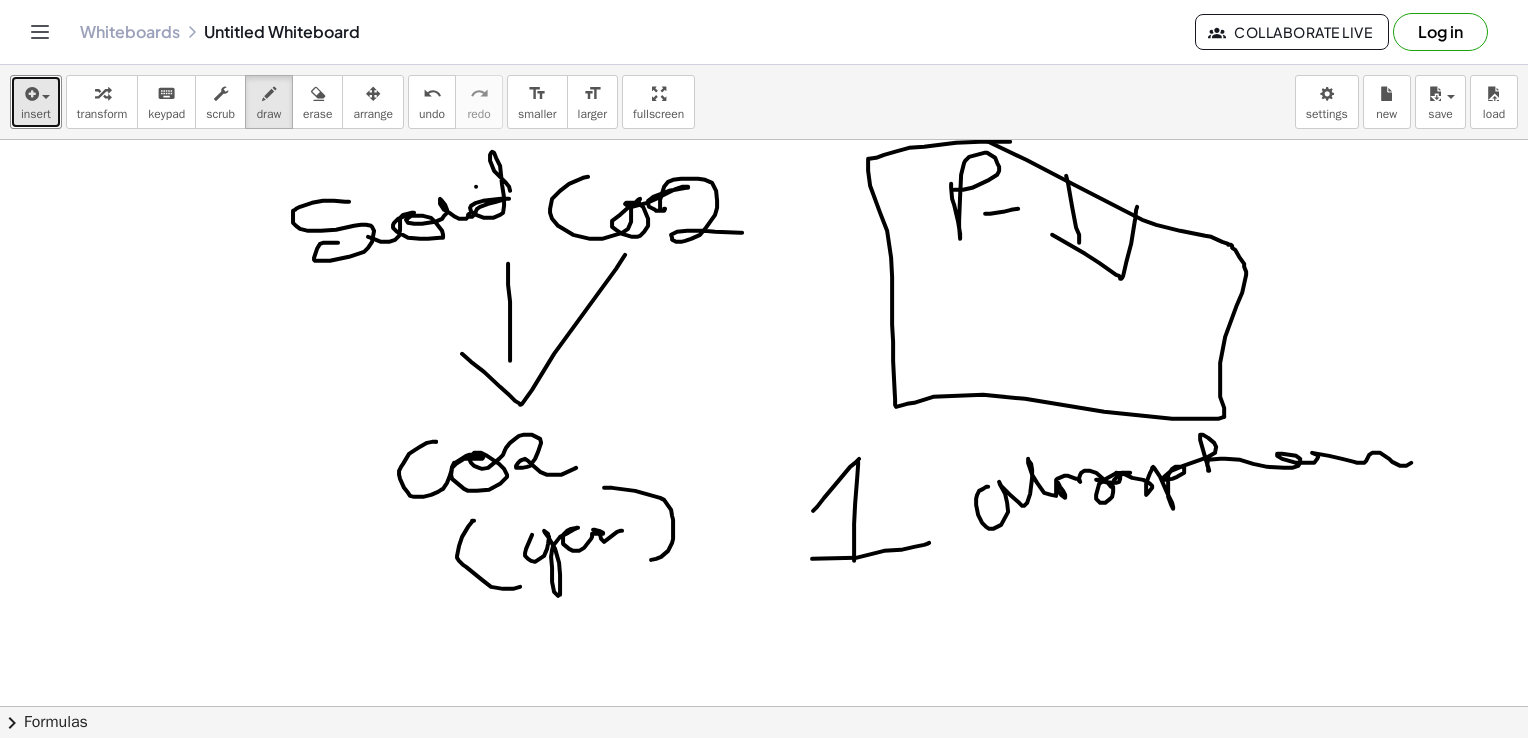 drag, startPoint x: 988, startPoint y: 486, endPoint x: 1414, endPoint y: 462, distance: 426.6755 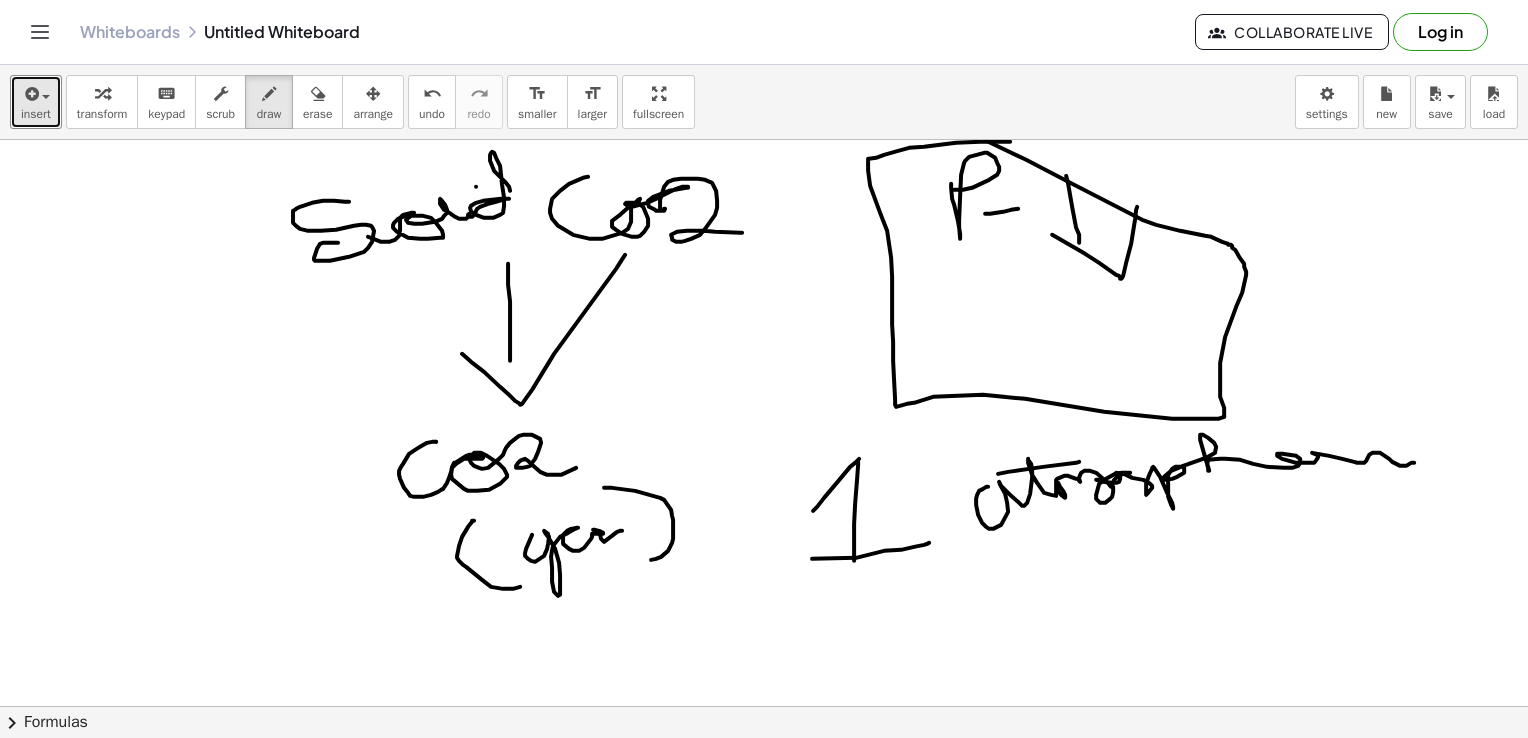 drag, startPoint x: 998, startPoint y: 473, endPoint x: 1080, endPoint y: 461, distance: 82.8734 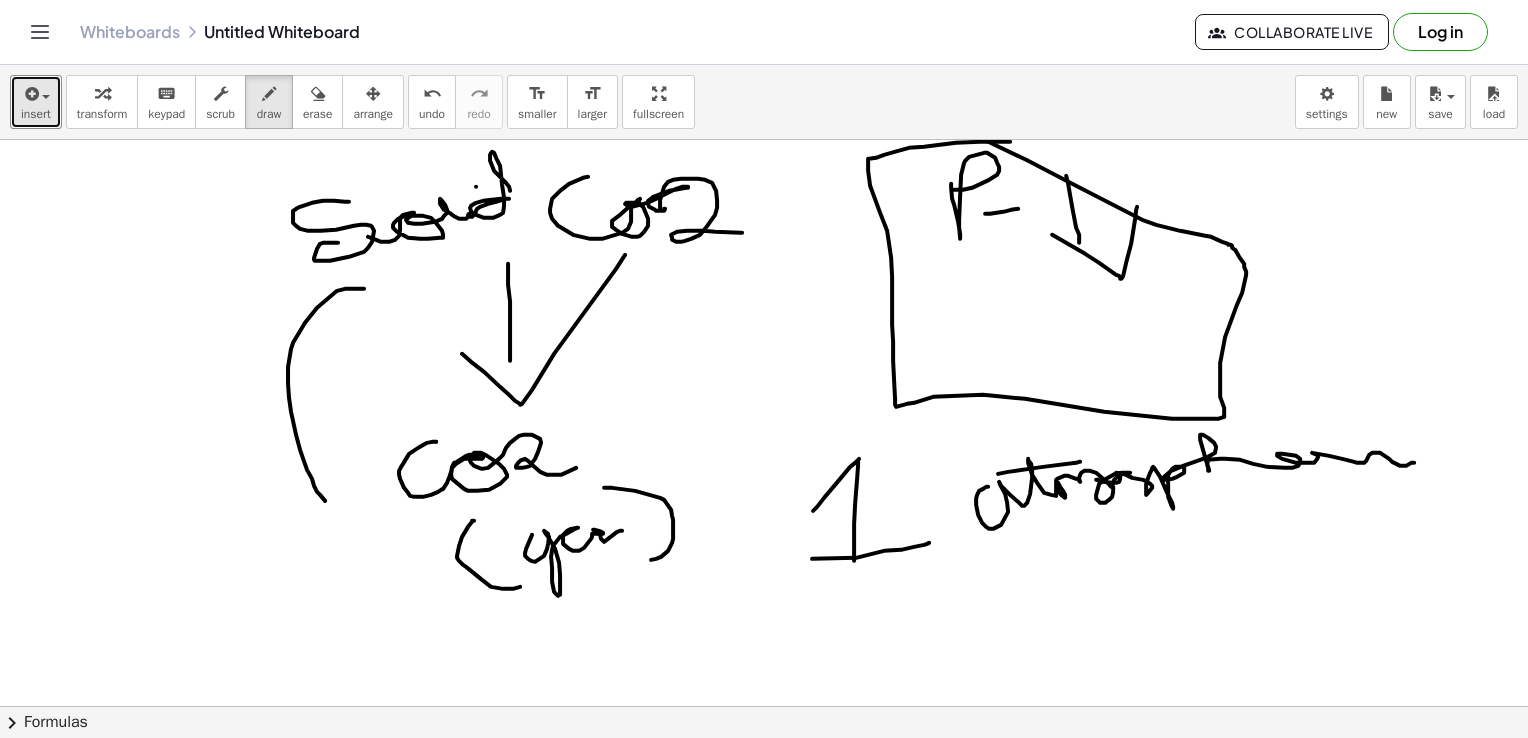 drag, startPoint x: 364, startPoint y: 288, endPoint x: 332, endPoint y: 505, distance: 219.34676 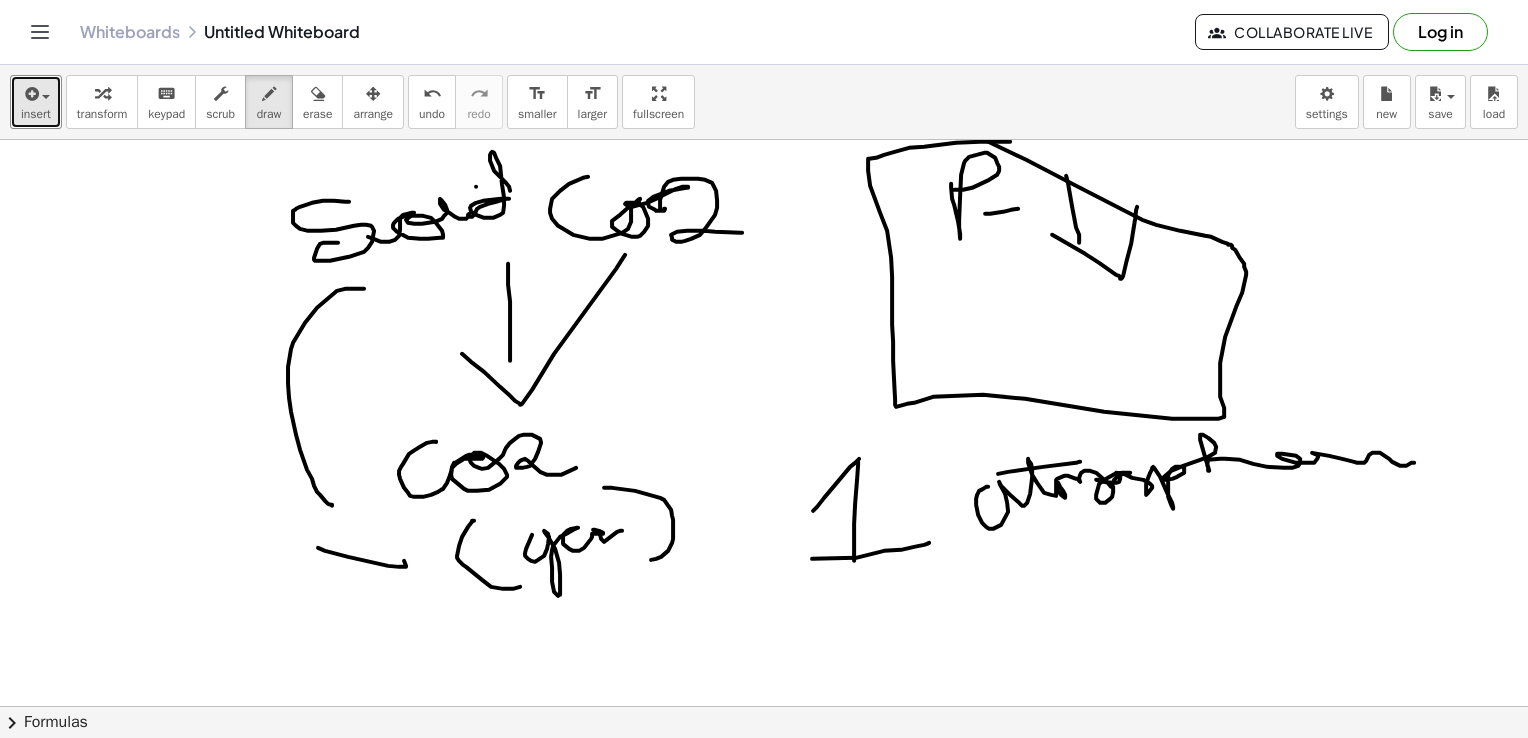 drag, startPoint x: 318, startPoint y: 547, endPoint x: 356, endPoint y: 455, distance: 99.53894 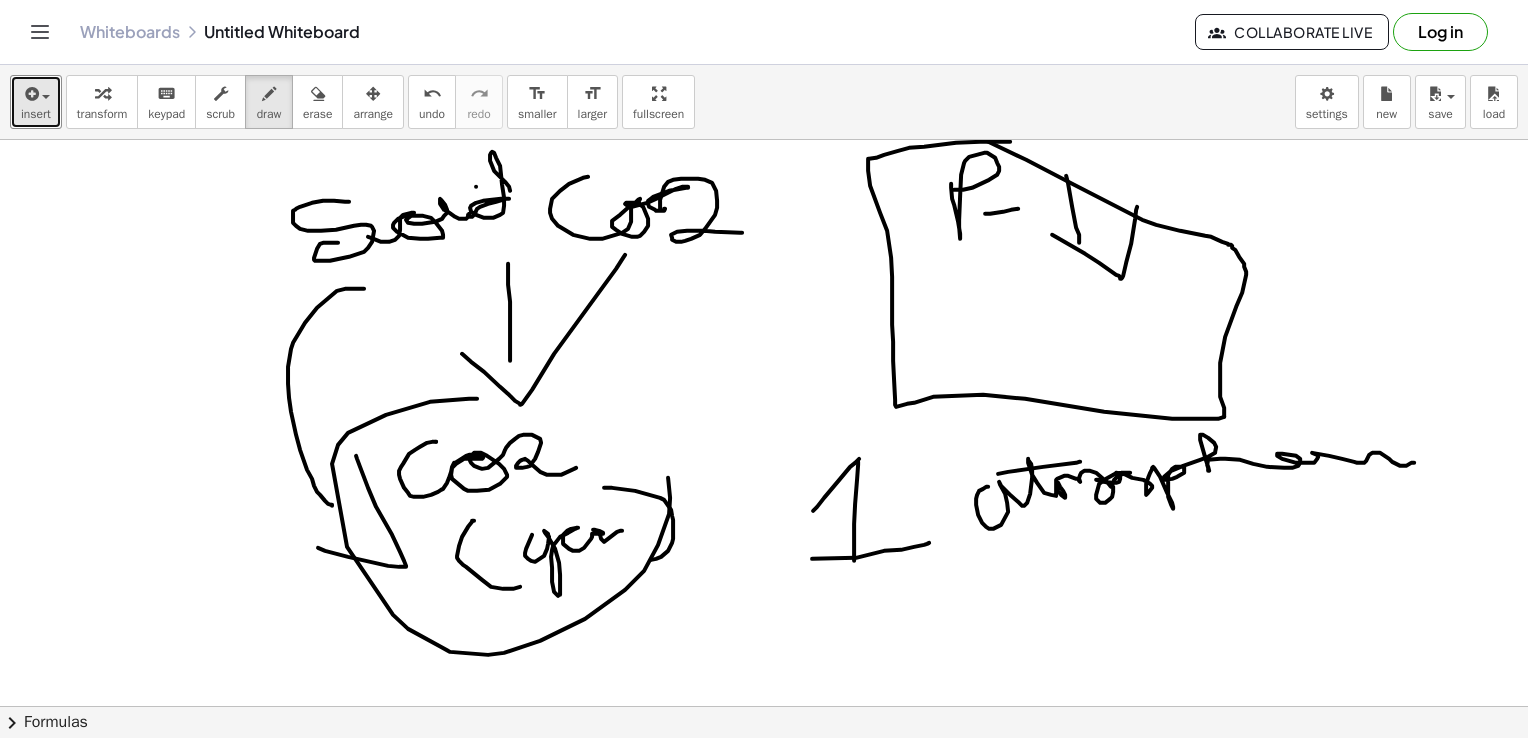 drag, startPoint x: 477, startPoint y: 398, endPoint x: 209, endPoint y: 514, distance: 292.0274 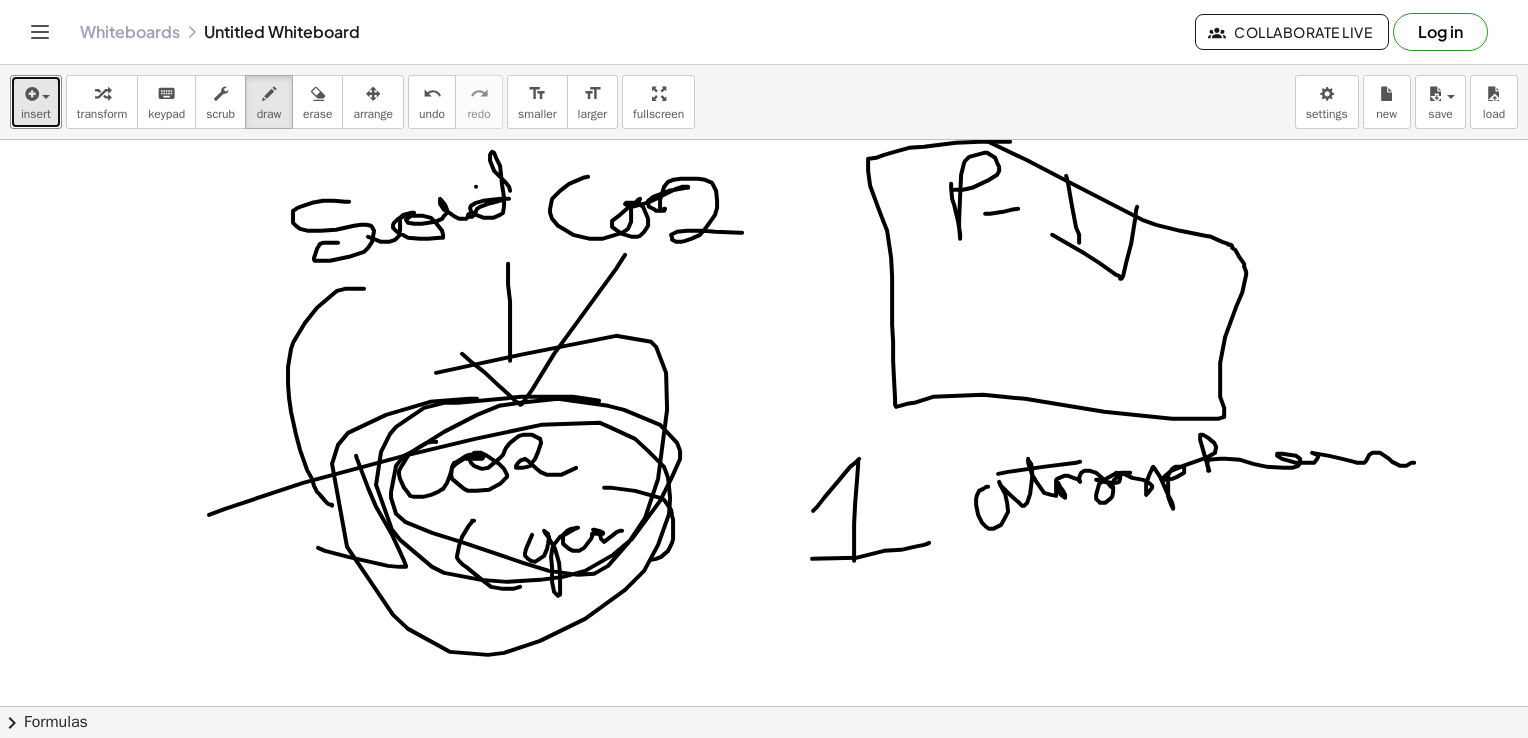 drag, startPoint x: 599, startPoint y: 400, endPoint x: 343, endPoint y: 393, distance: 256.09567 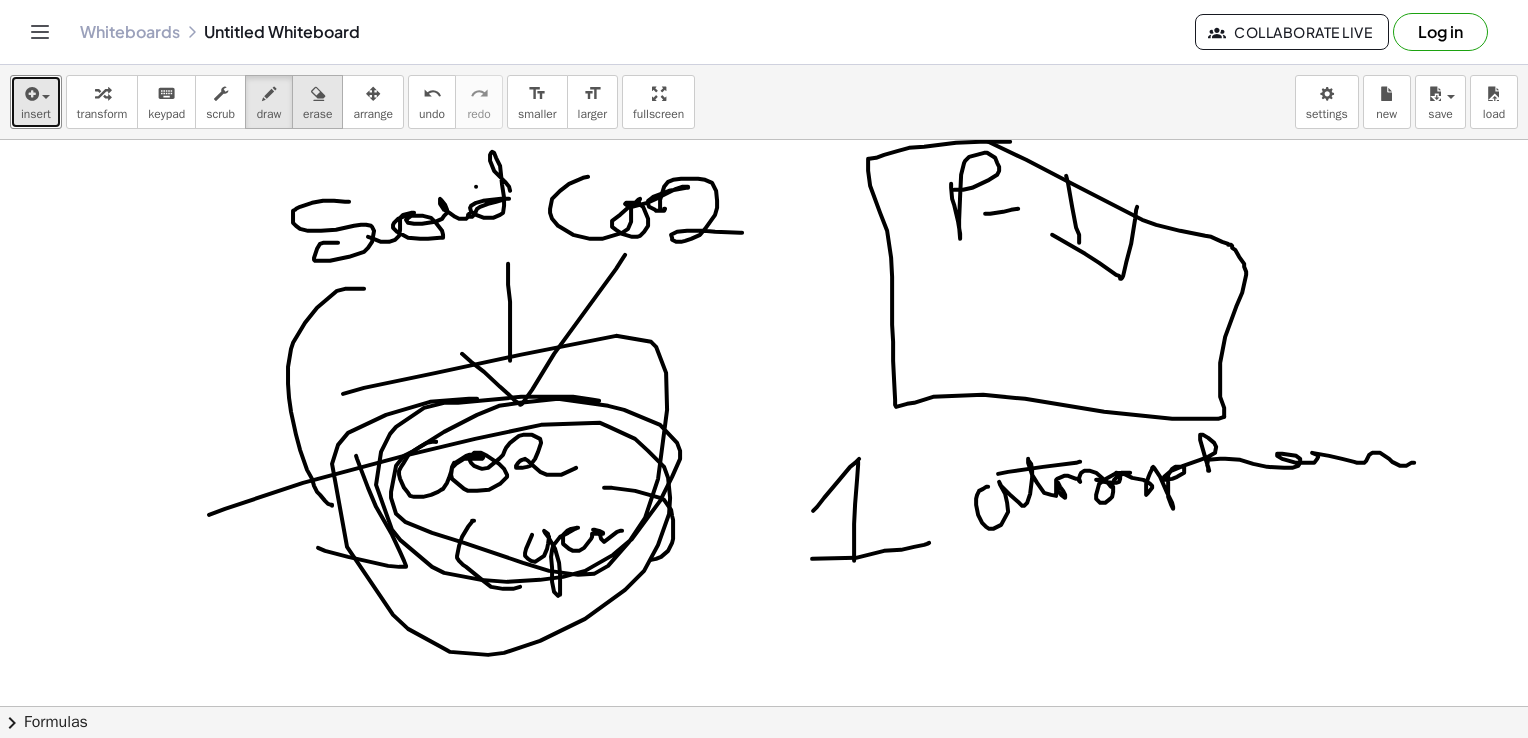 click on "erase" at bounding box center [317, 114] 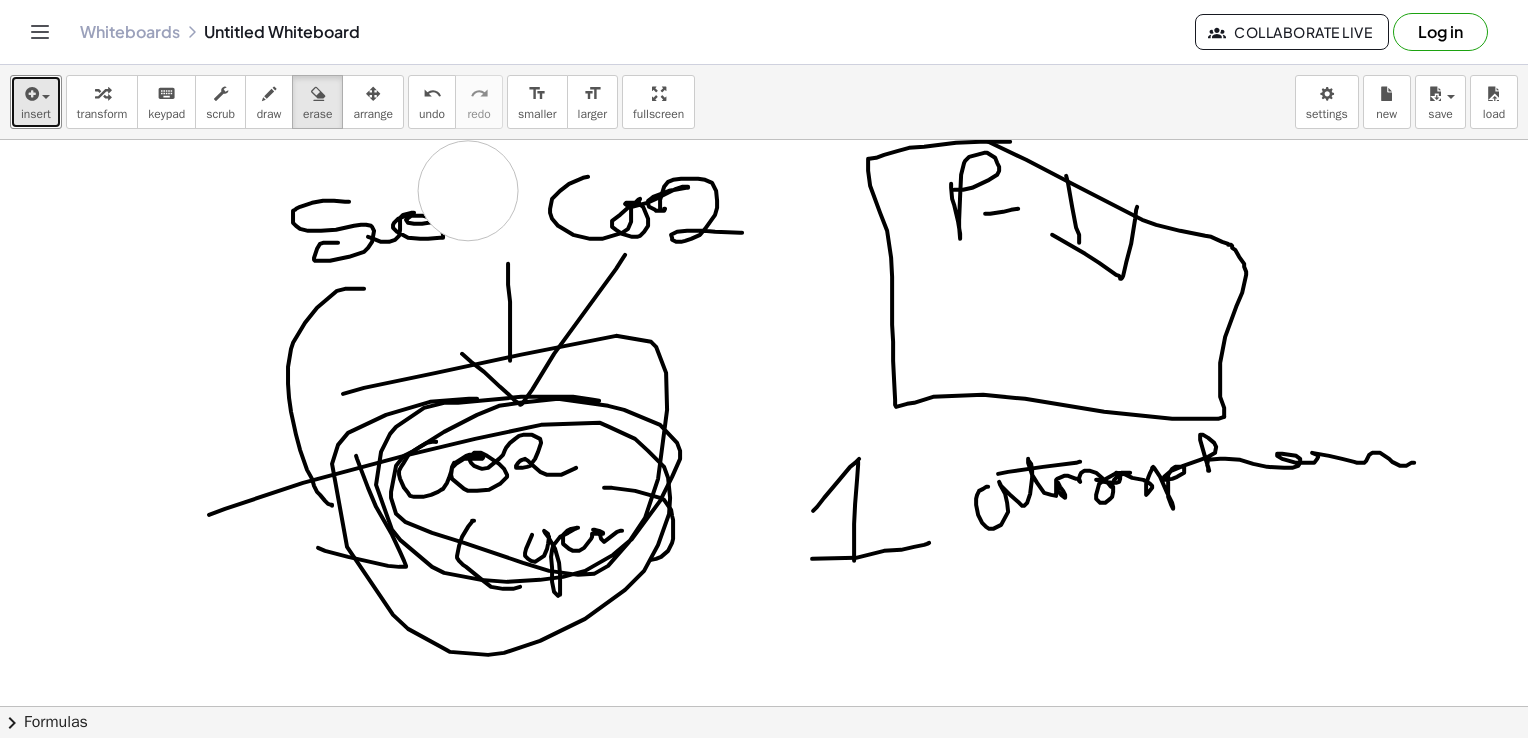 click at bounding box center [764, 772] 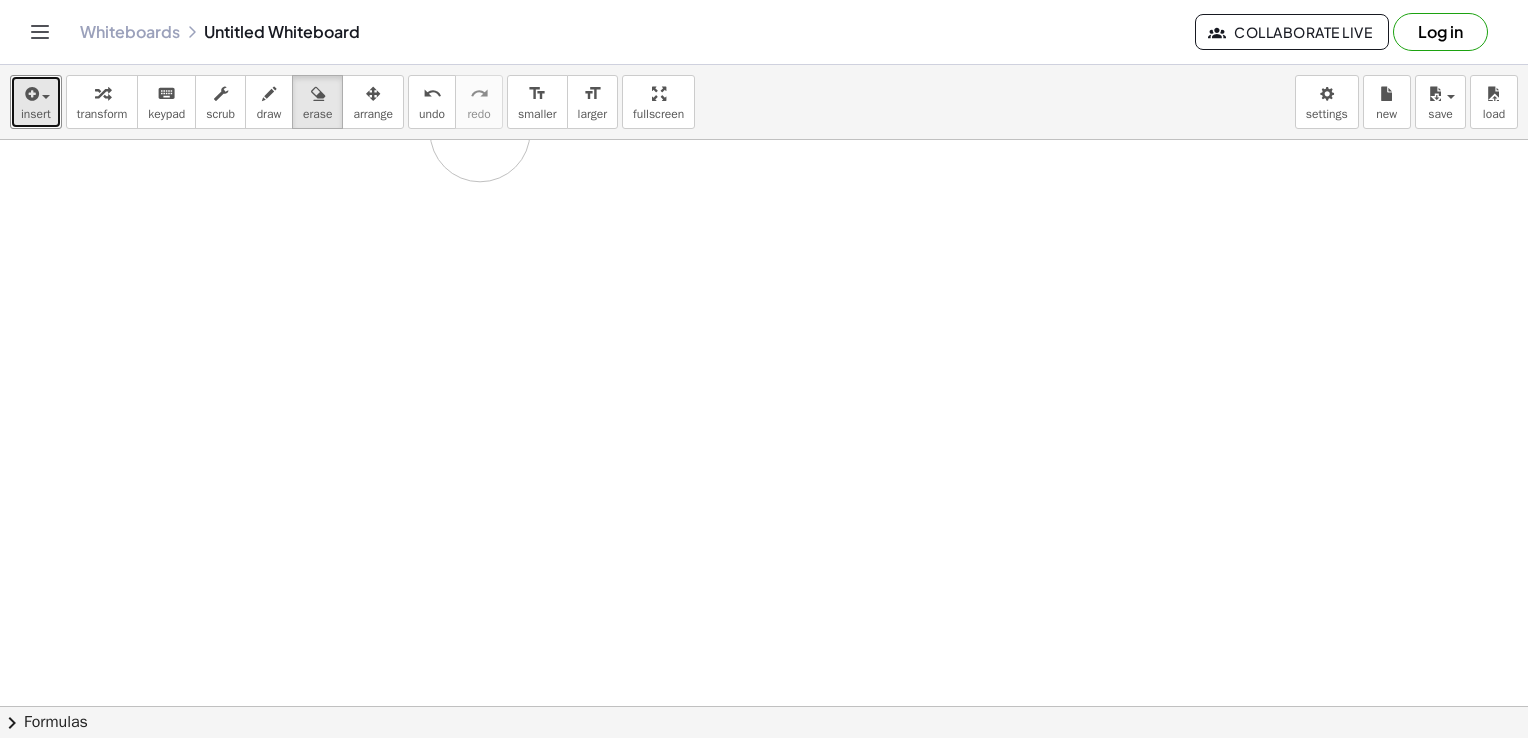 drag, startPoint x: 448, startPoint y: 170, endPoint x: 480, endPoint y: 132, distance: 49.67897 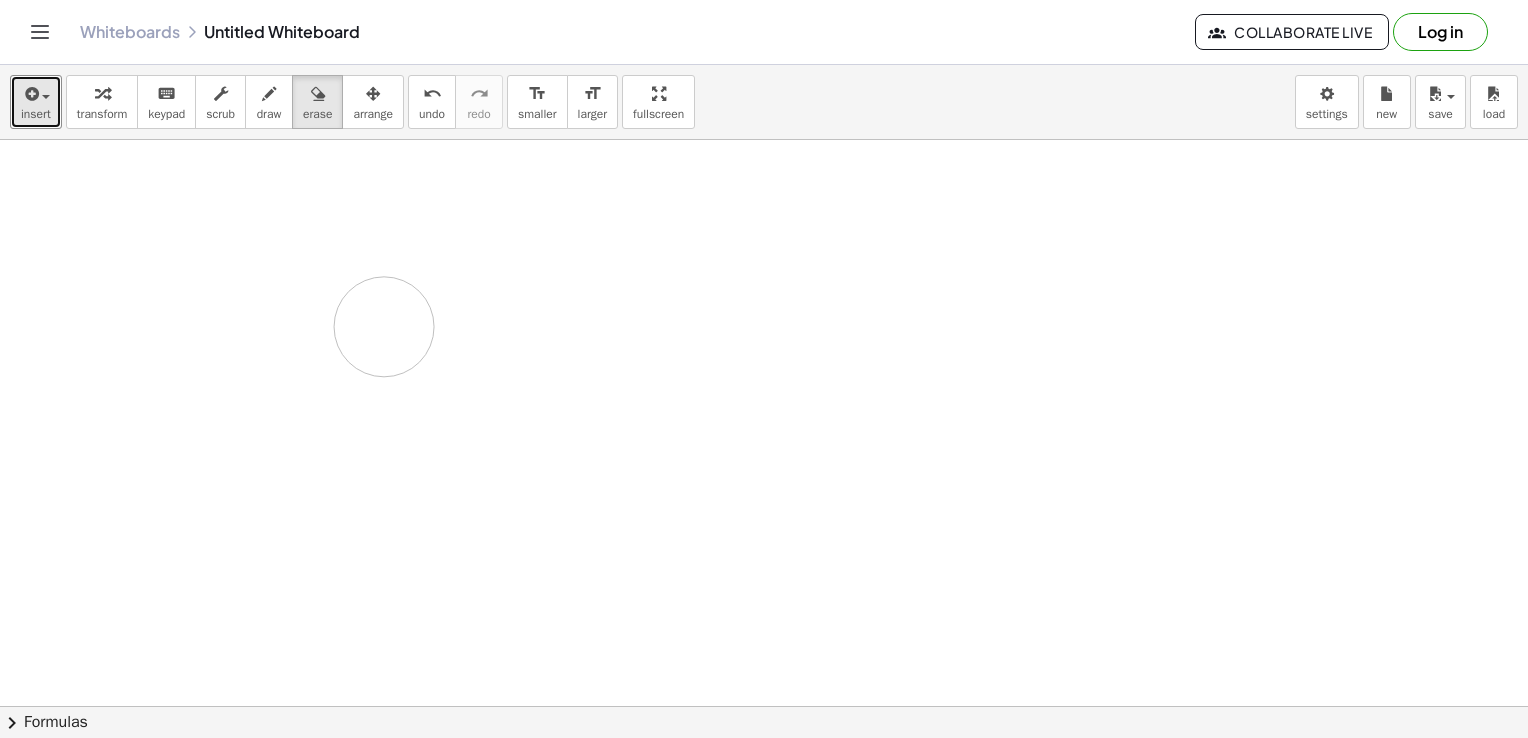 drag, startPoint x: 357, startPoint y: 281, endPoint x: 381, endPoint y: 316, distance: 42.43819 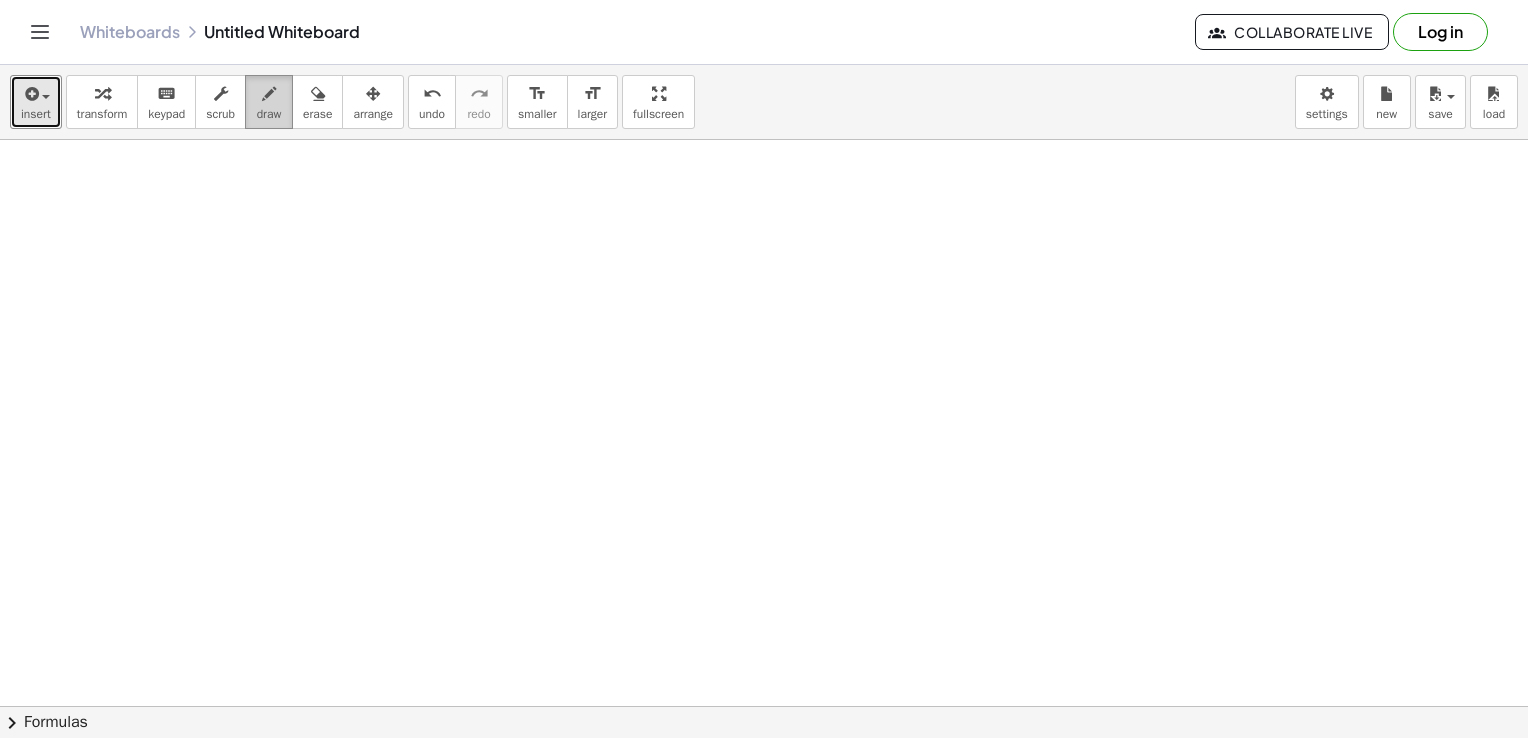 click at bounding box center [269, 94] 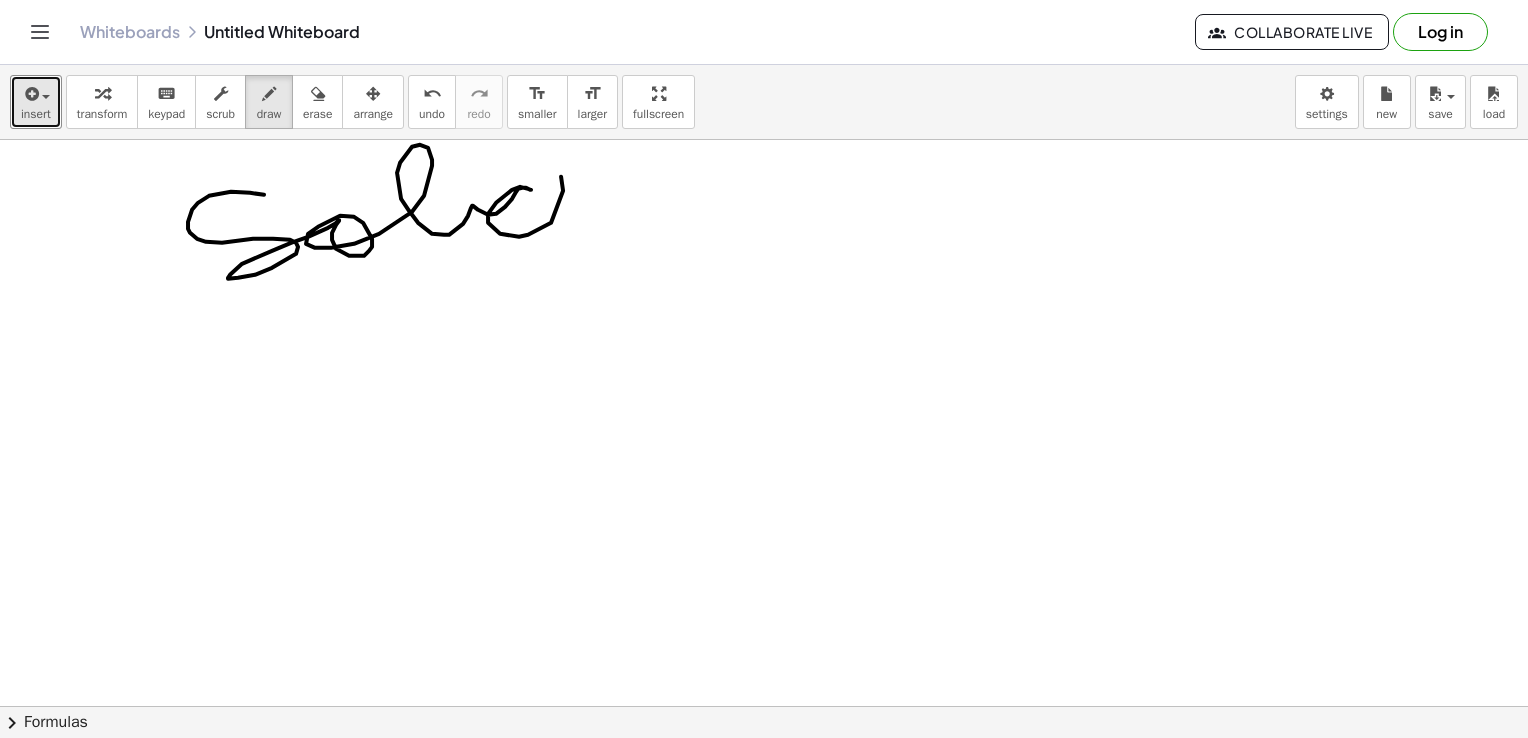 drag, startPoint x: 264, startPoint y: 194, endPoint x: 593, endPoint y: 247, distance: 333.24167 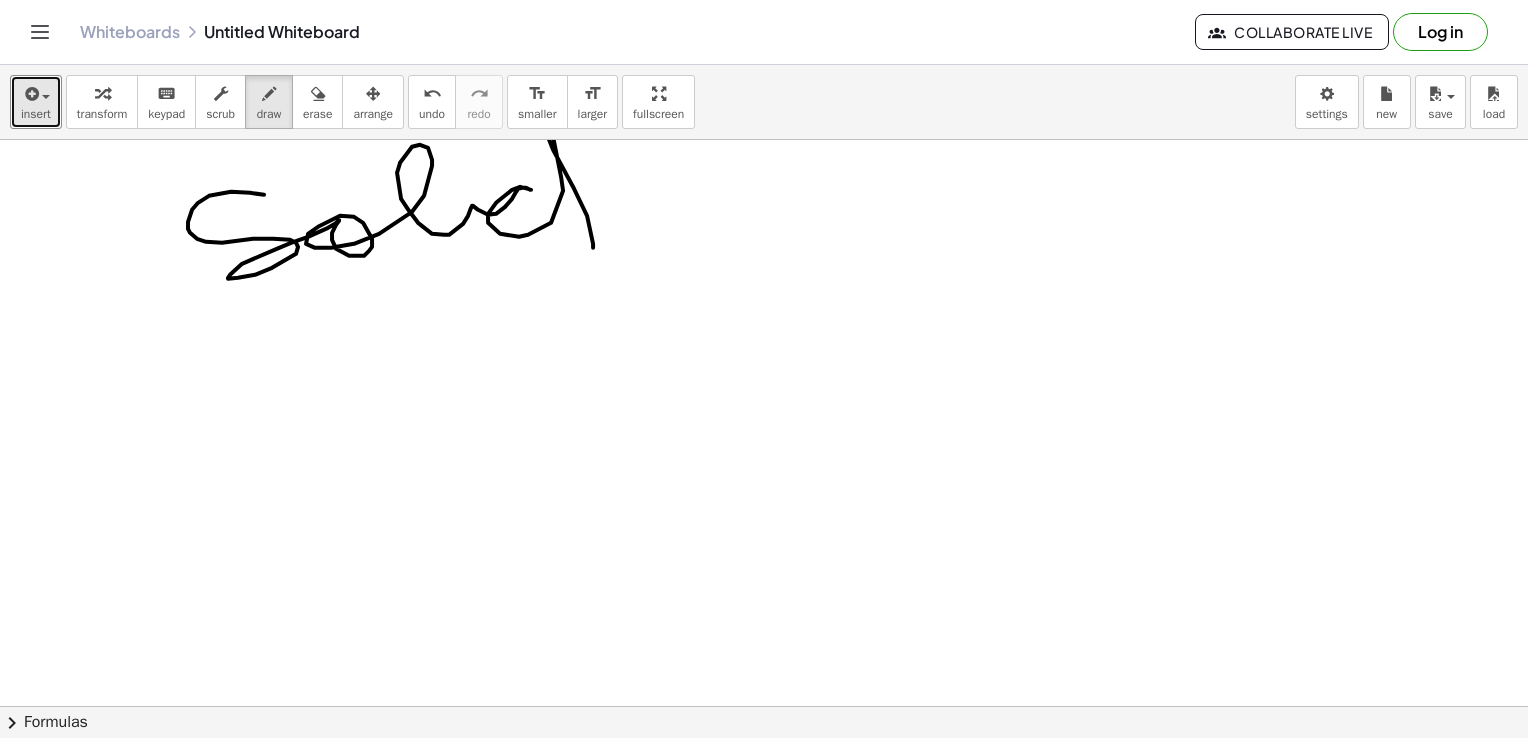 click at bounding box center [764, 772] 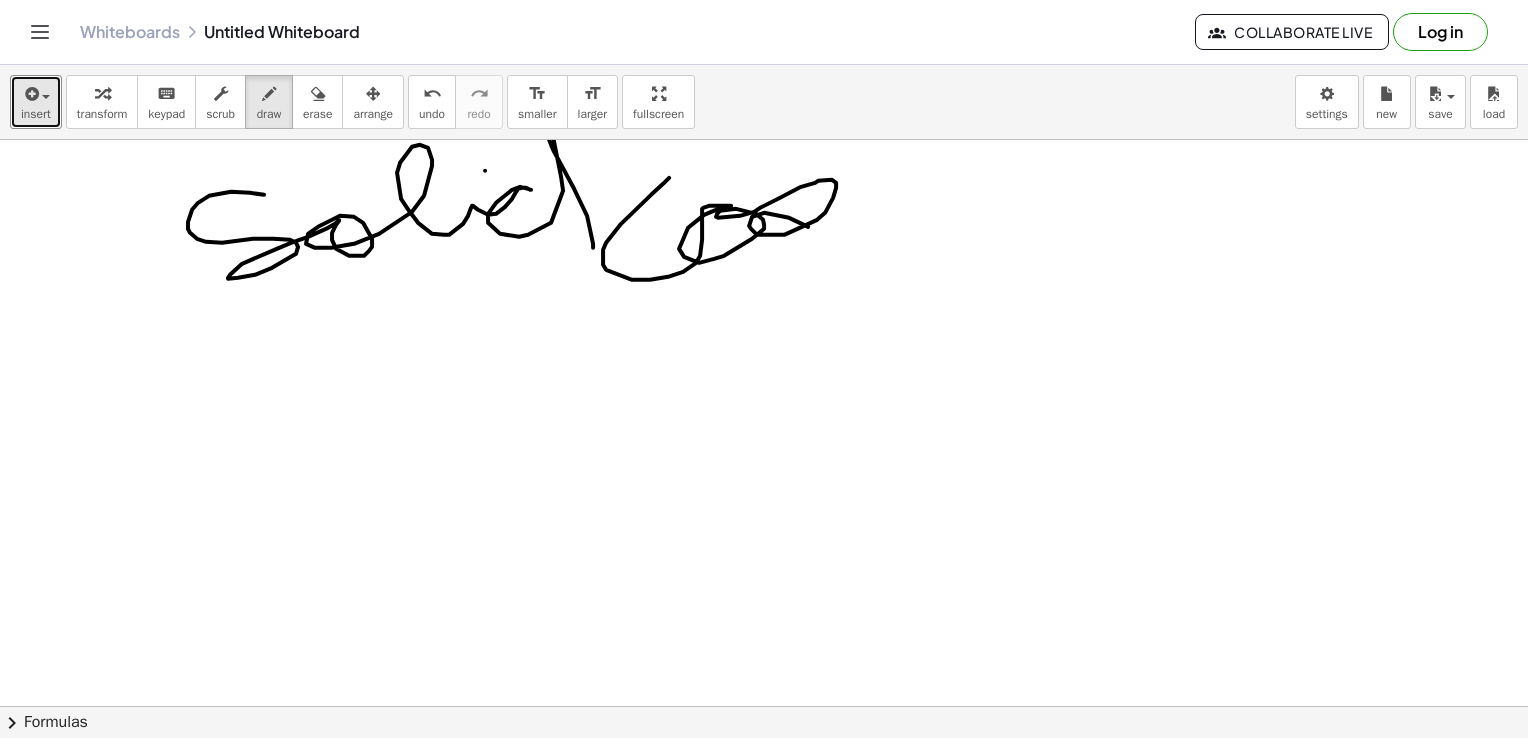 drag, startPoint x: 669, startPoint y: 177, endPoint x: 888, endPoint y: 236, distance: 226.80829 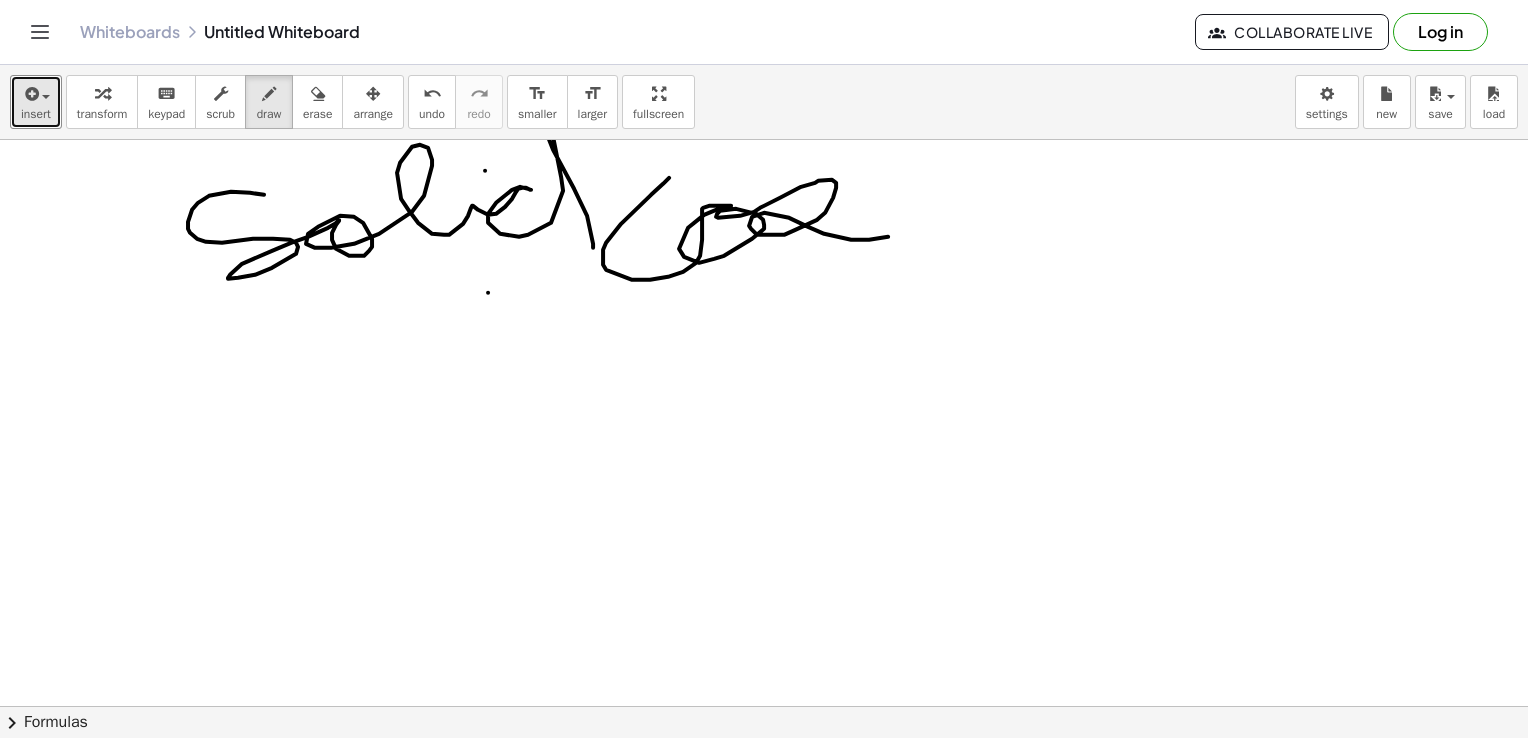 drag, startPoint x: 488, startPoint y: 292, endPoint x: 495, endPoint y: 391, distance: 99.24717 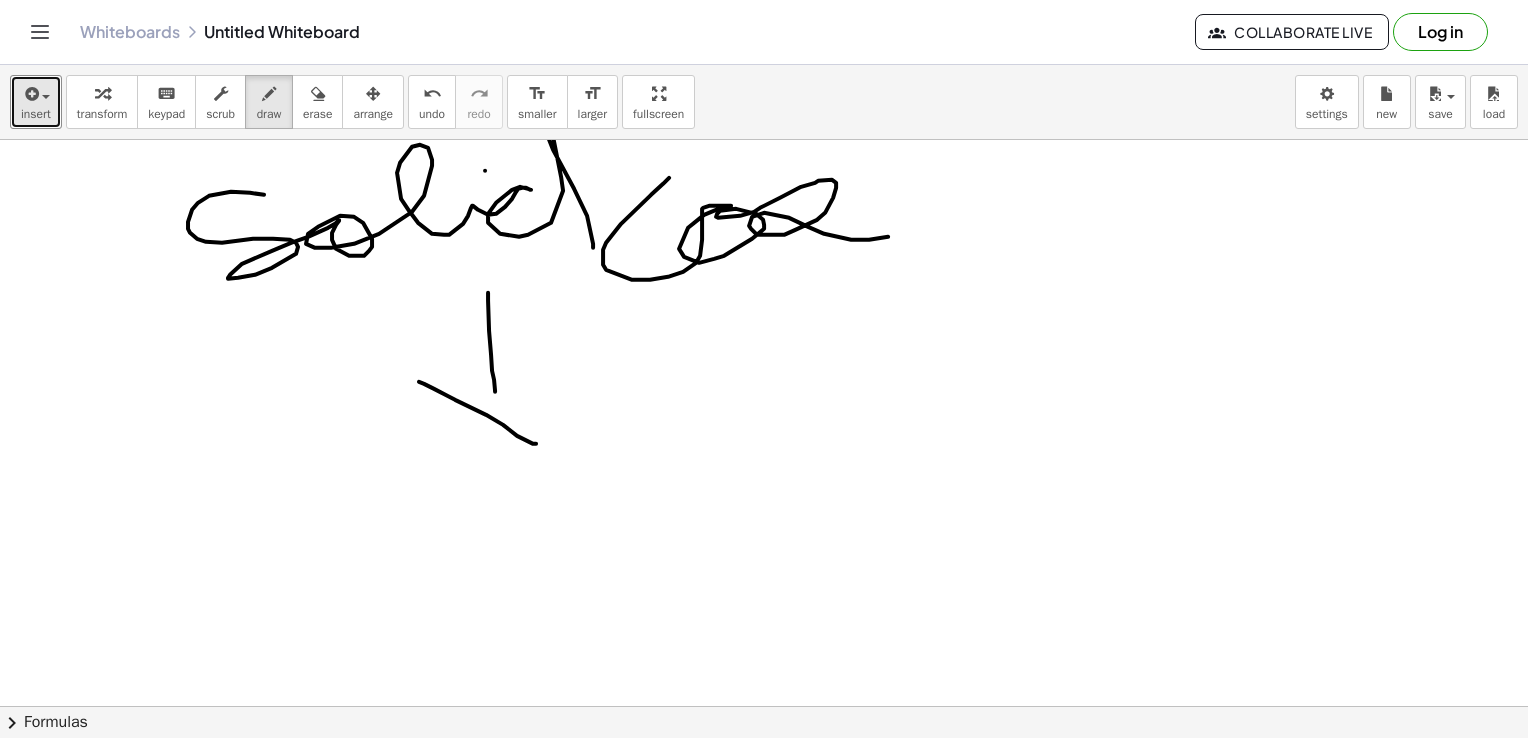 drag, startPoint x: 419, startPoint y: 381, endPoint x: 582, endPoint y: 329, distance: 171.09354 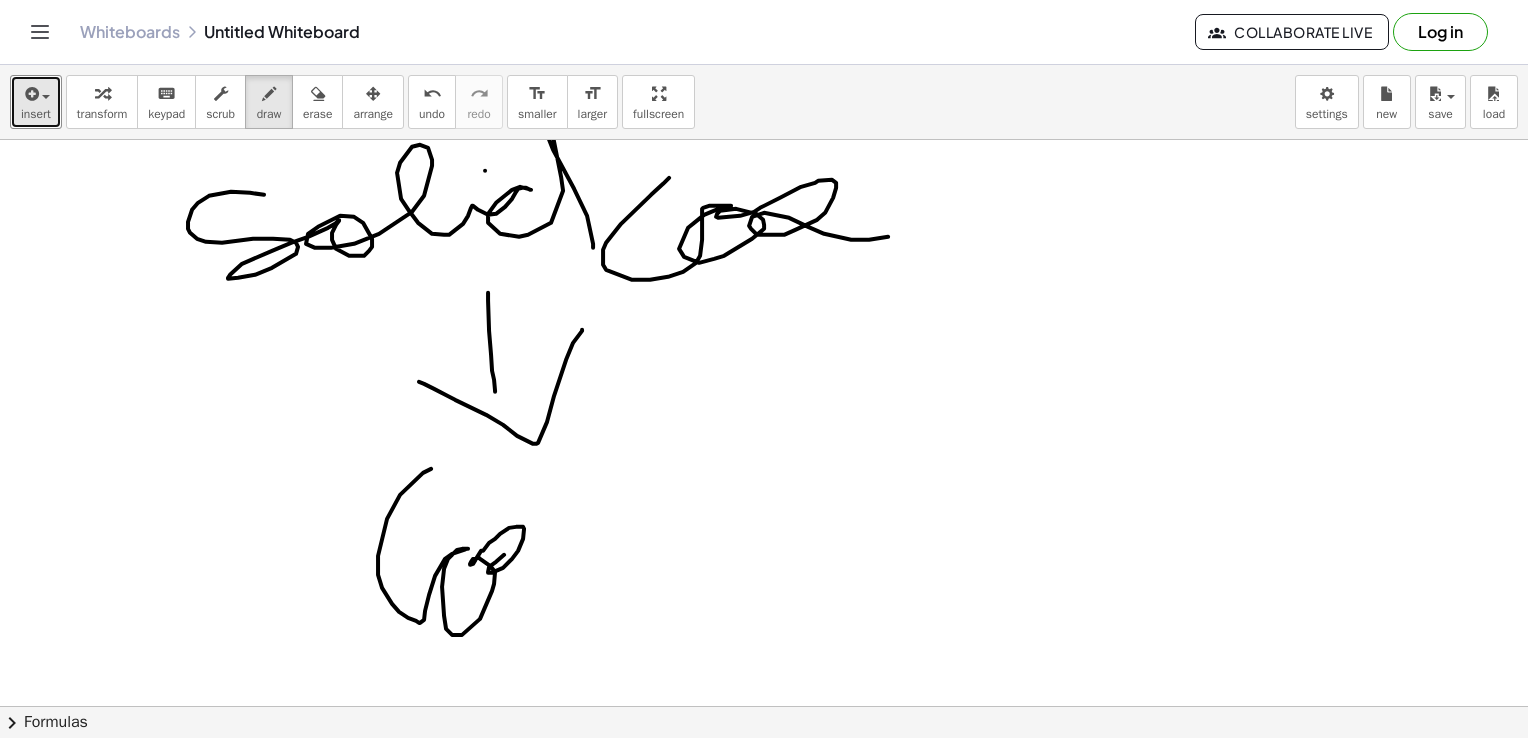drag, startPoint x: 431, startPoint y: 468, endPoint x: 561, endPoint y: 570, distance: 165.23923 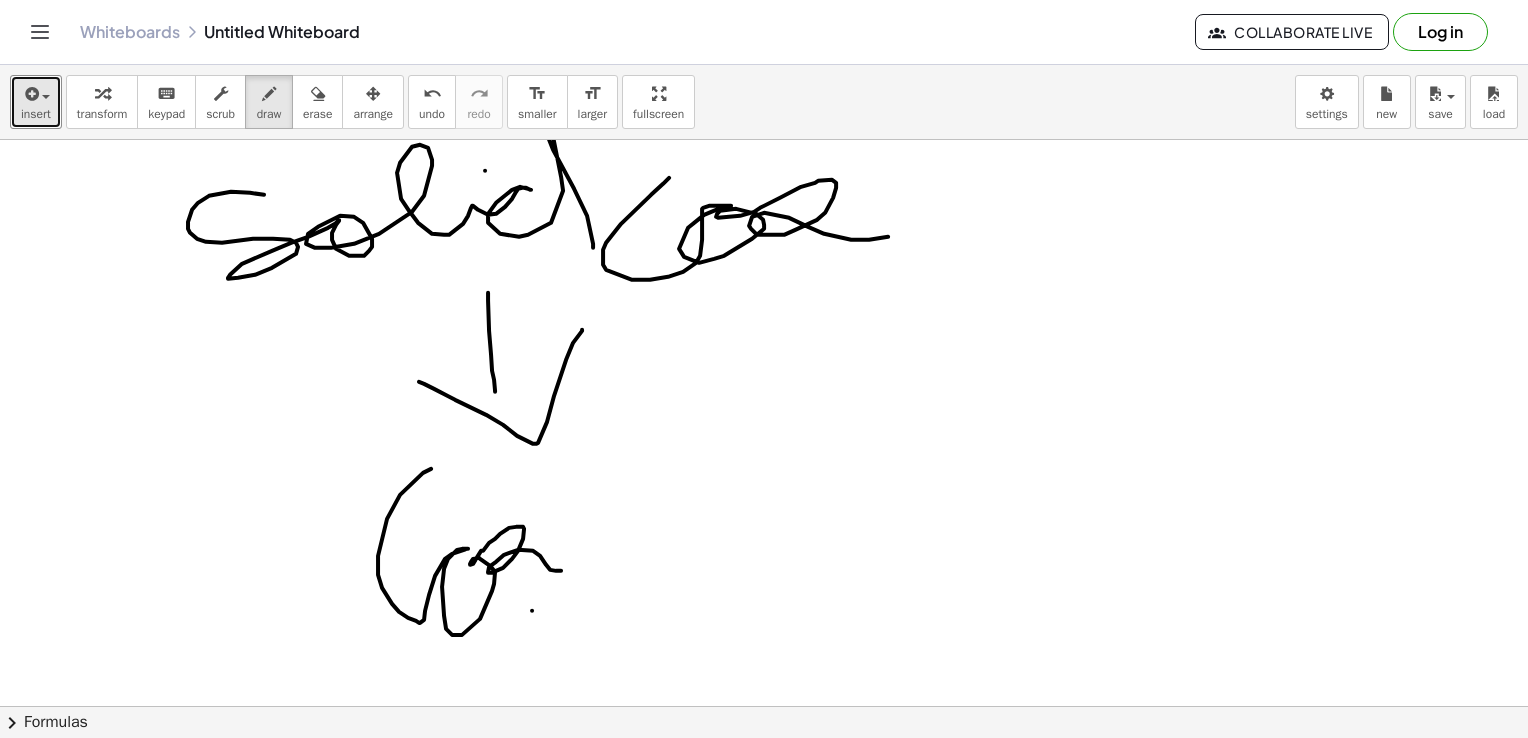 drag, startPoint x: 532, startPoint y: 610, endPoint x: 548, endPoint y: 661, distance: 53.450912 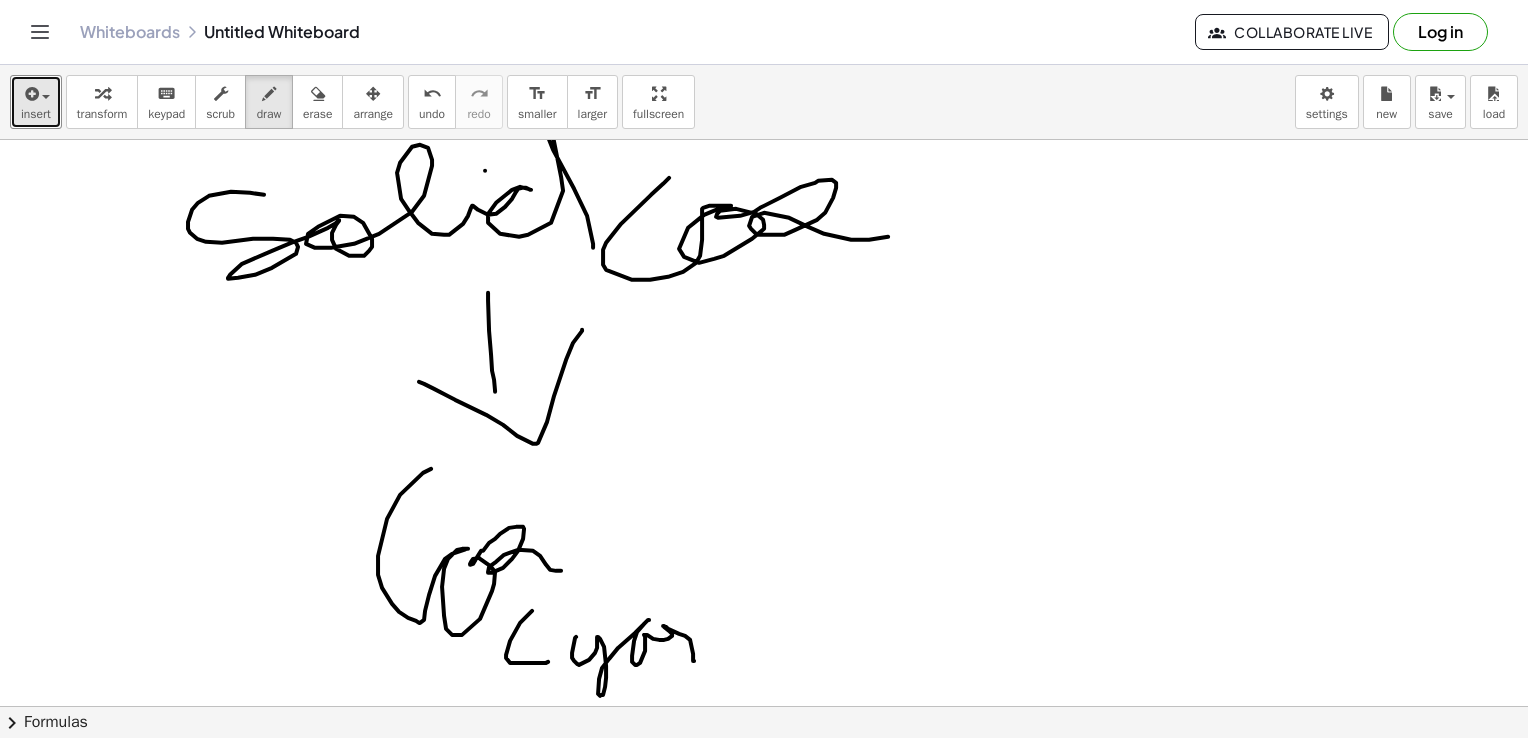 drag, startPoint x: 576, startPoint y: 636, endPoint x: 711, endPoint y: 639, distance: 135.03333 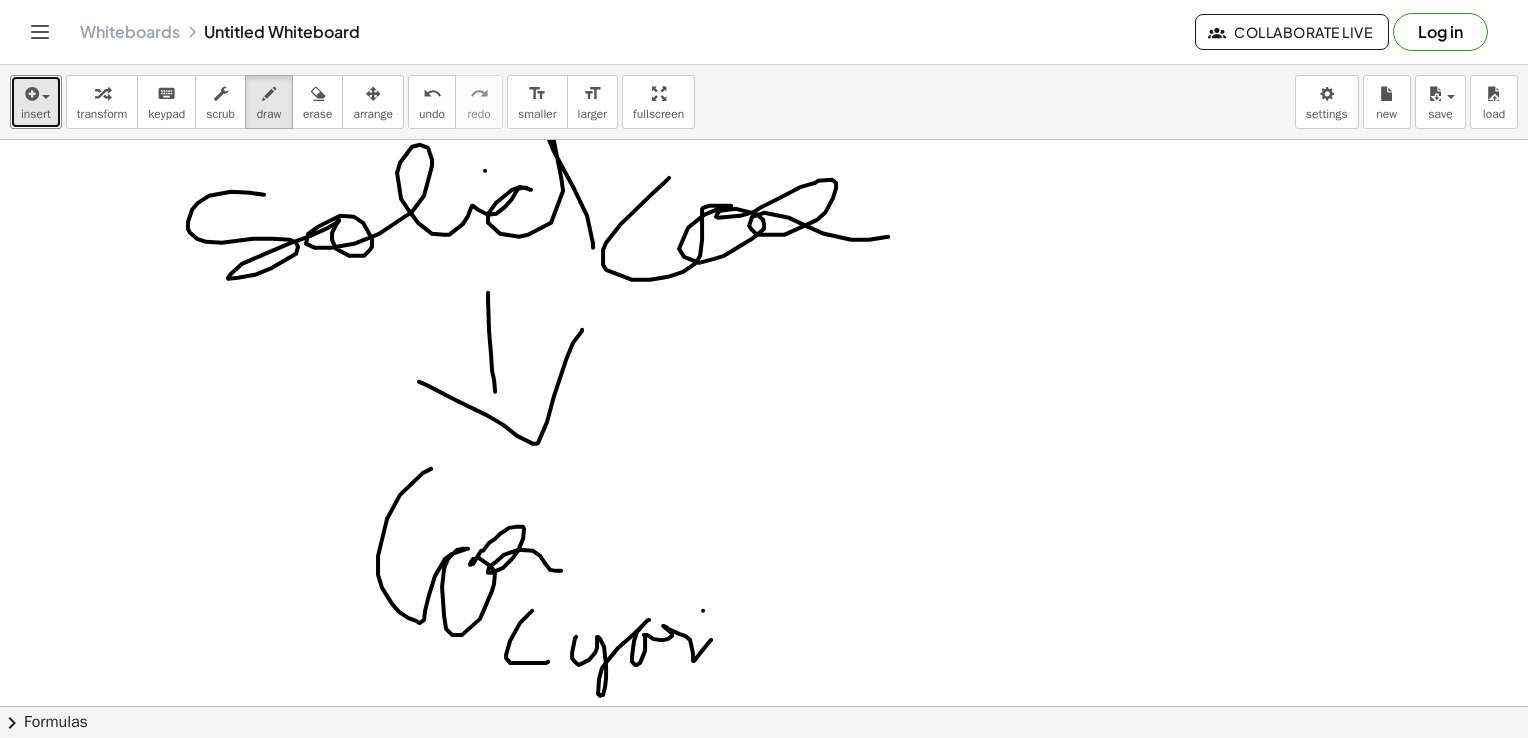 drag, startPoint x: 703, startPoint y: 610, endPoint x: 711, endPoint y: 692, distance: 82.38932 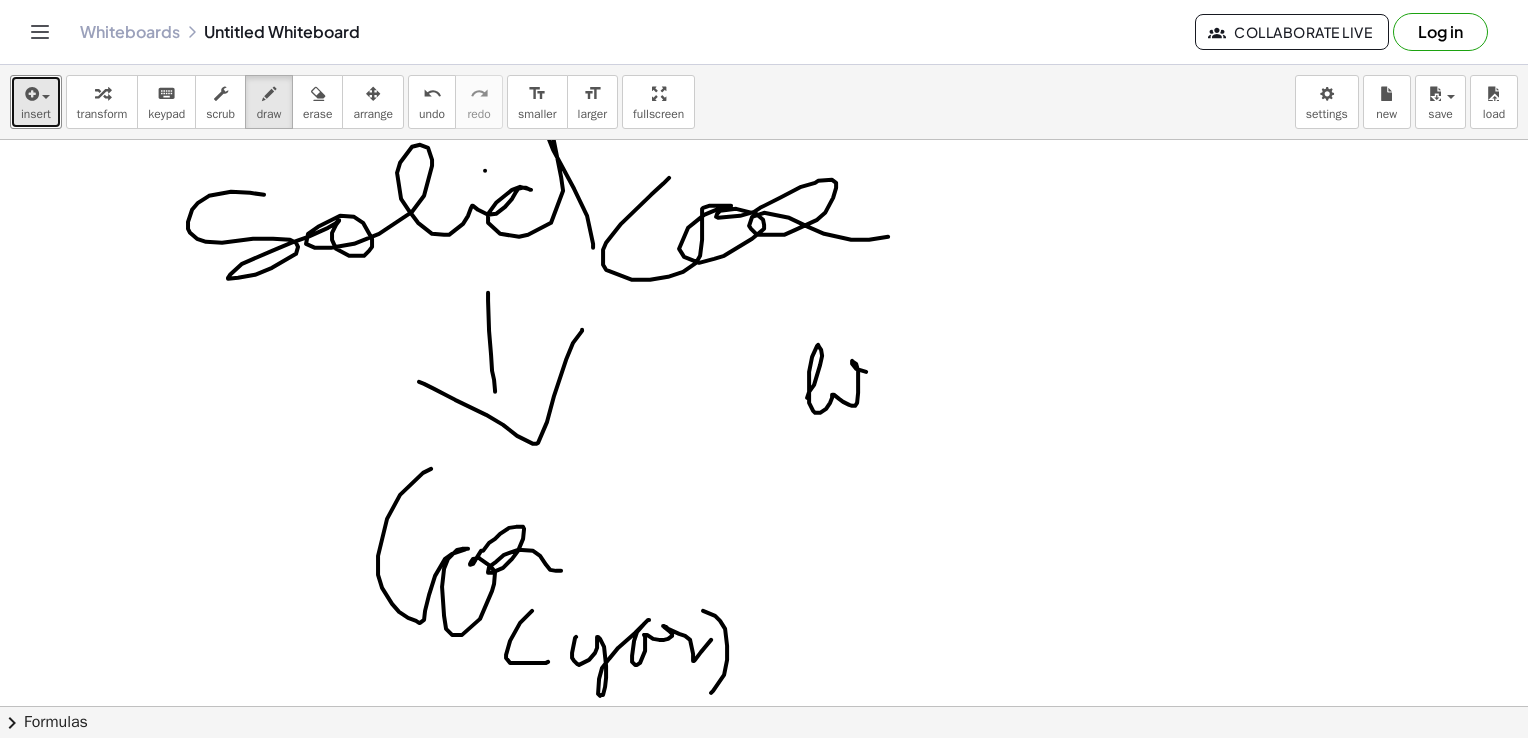 drag, startPoint x: 807, startPoint y: 397, endPoint x: 900, endPoint y: 346, distance: 106.06602 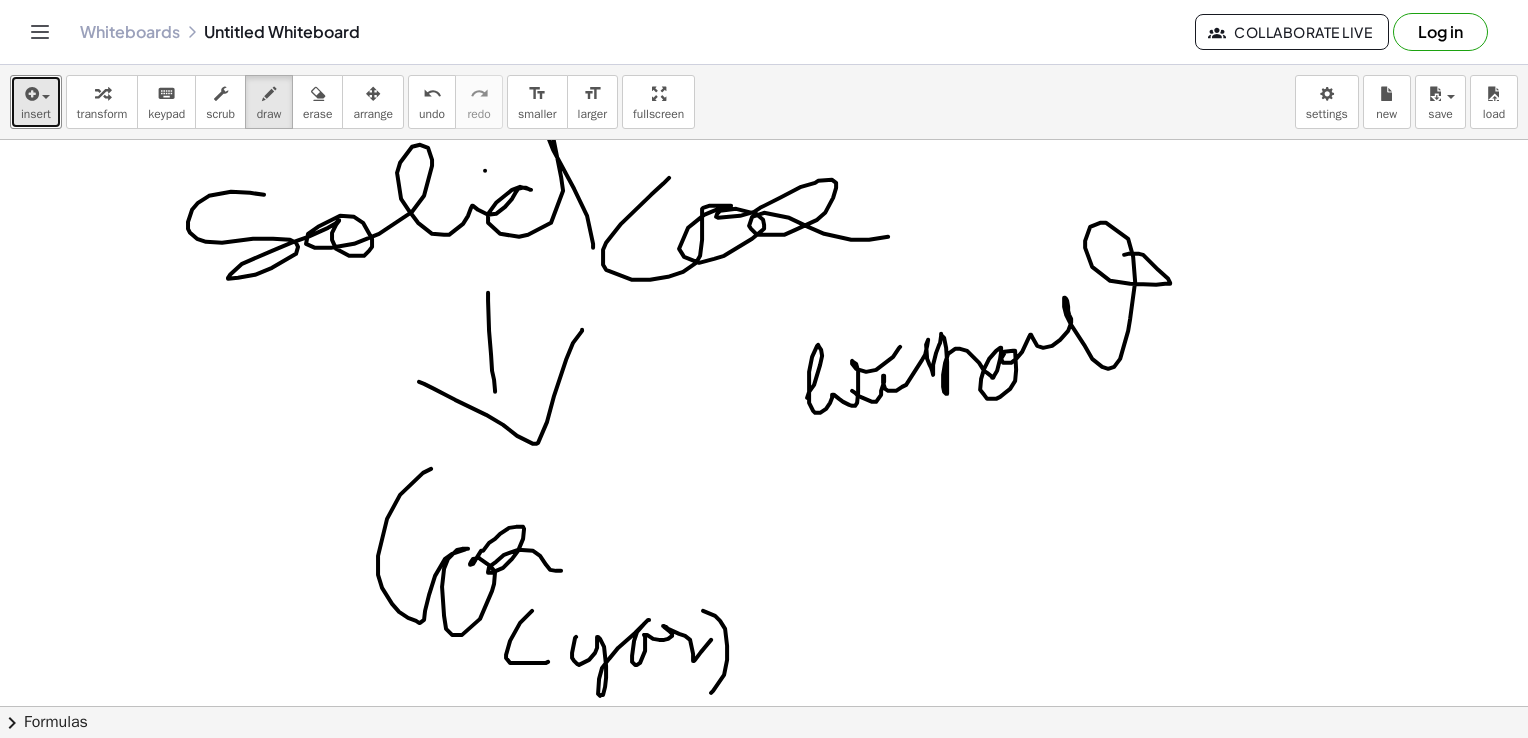 drag, startPoint x: 852, startPoint y: 390, endPoint x: 1201, endPoint y: 253, distance: 374.92667 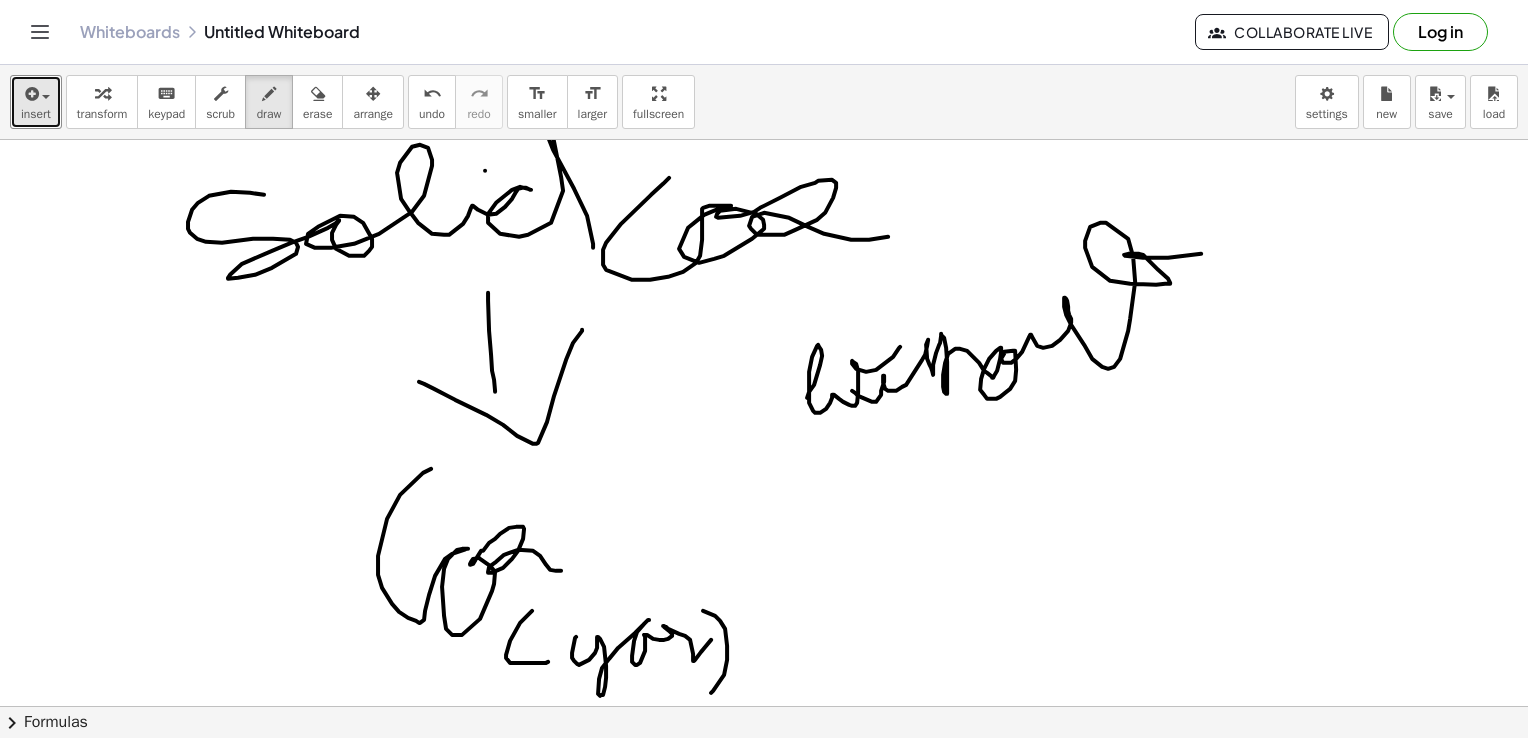 click at bounding box center [764, 772] 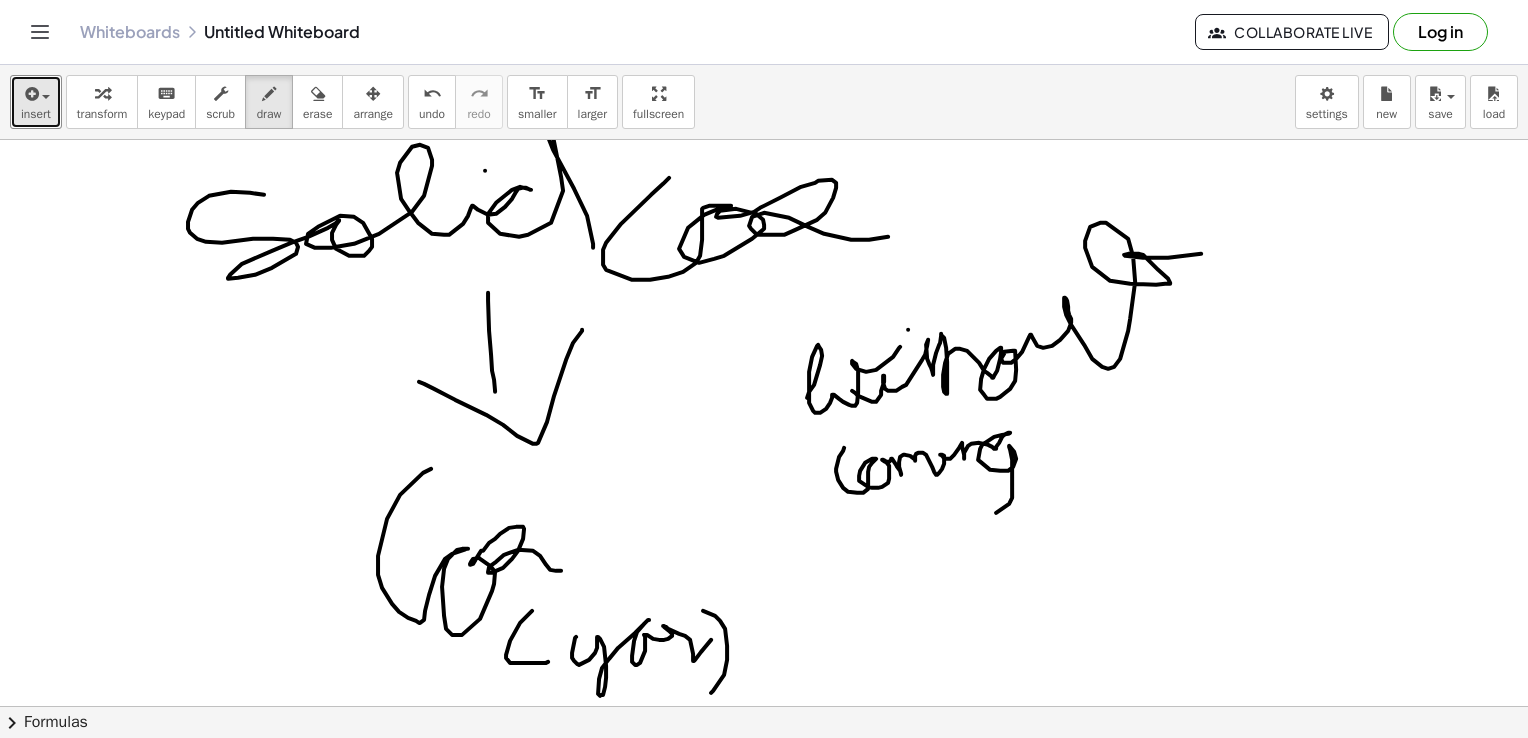 drag, startPoint x: 844, startPoint y: 447, endPoint x: 986, endPoint y: 410, distance: 146.74127 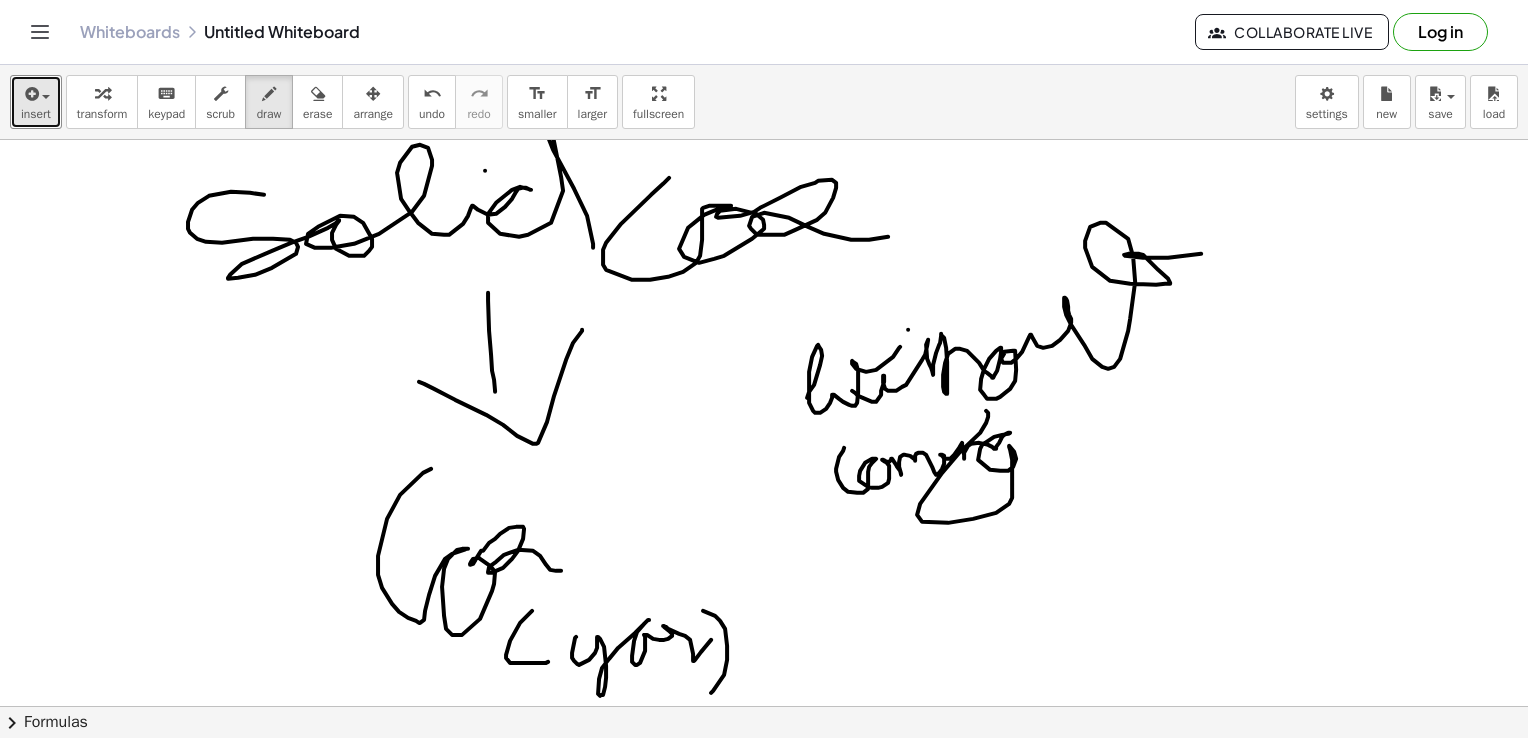 click at bounding box center (764, 772) 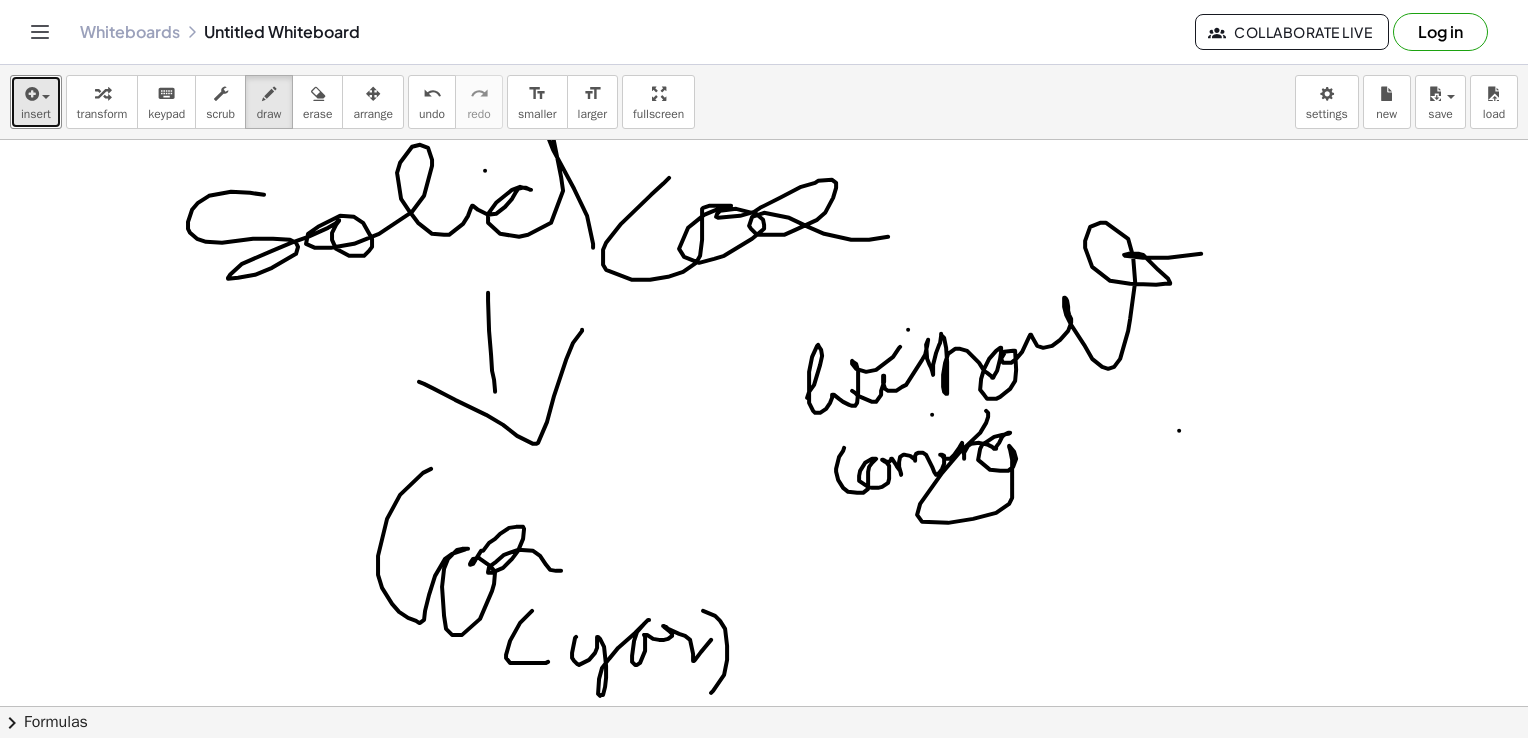 click at bounding box center [764, 772] 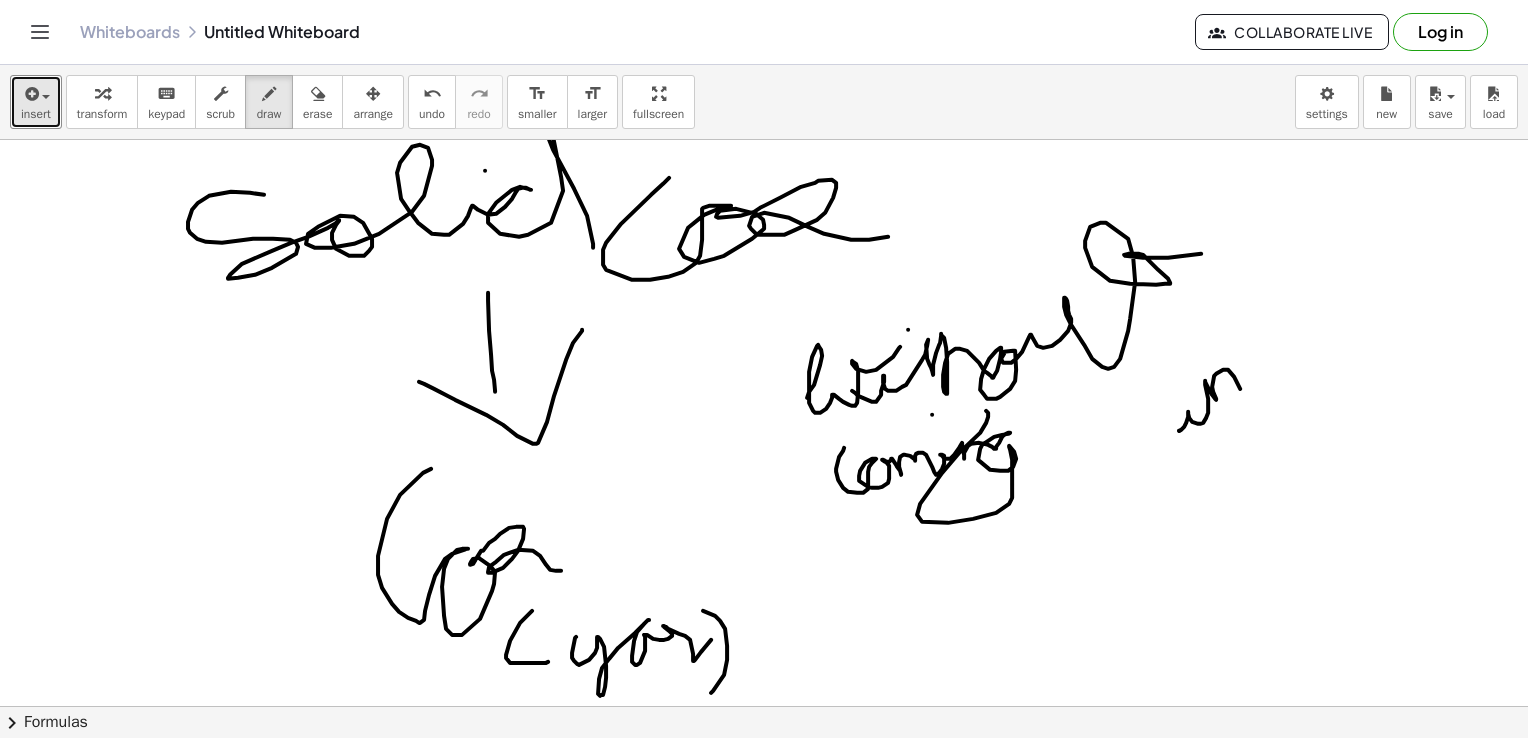 drag, startPoint x: 1179, startPoint y: 430, endPoint x: 1265, endPoint y: 390, distance: 94.847244 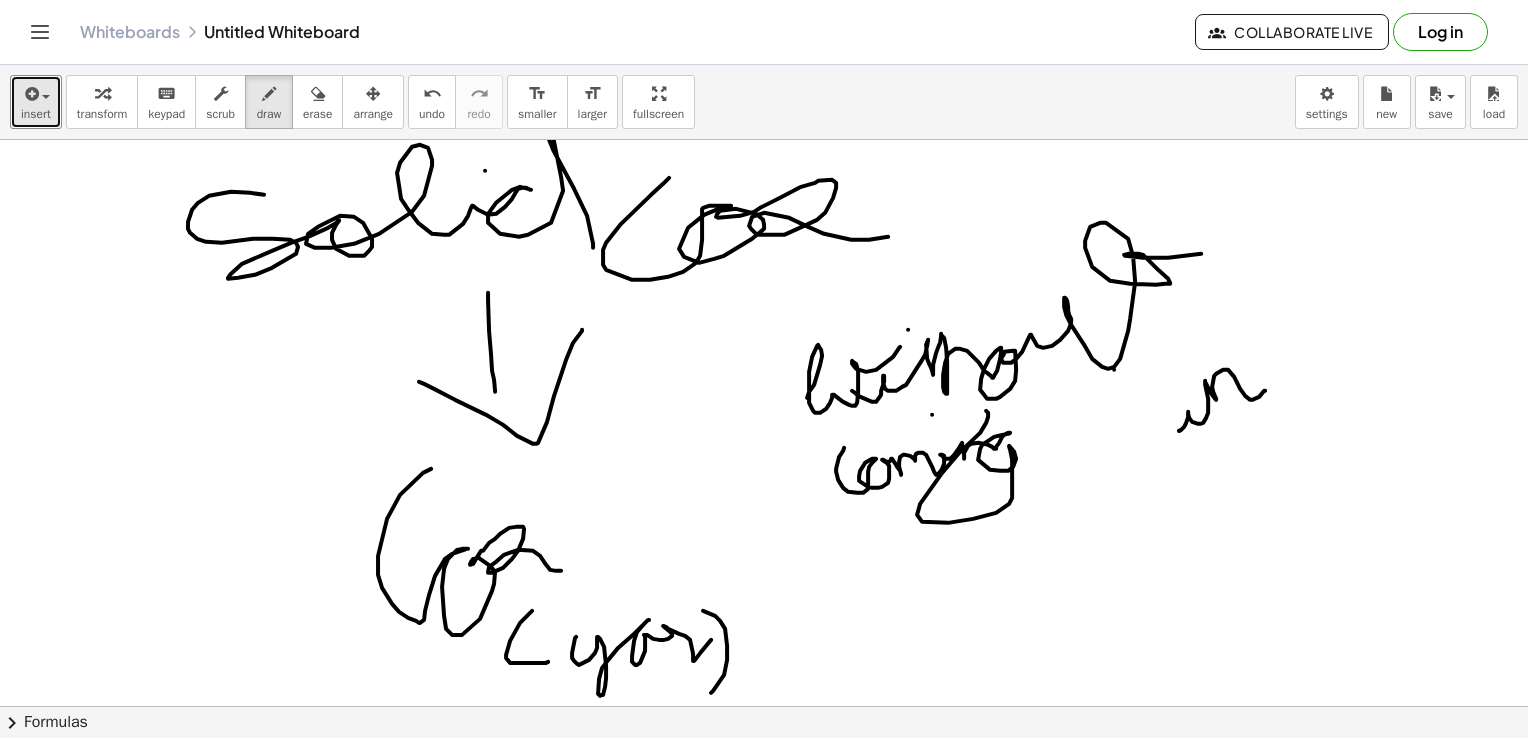 click at bounding box center [764, 772] 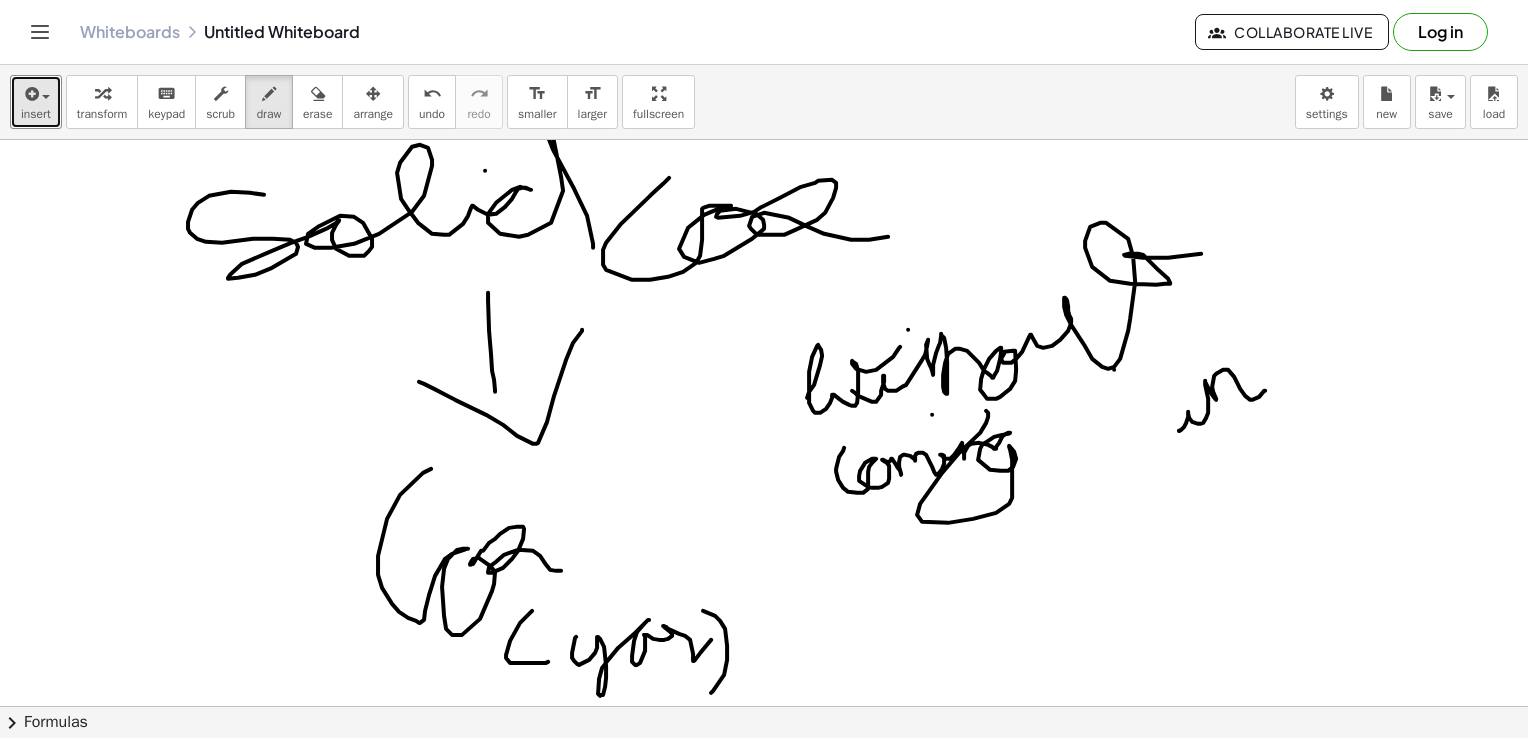 click at bounding box center (764, 772) 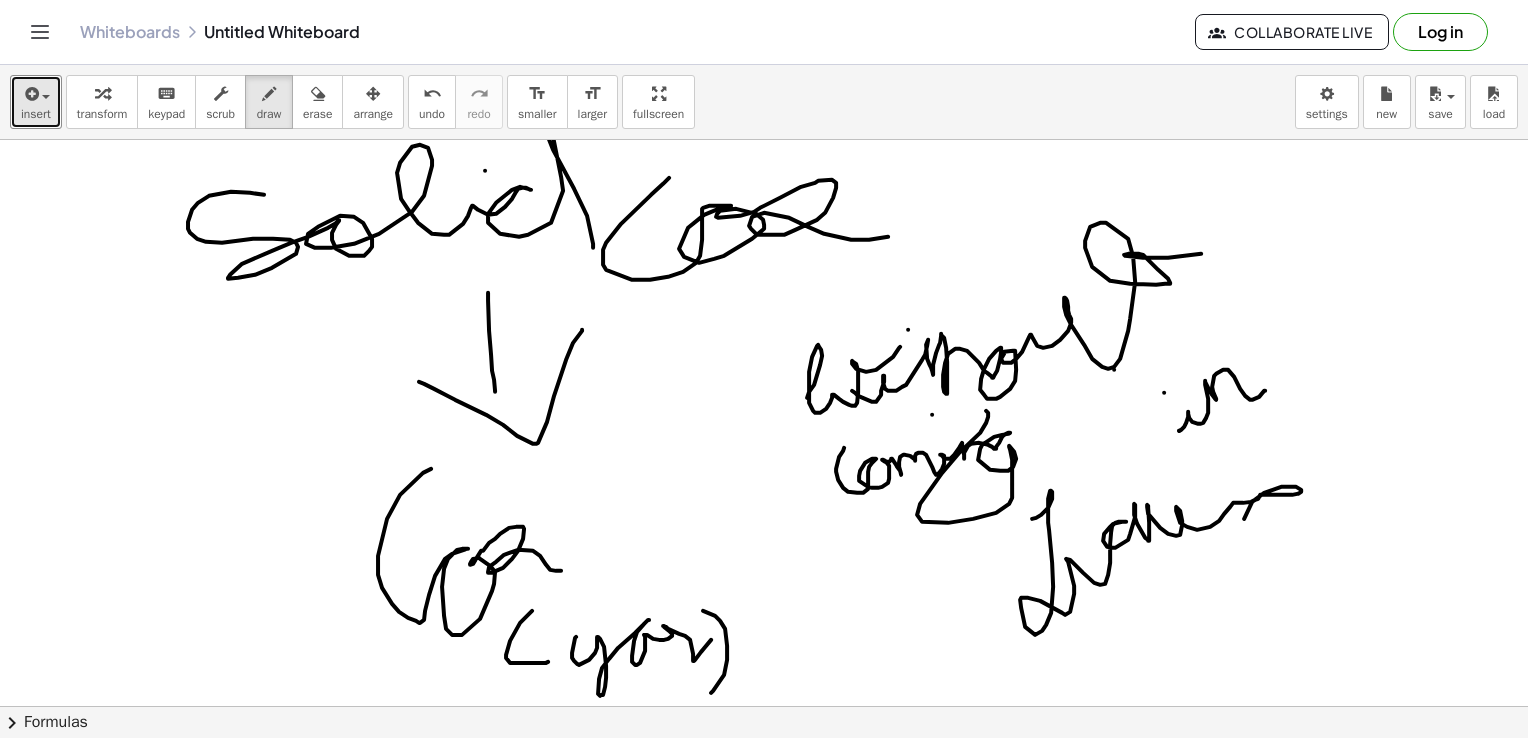 drag, startPoint x: 1032, startPoint y: 518, endPoint x: 1262, endPoint y: 430, distance: 246.26003 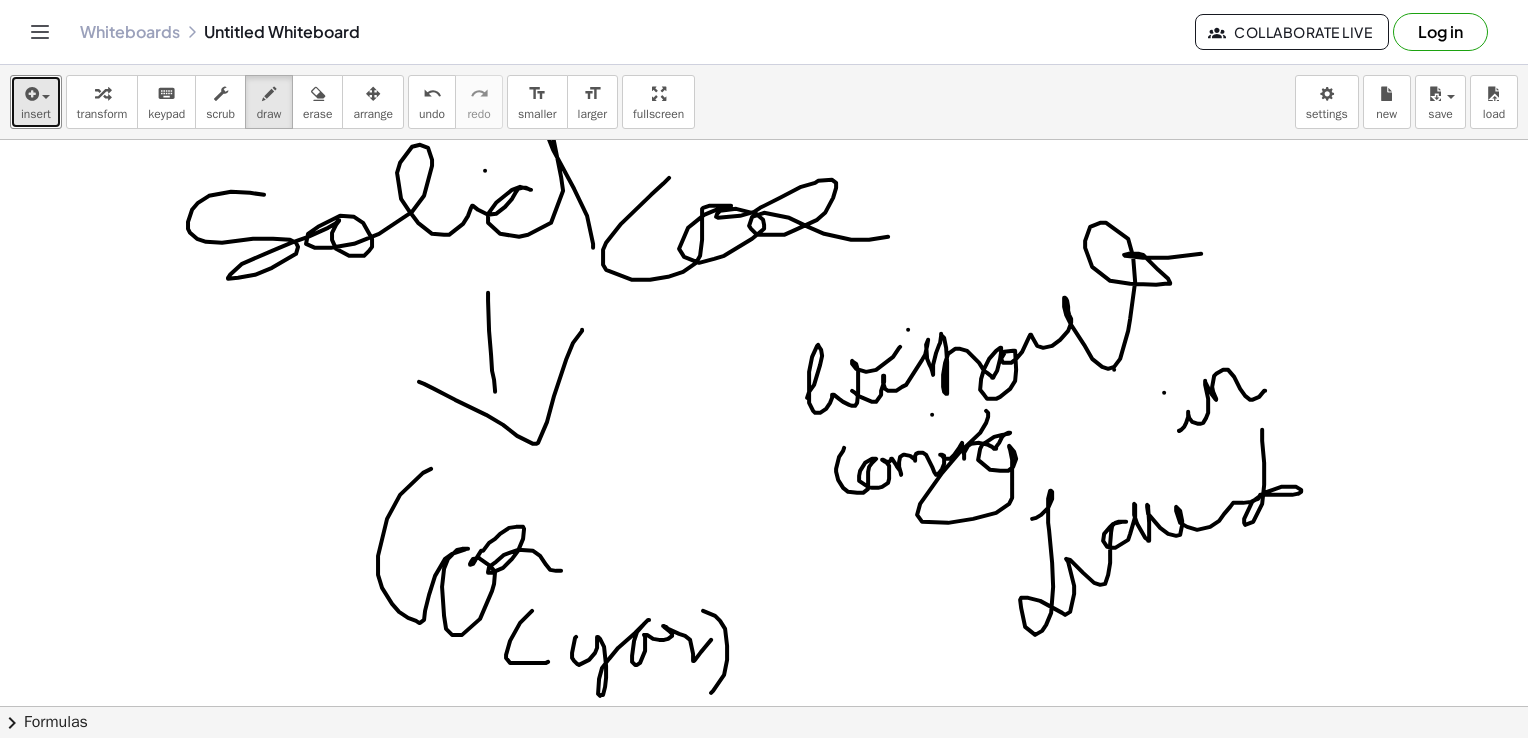 click at bounding box center [764, 772] 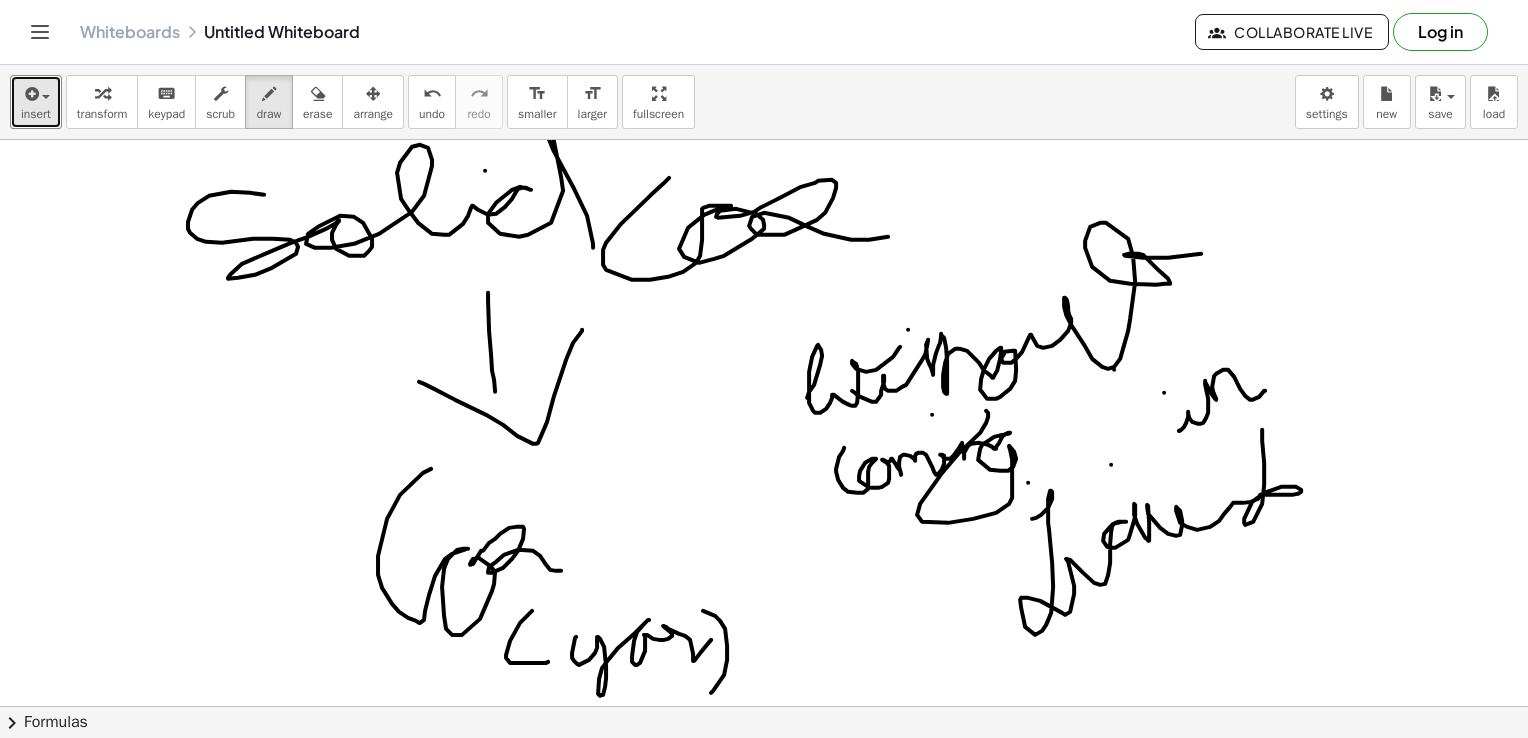 click at bounding box center (764, 772) 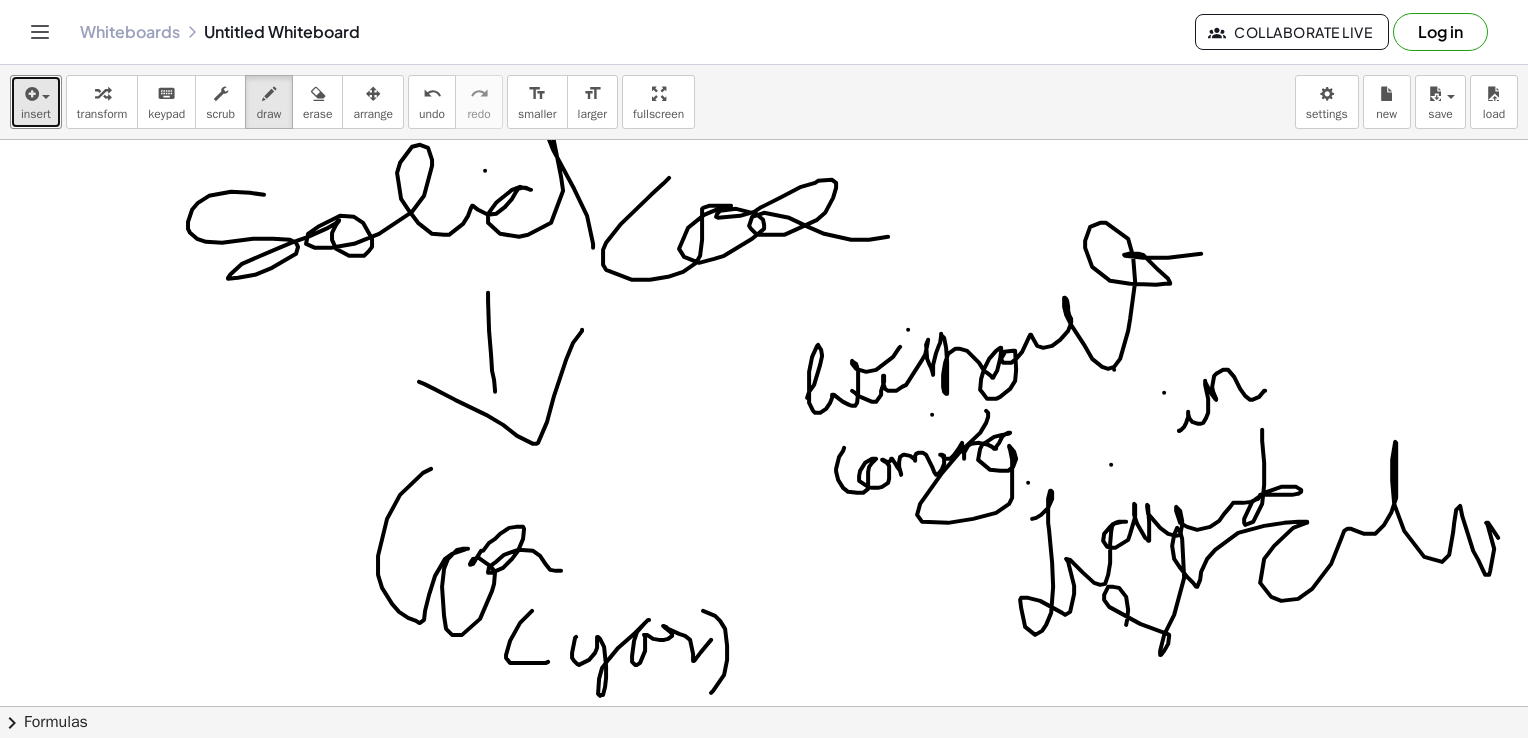 drag, startPoint x: 1126, startPoint y: 624, endPoint x: 1524, endPoint y: 542, distance: 406.35944 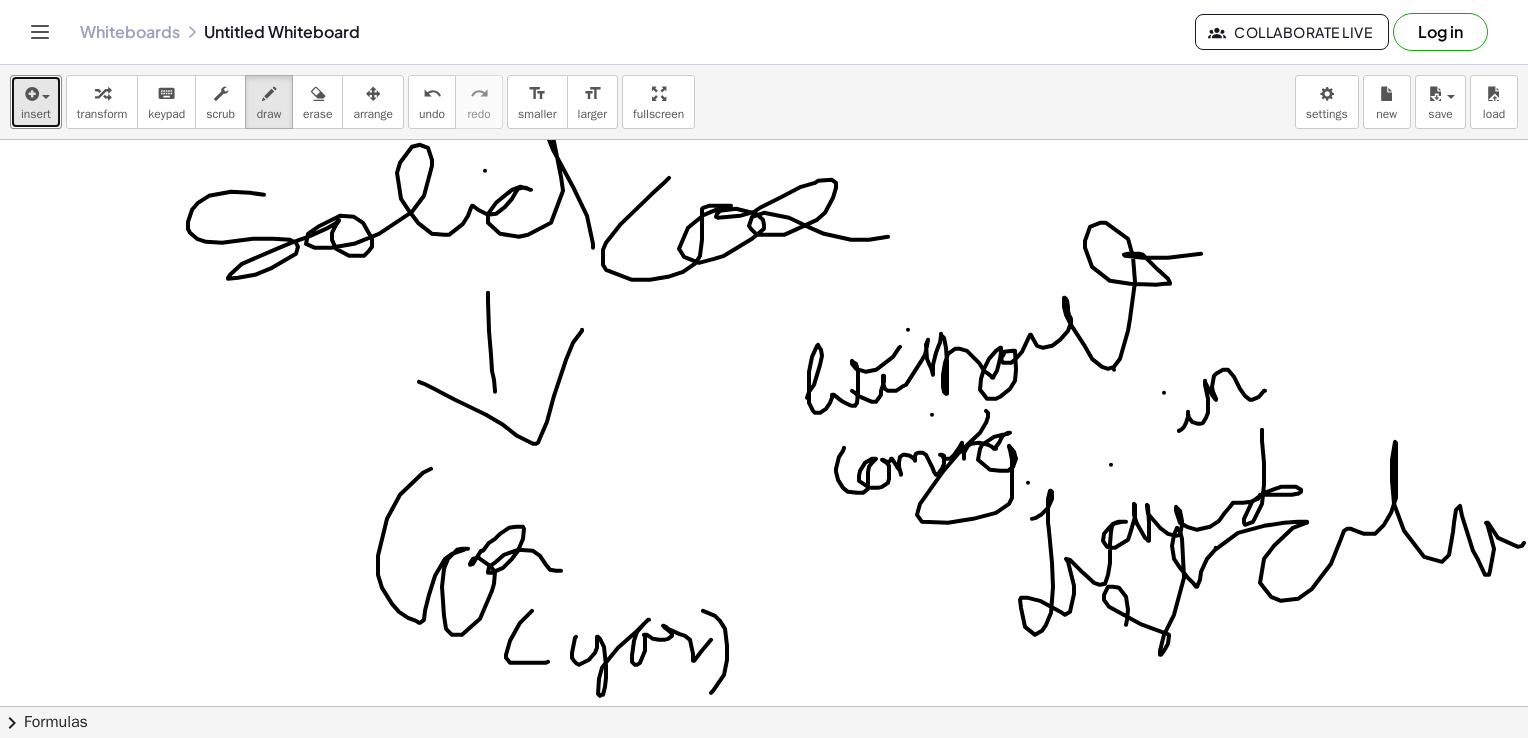 click at bounding box center (765, 772) 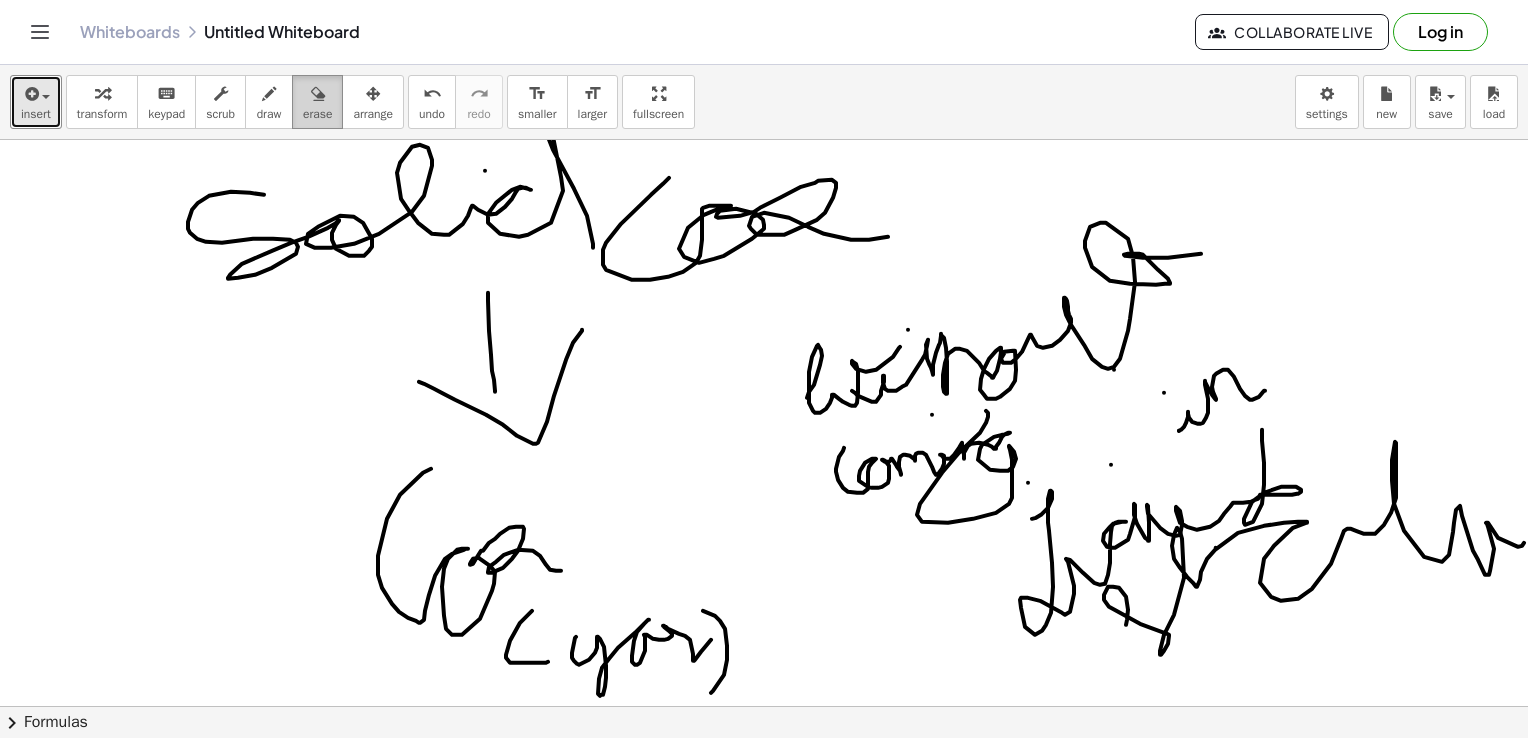 click on "erase" at bounding box center (317, 114) 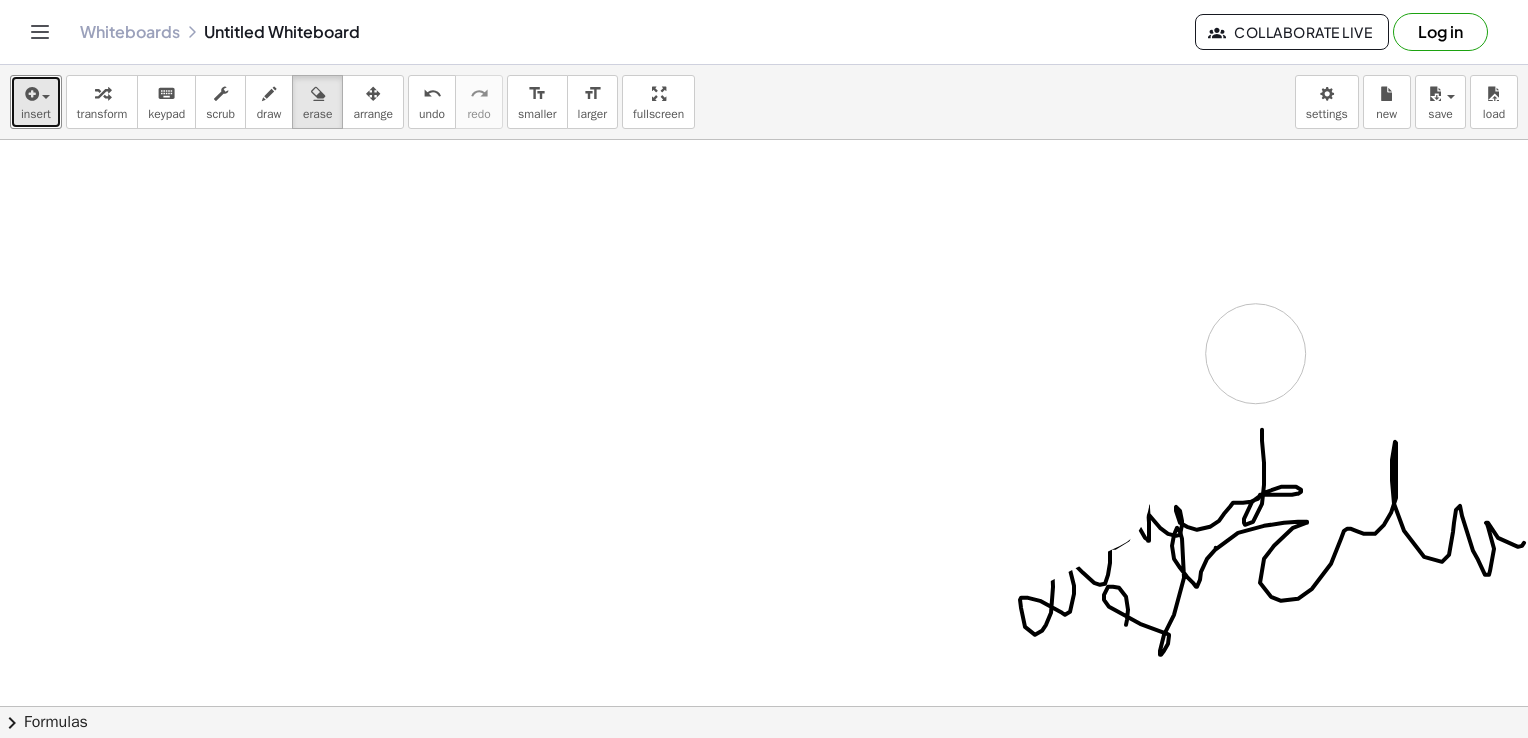 drag, startPoint x: 378, startPoint y: 195, endPoint x: 1263, endPoint y: 358, distance: 899.88556 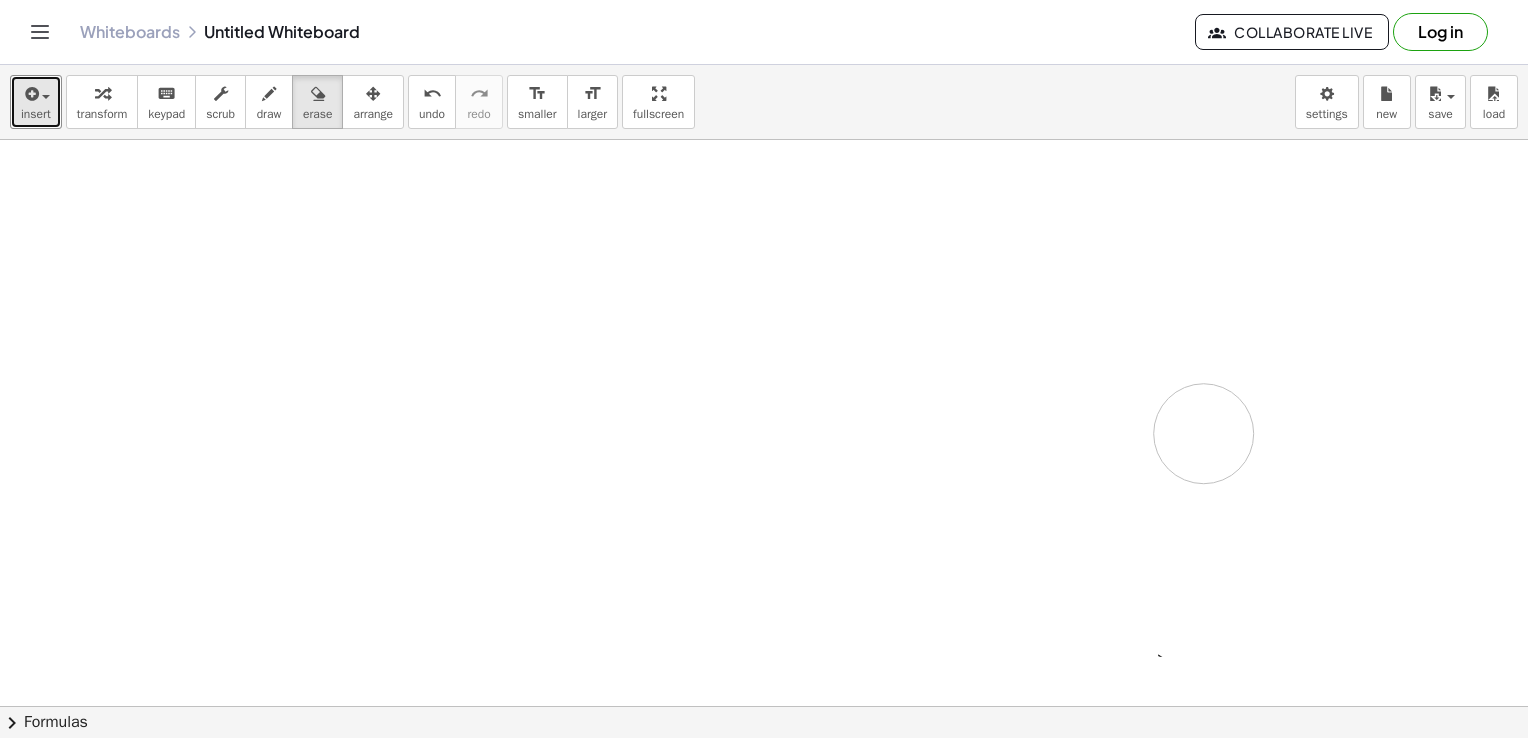 drag, startPoint x: 1263, startPoint y: 358, endPoint x: 1204, endPoint y: 433, distance: 95.42536 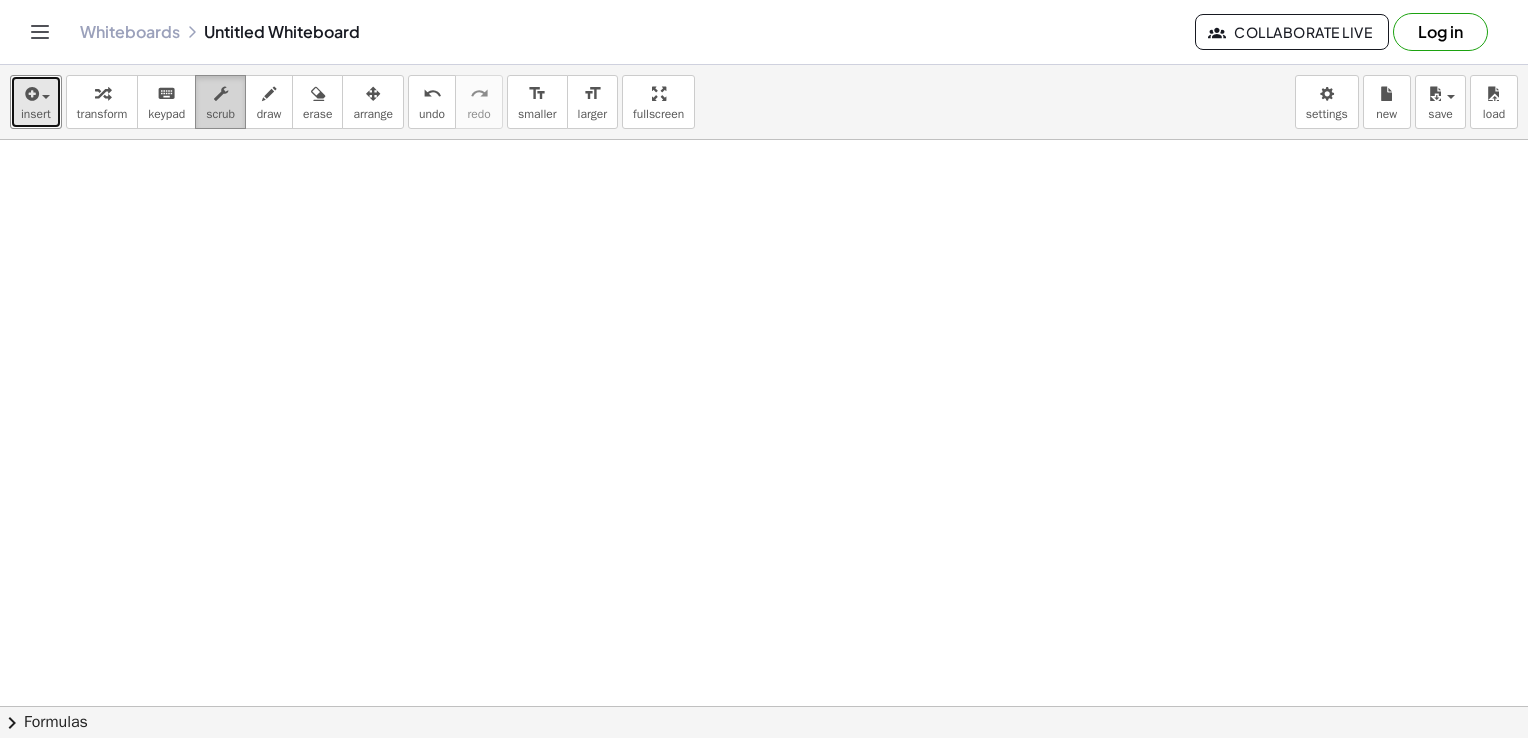 click on "scrub" at bounding box center [220, 102] 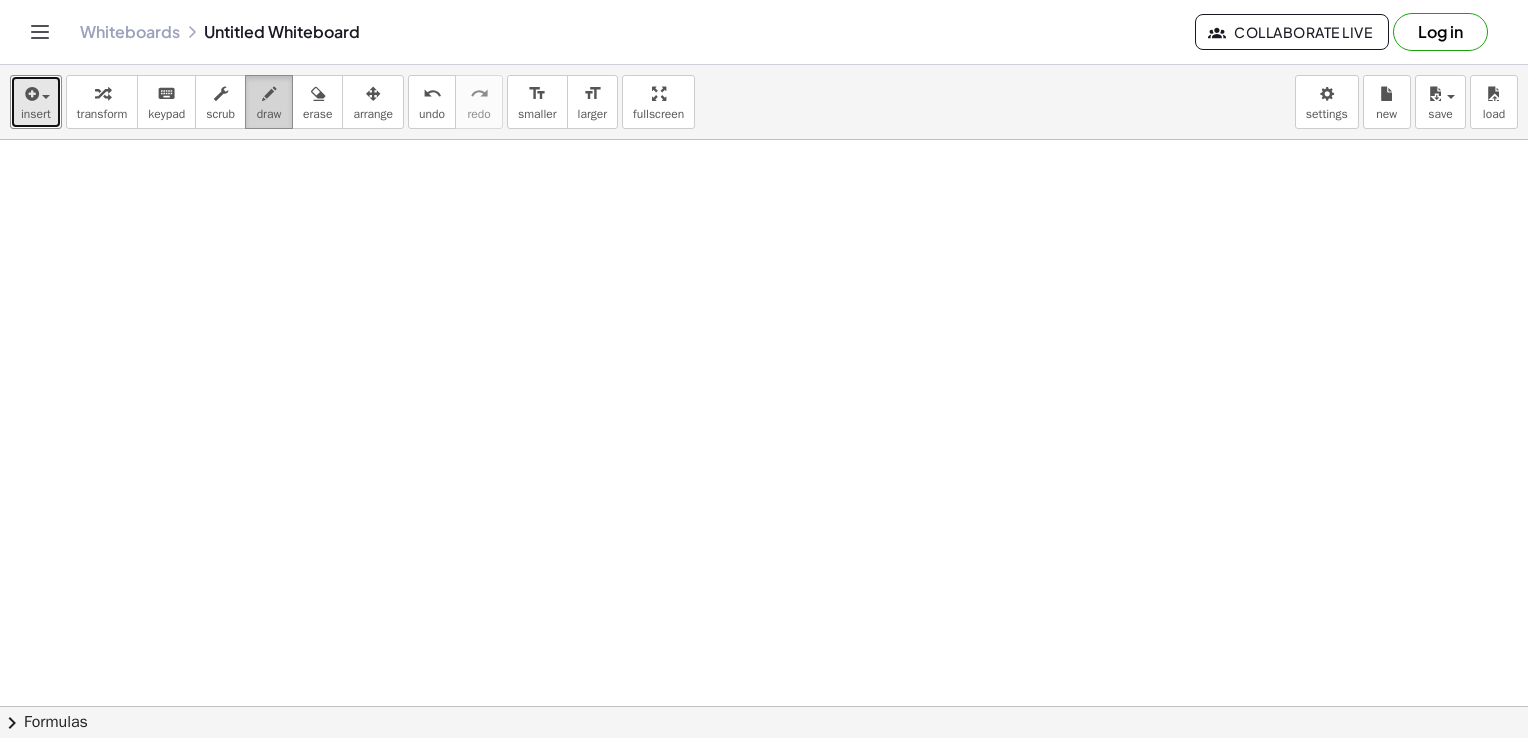 click on "draw" at bounding box center (269, 114) 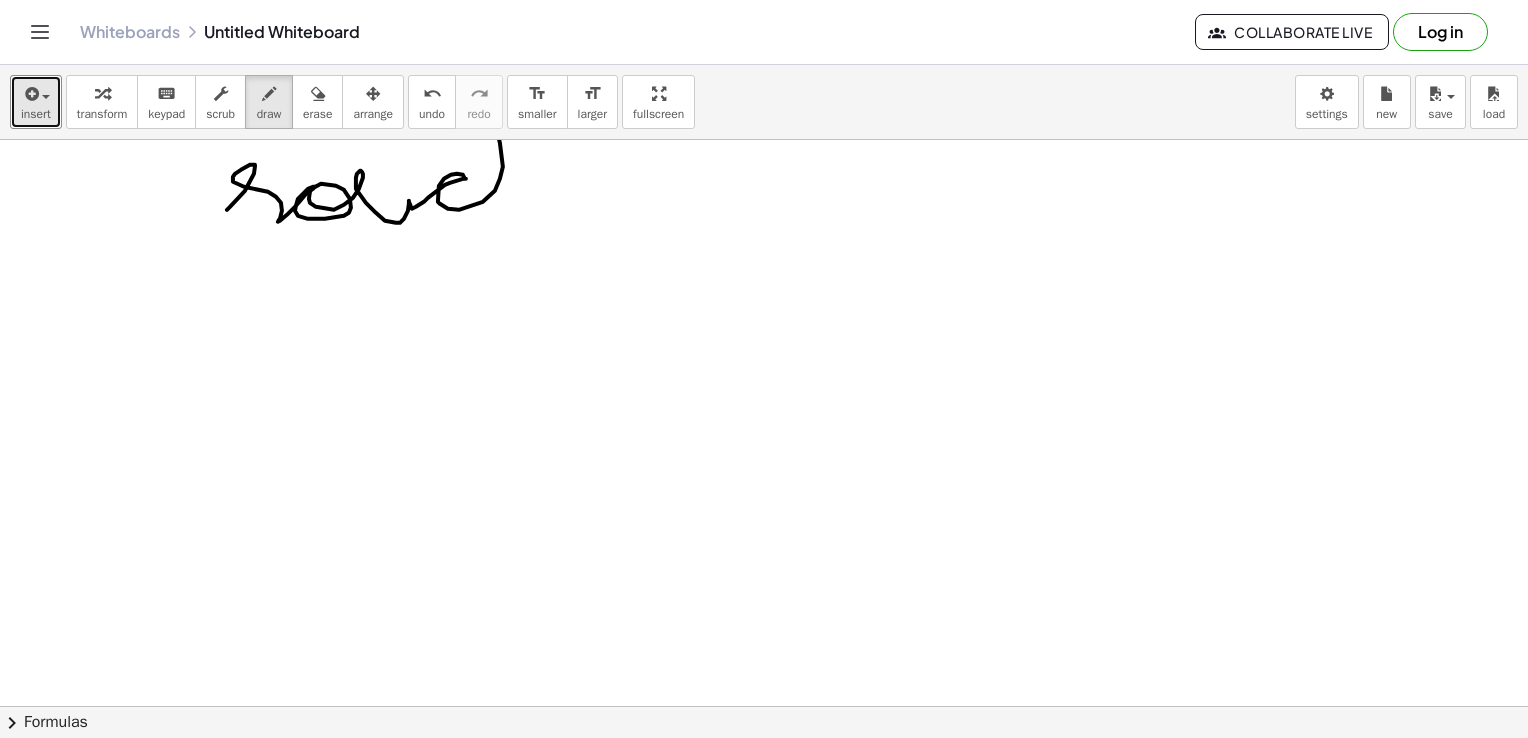 drag, startPoint x: 227, startPoint y: 209, endPoint x: 498, endPoint y: 189, distance: 271.737 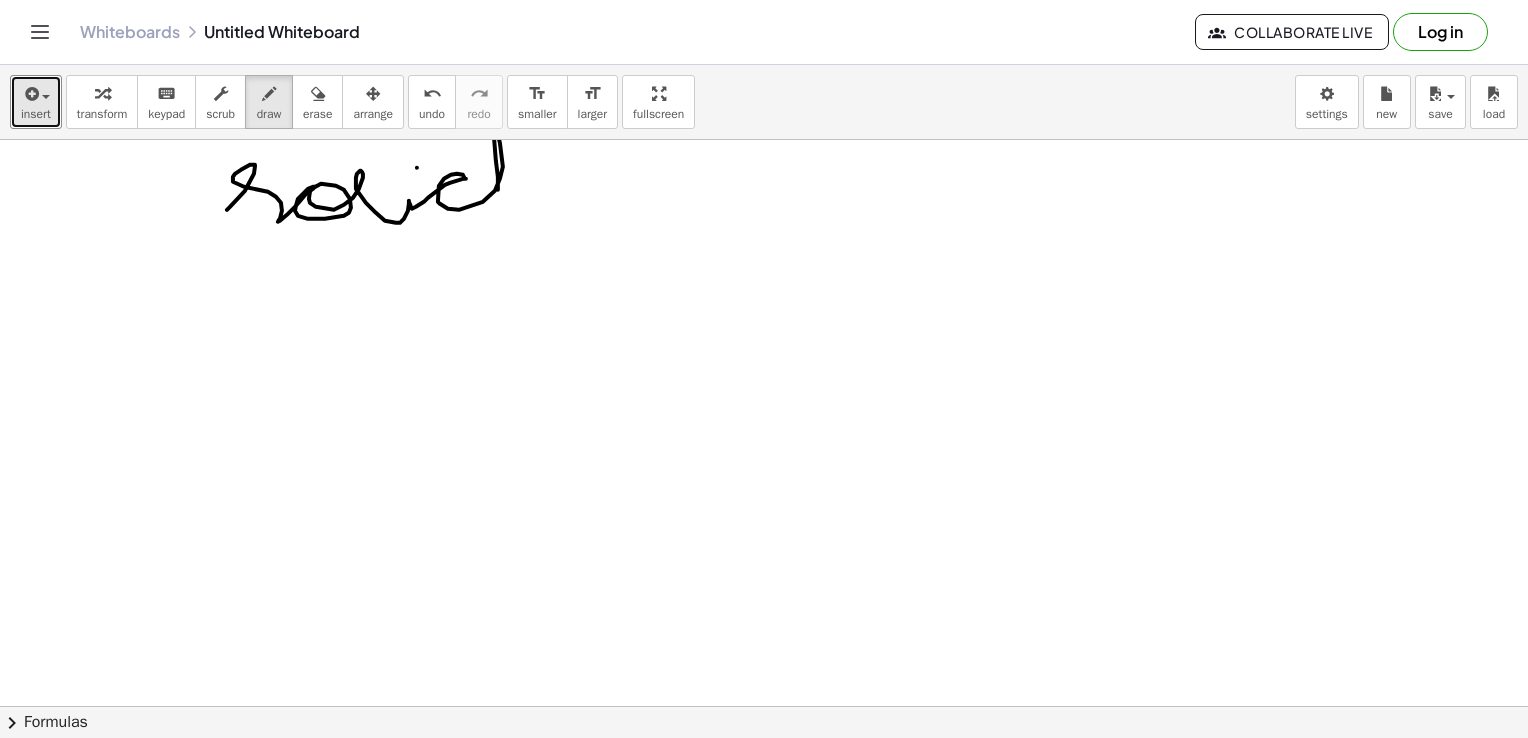 click at bounding box center [765, 772] 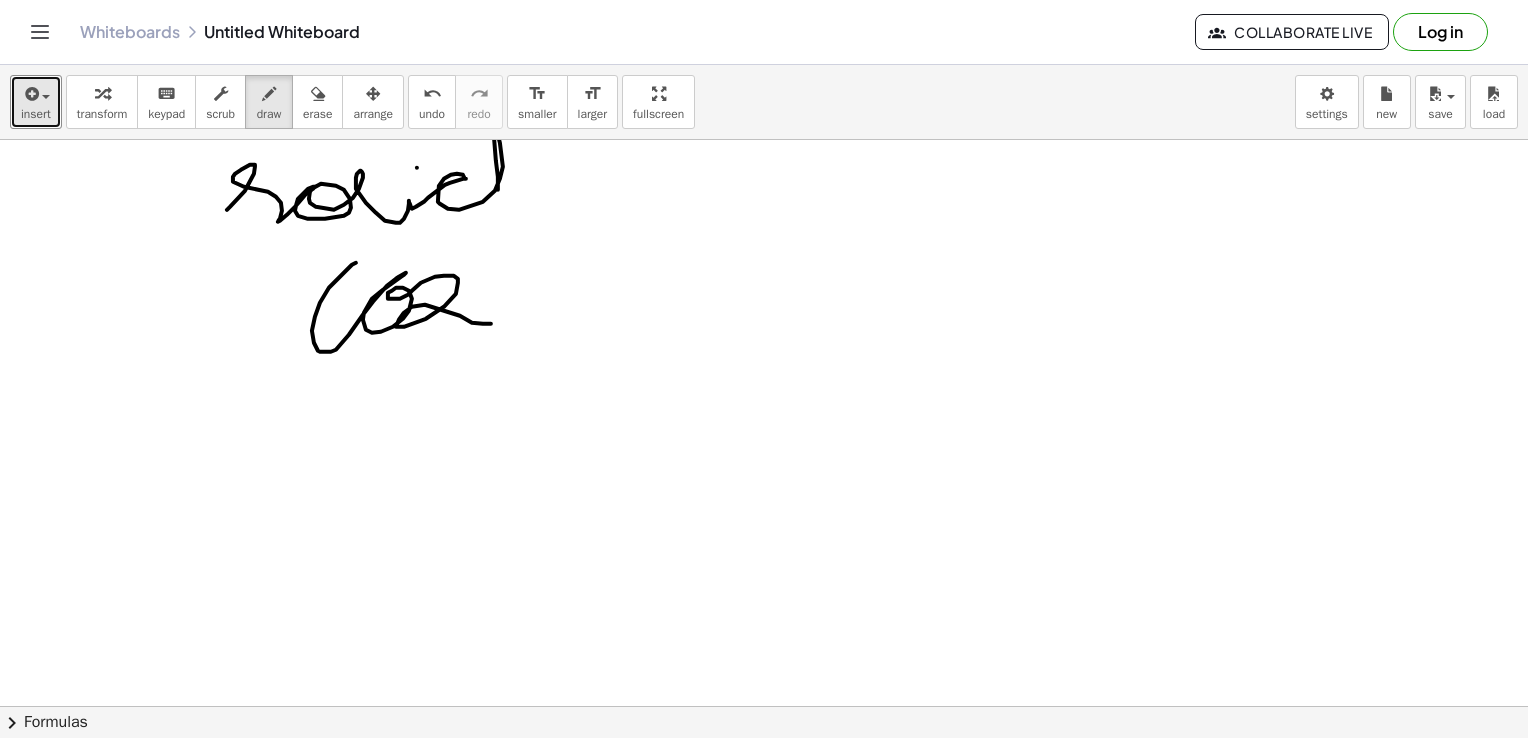 drag, startPoint x: 356, startPoint y: 262, endPoint x: 492, endPoint y: 323, distance: 149.05368 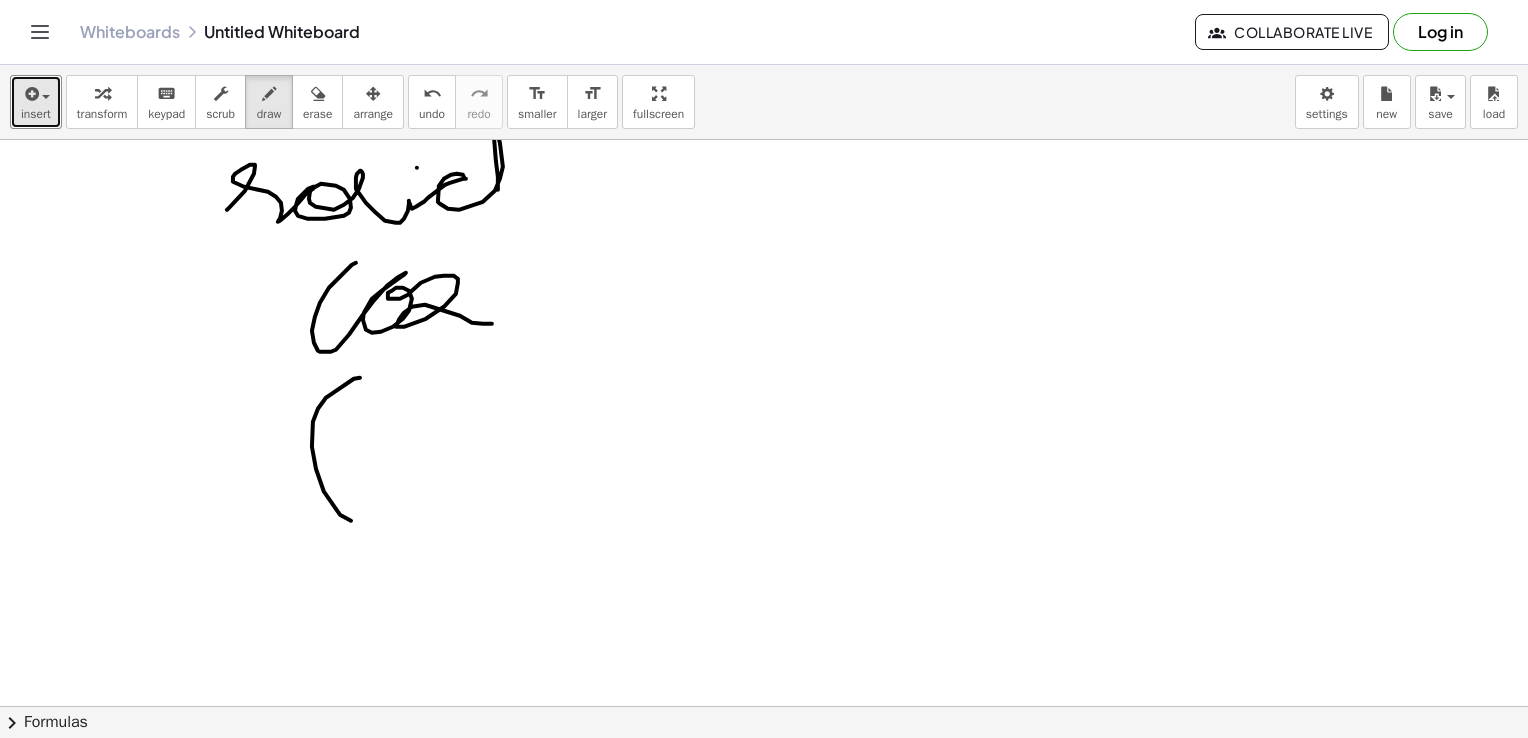 drag, startPoint x: 360, startPoint y: 377, endPoint x: 367, endPoint y: 521, distance: 144.17004 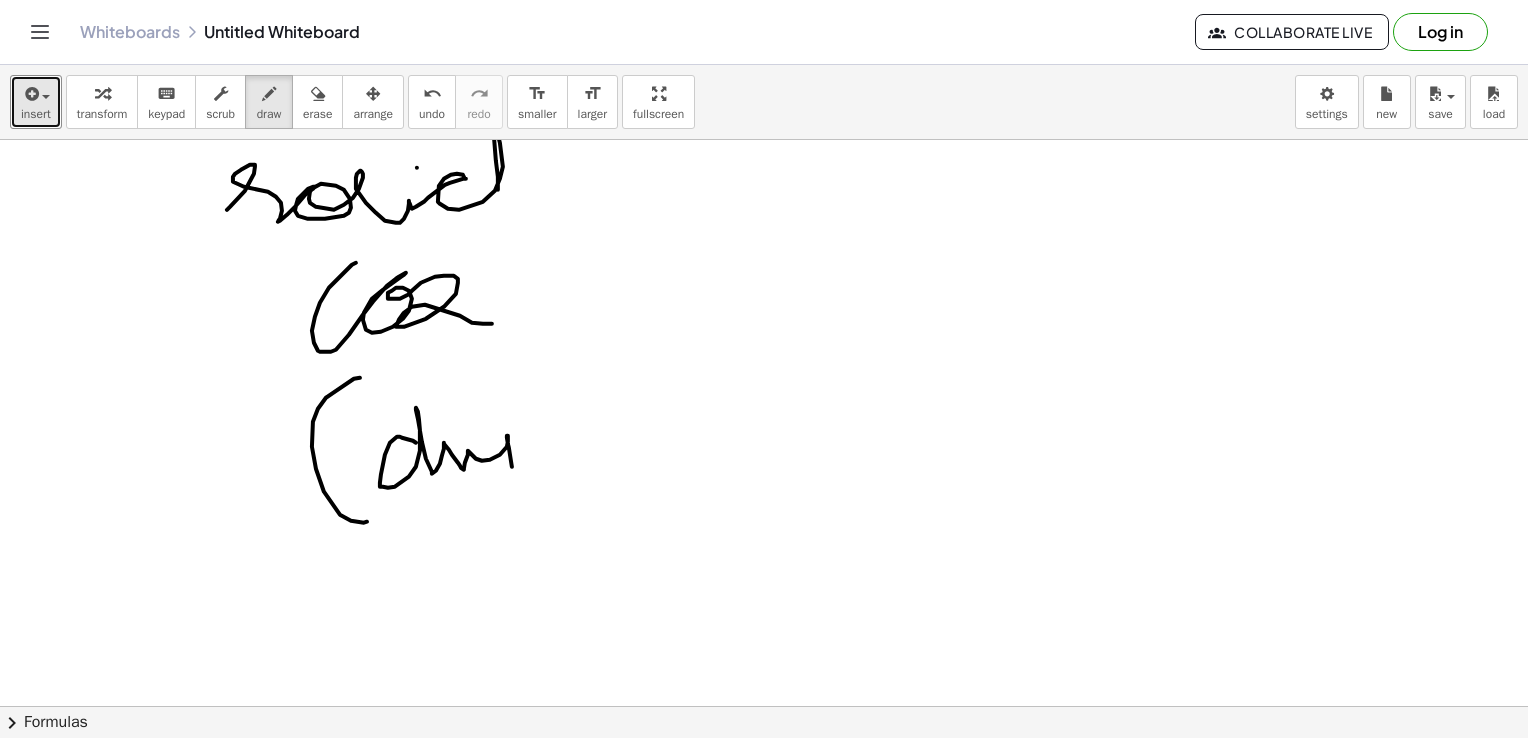 drag, startPoint x: 416, startPoint y: 442, endPoint x: 536, endPoint y: 446, distance: 120.06665 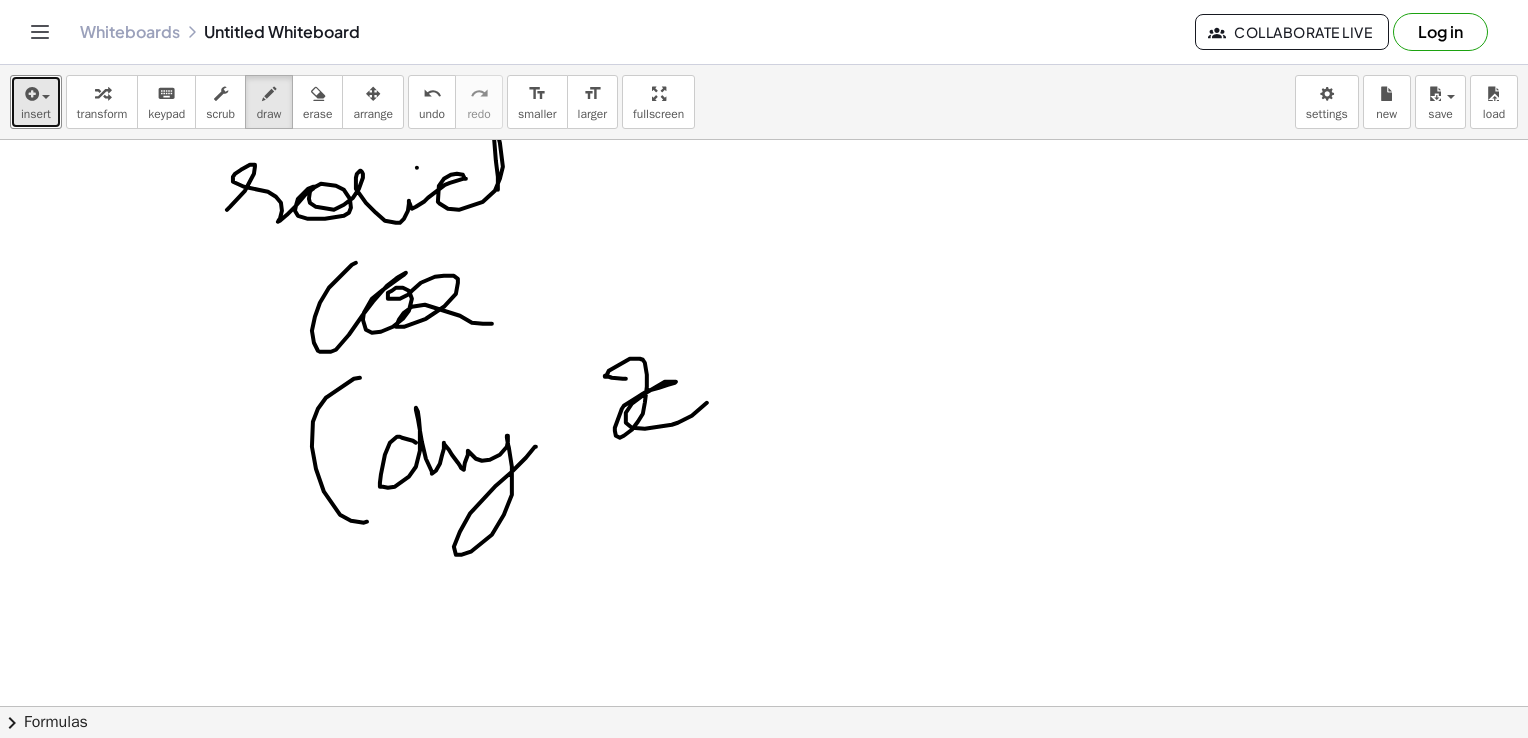 drag, startPoint x: 626, startPoint y: 378, endPoint x: 736, endPoint y: 402, distance: 112.587746 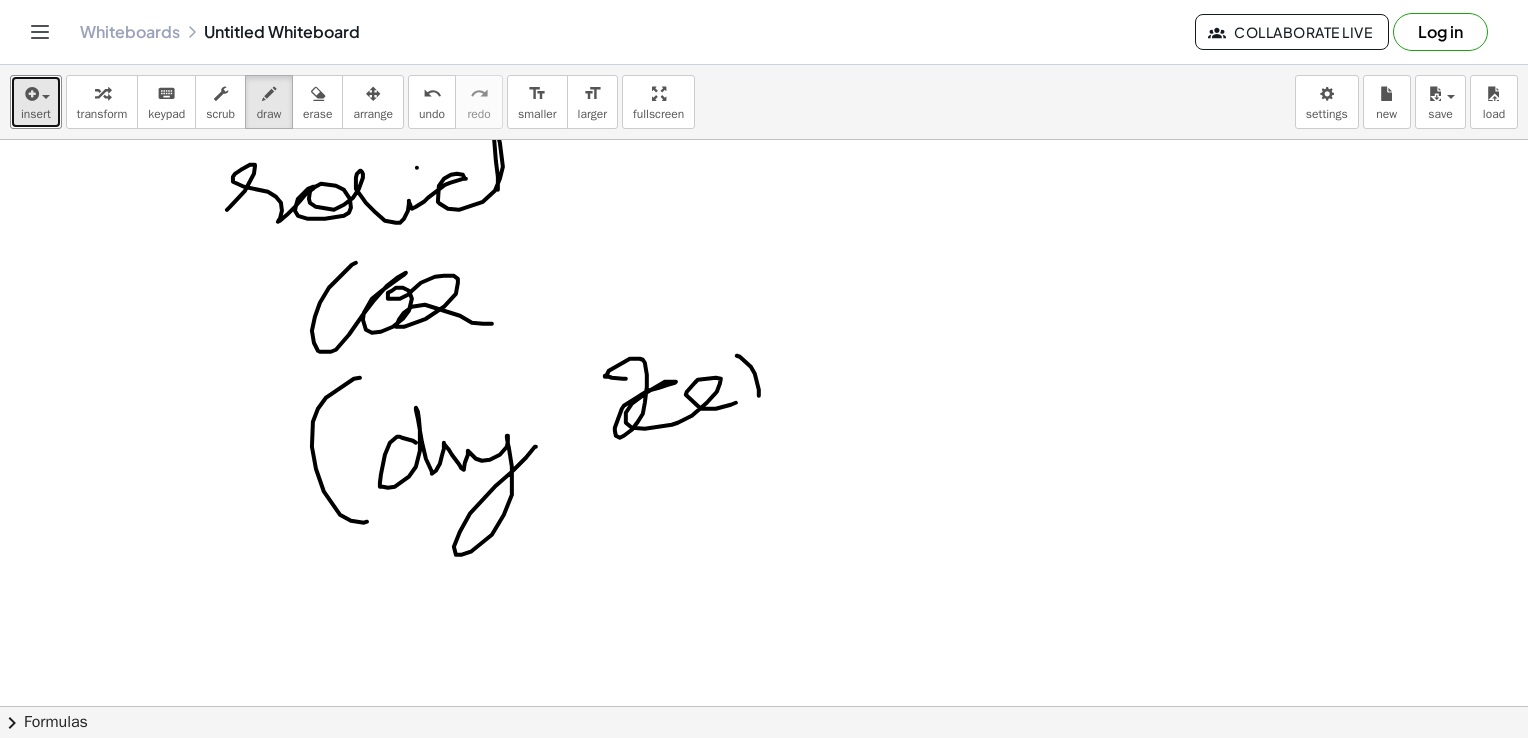 drag, startPoint x: 737, startPoint y: 355, endPoint x: 647, endPoint y: 478, distance: 152.41063 